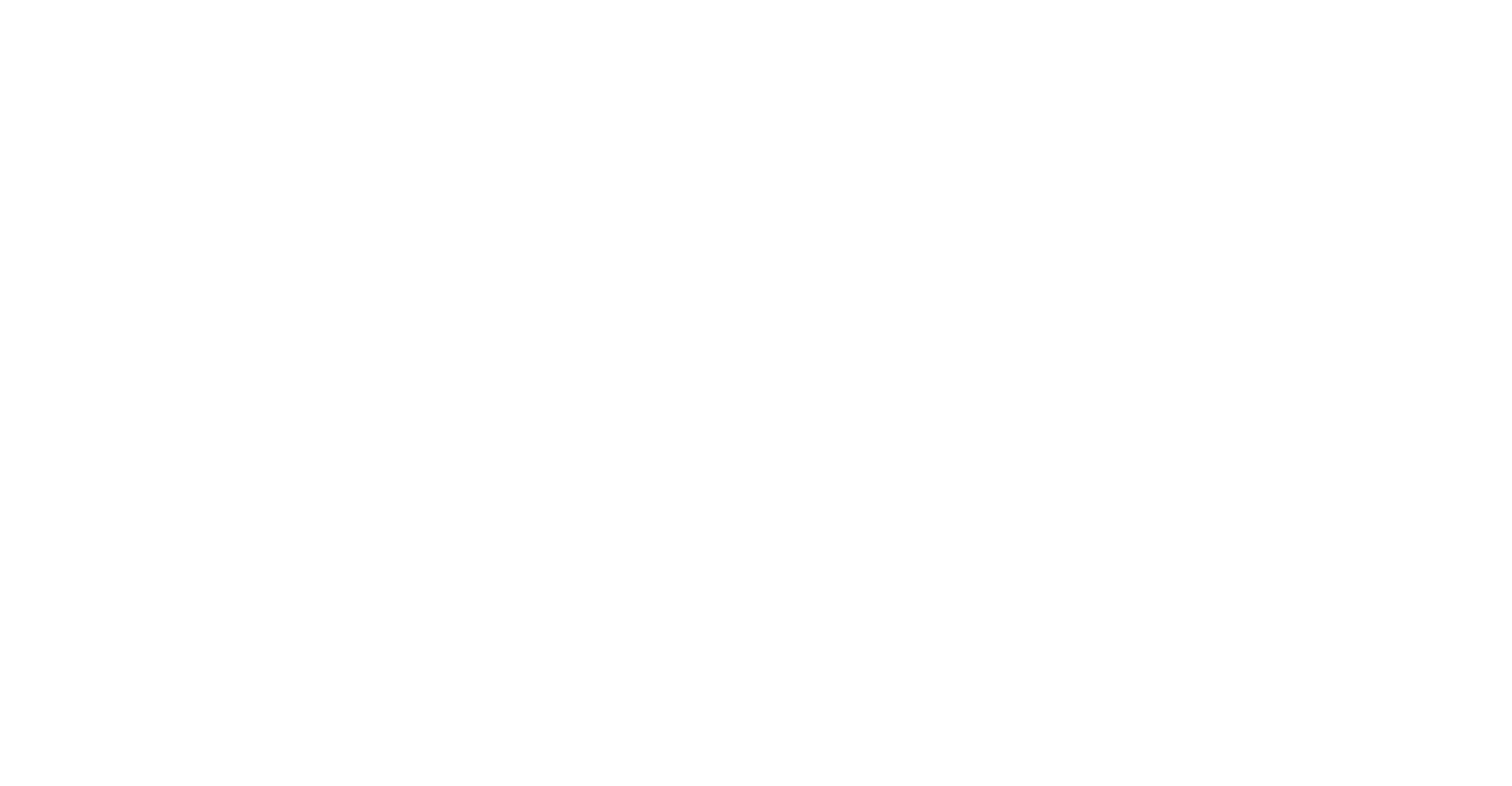 scroll, scrollTop: 0, scrollLeft: 0, axis: both 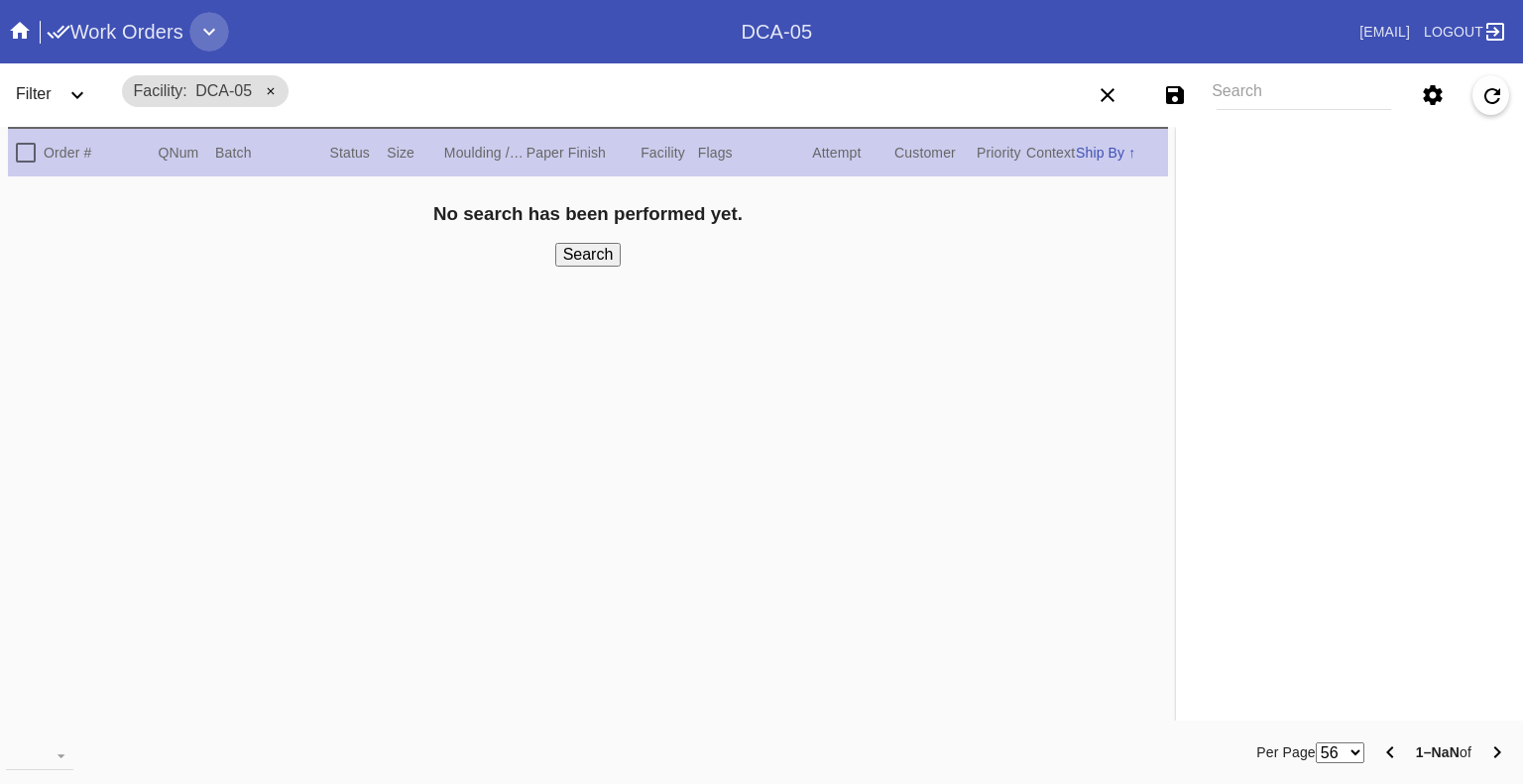 click 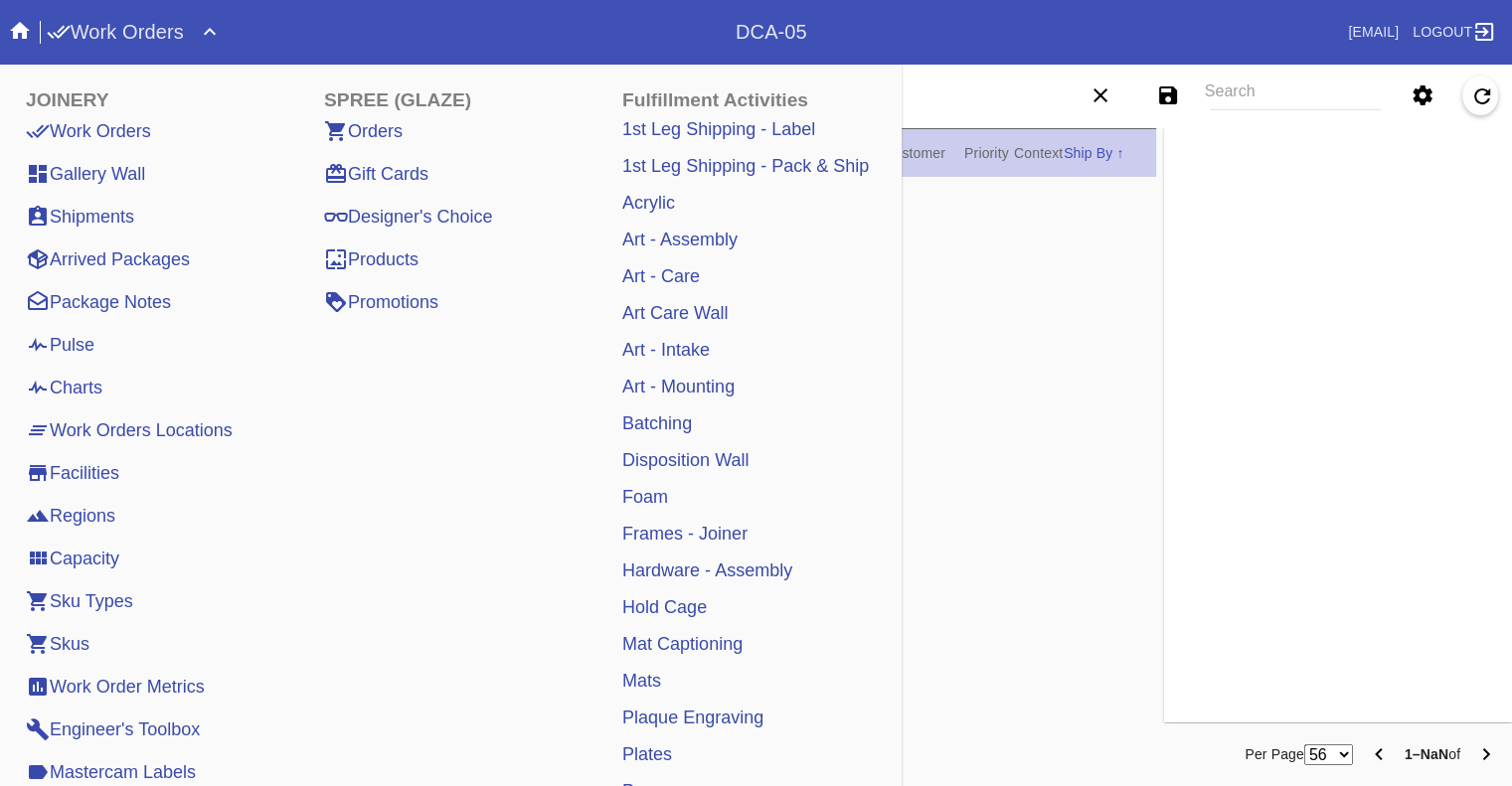 click on "Pulse" at bounding box center [60, 345] 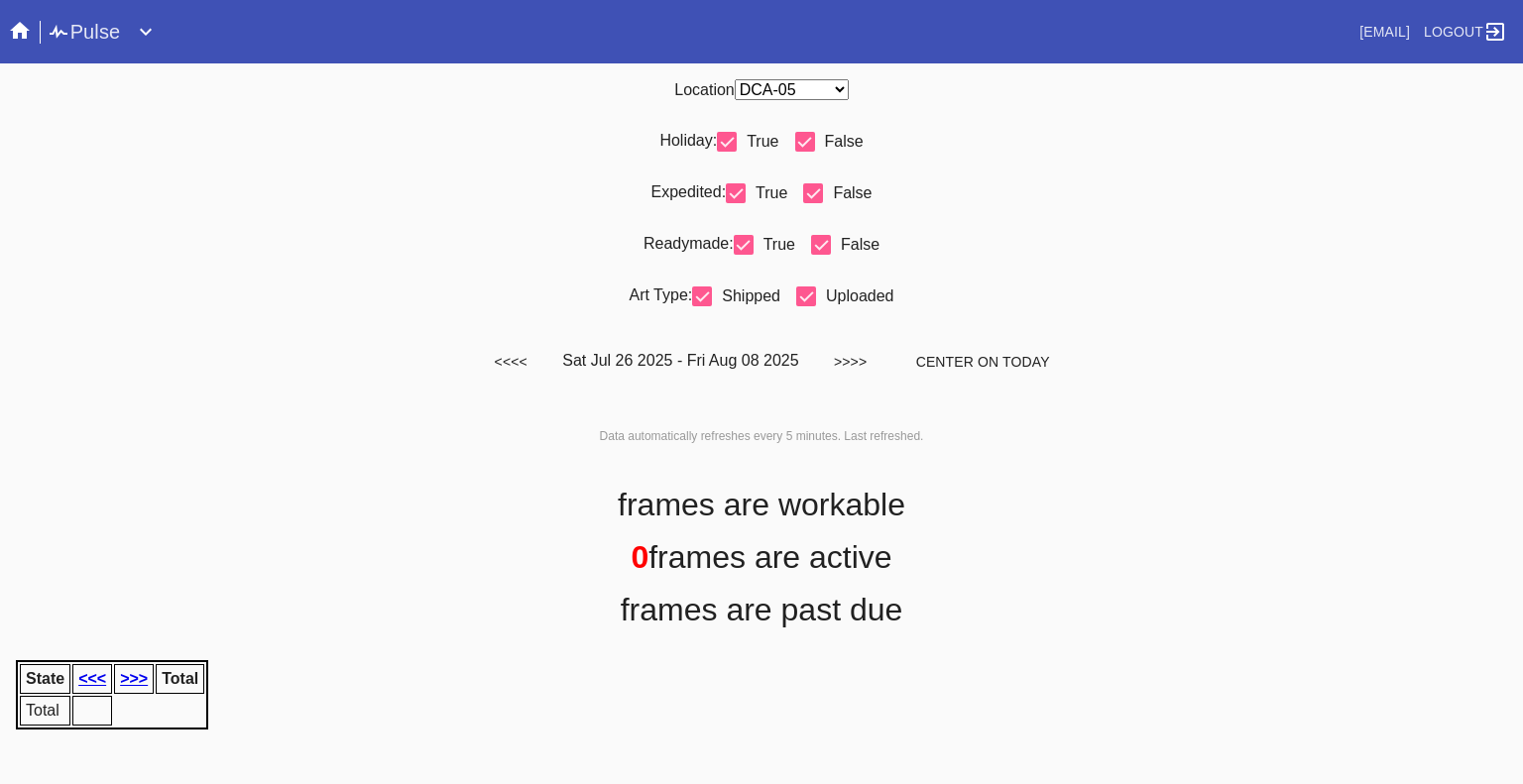 scroll, scrollTop: 0, scrollLeft: 0, axis: both 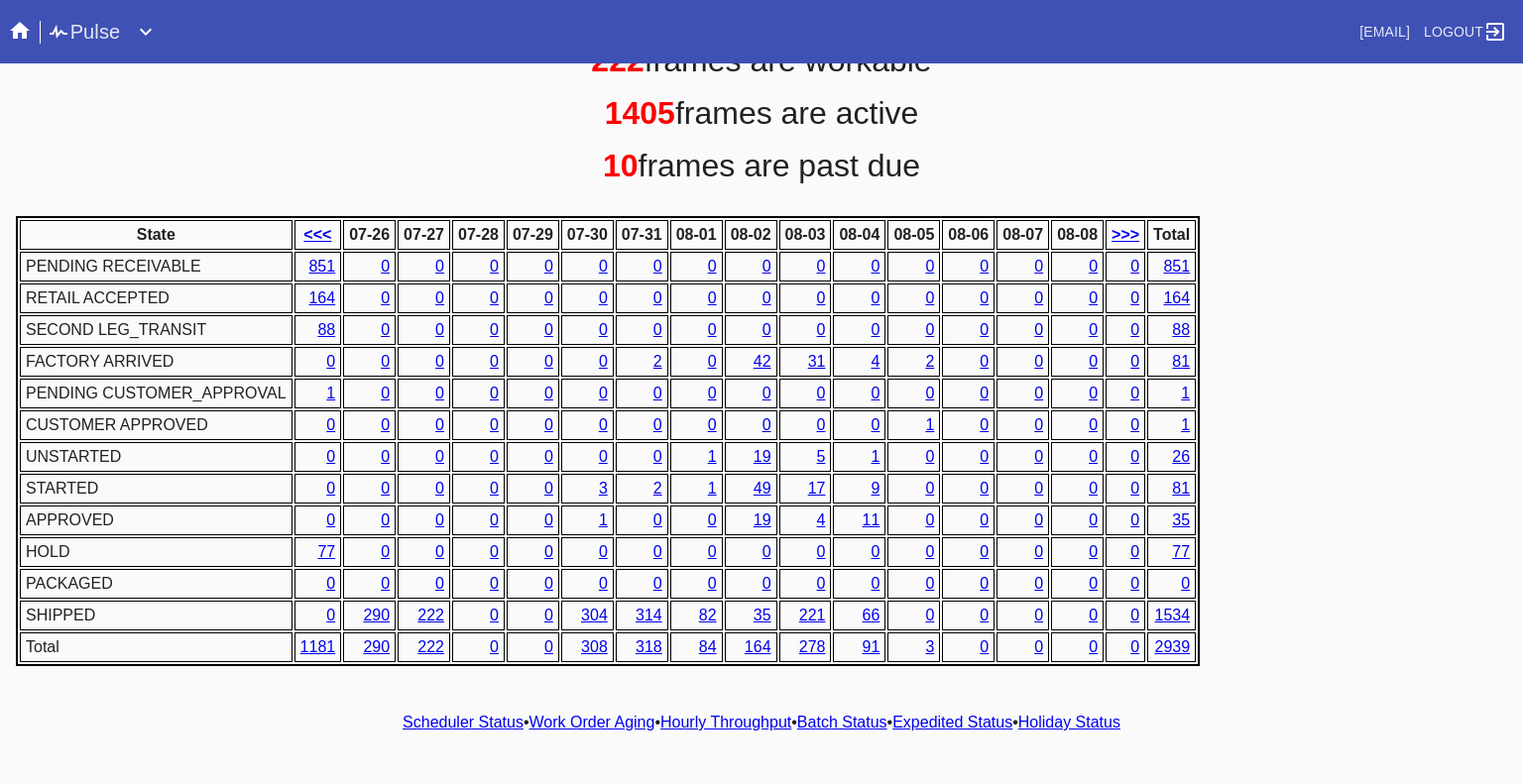 click on "2" at bounding box center (657, 361) 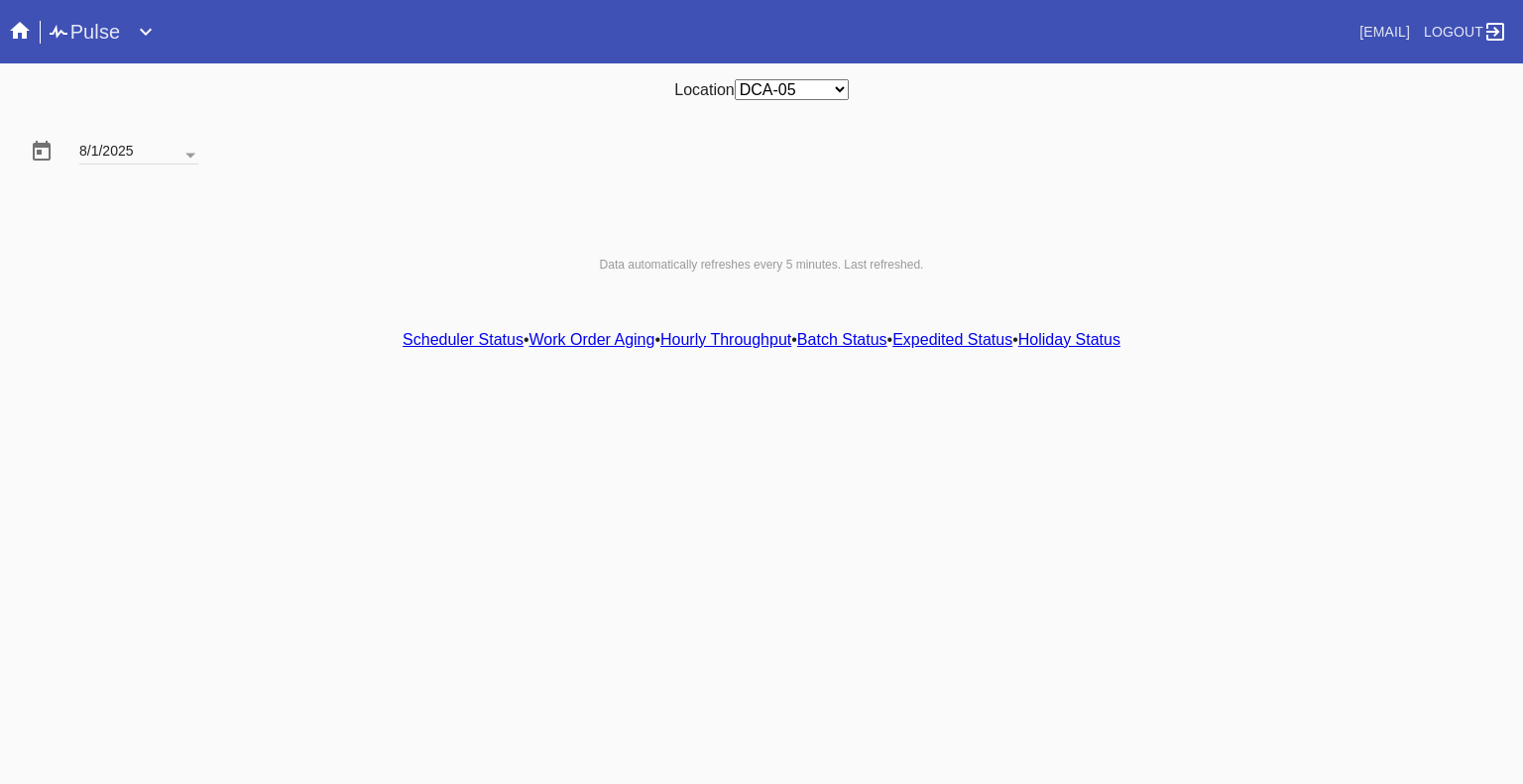 scroll, scrollTop: 0, scrollLeft: 0, axis: both 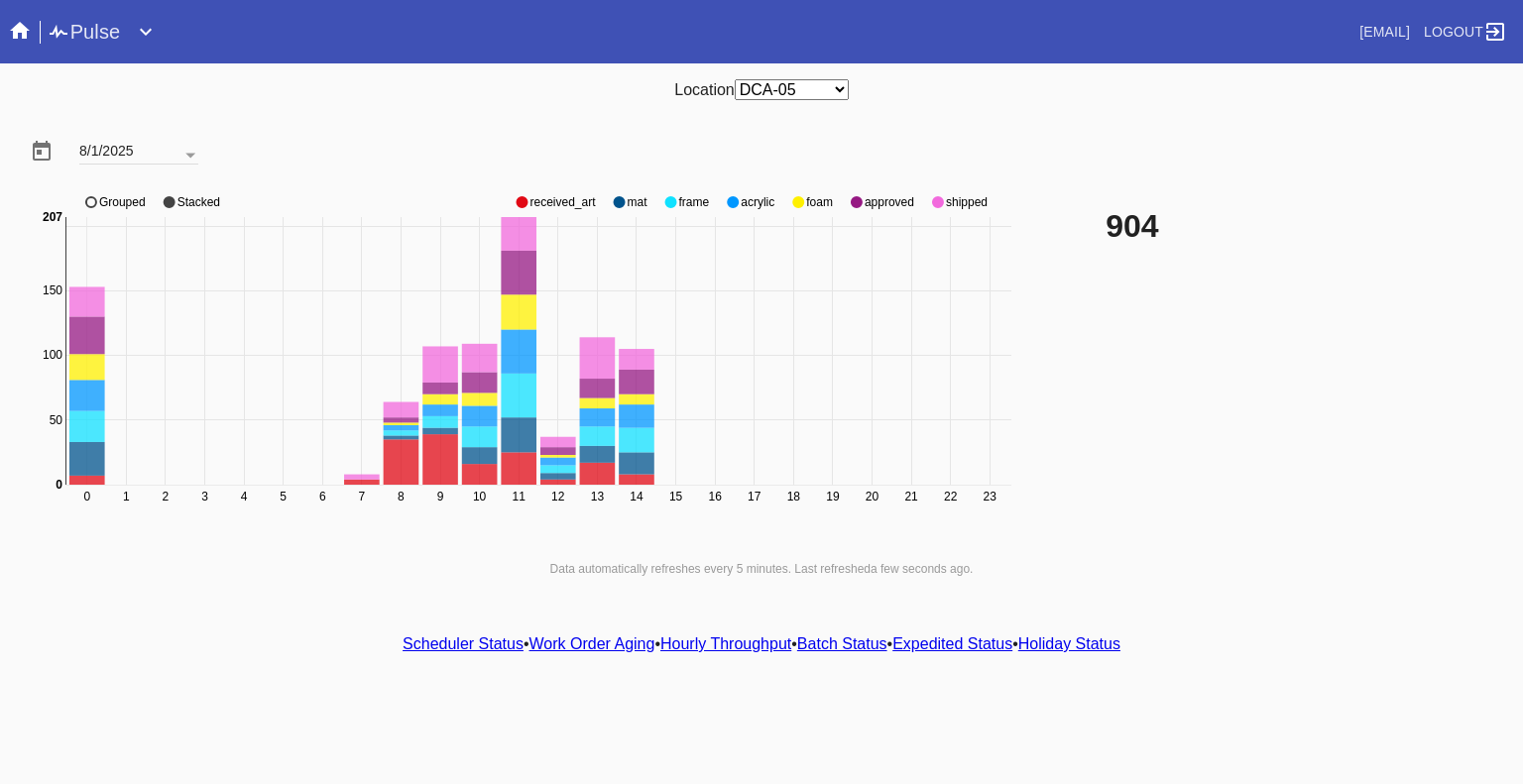 click 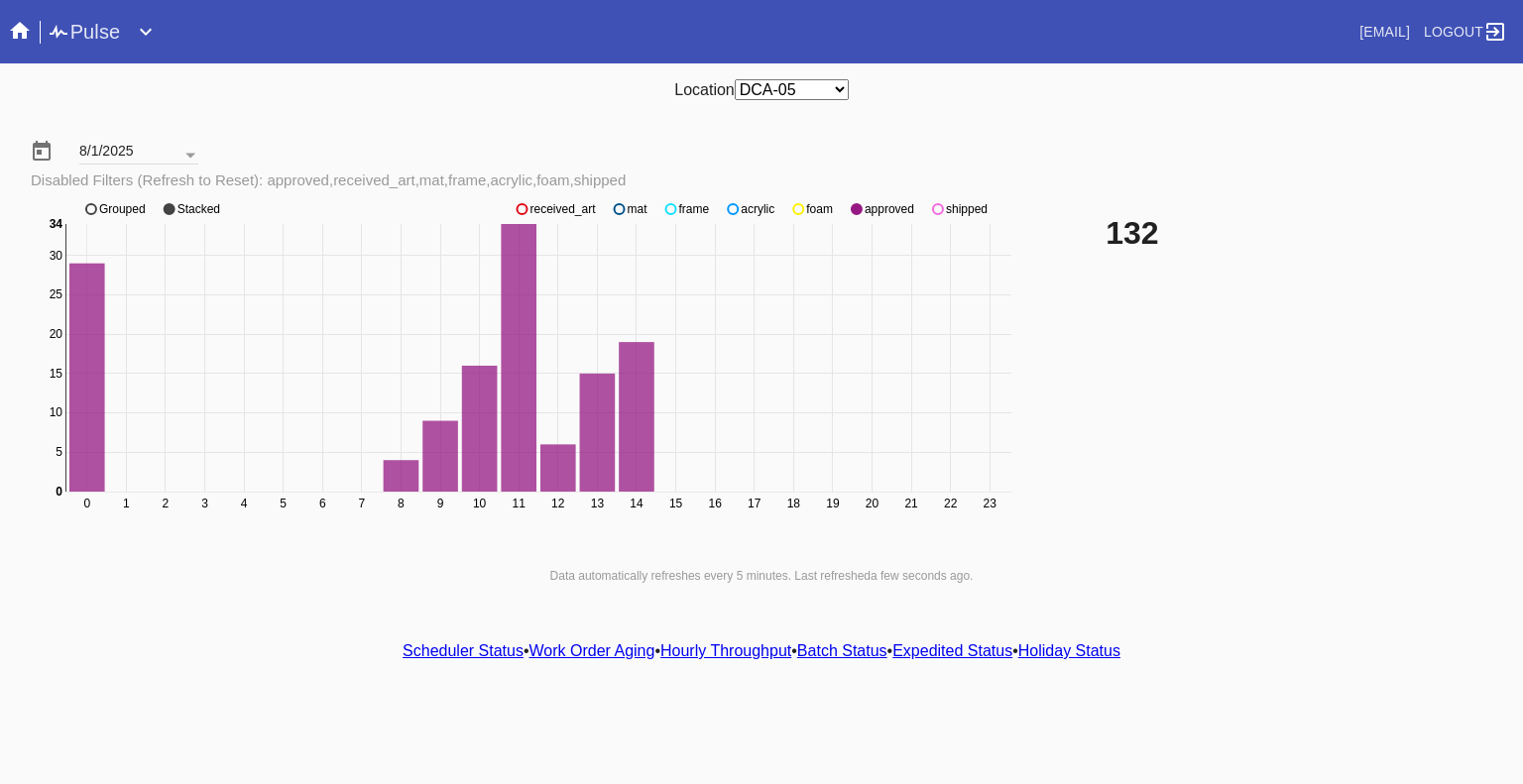 click 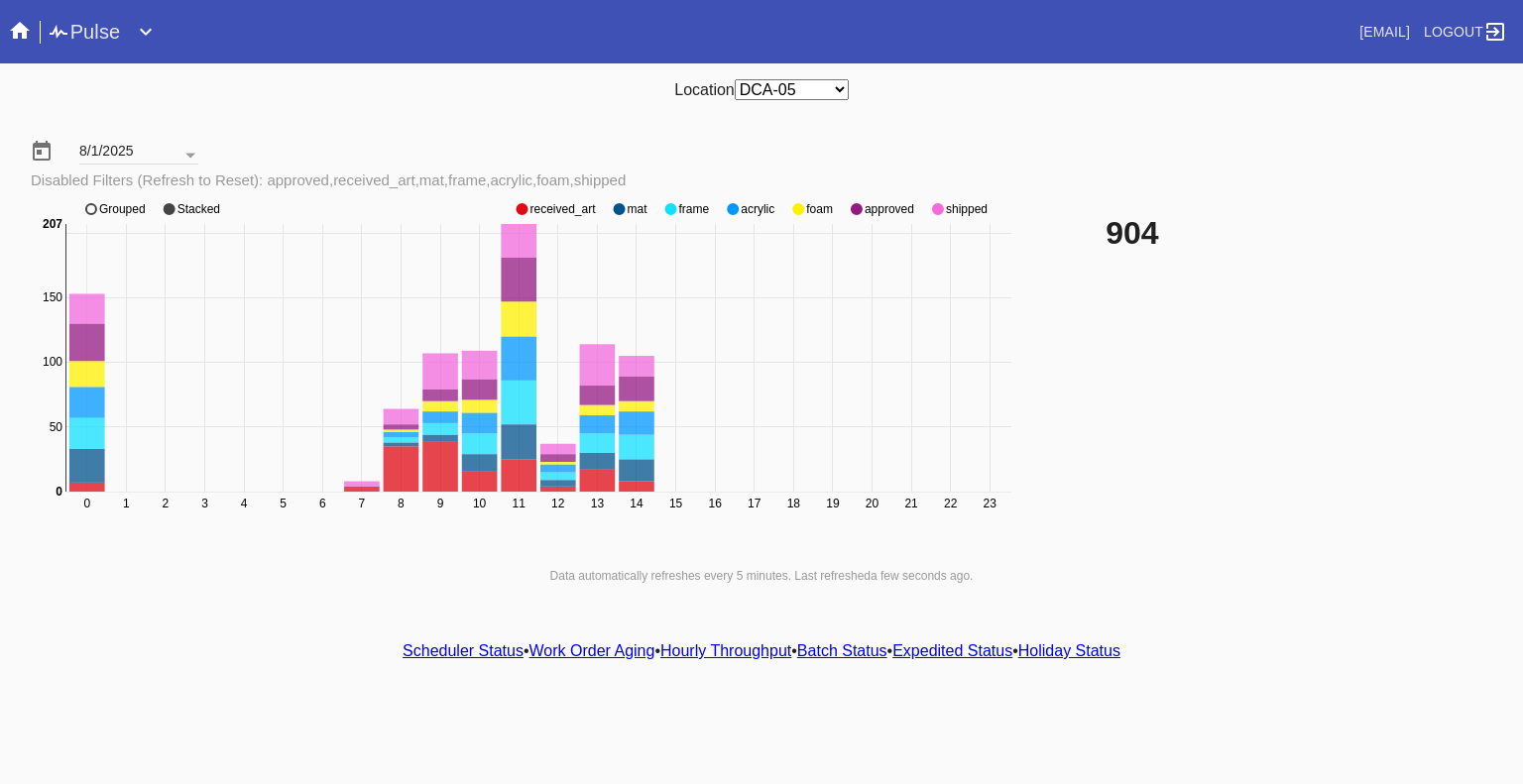 click on "shipped" 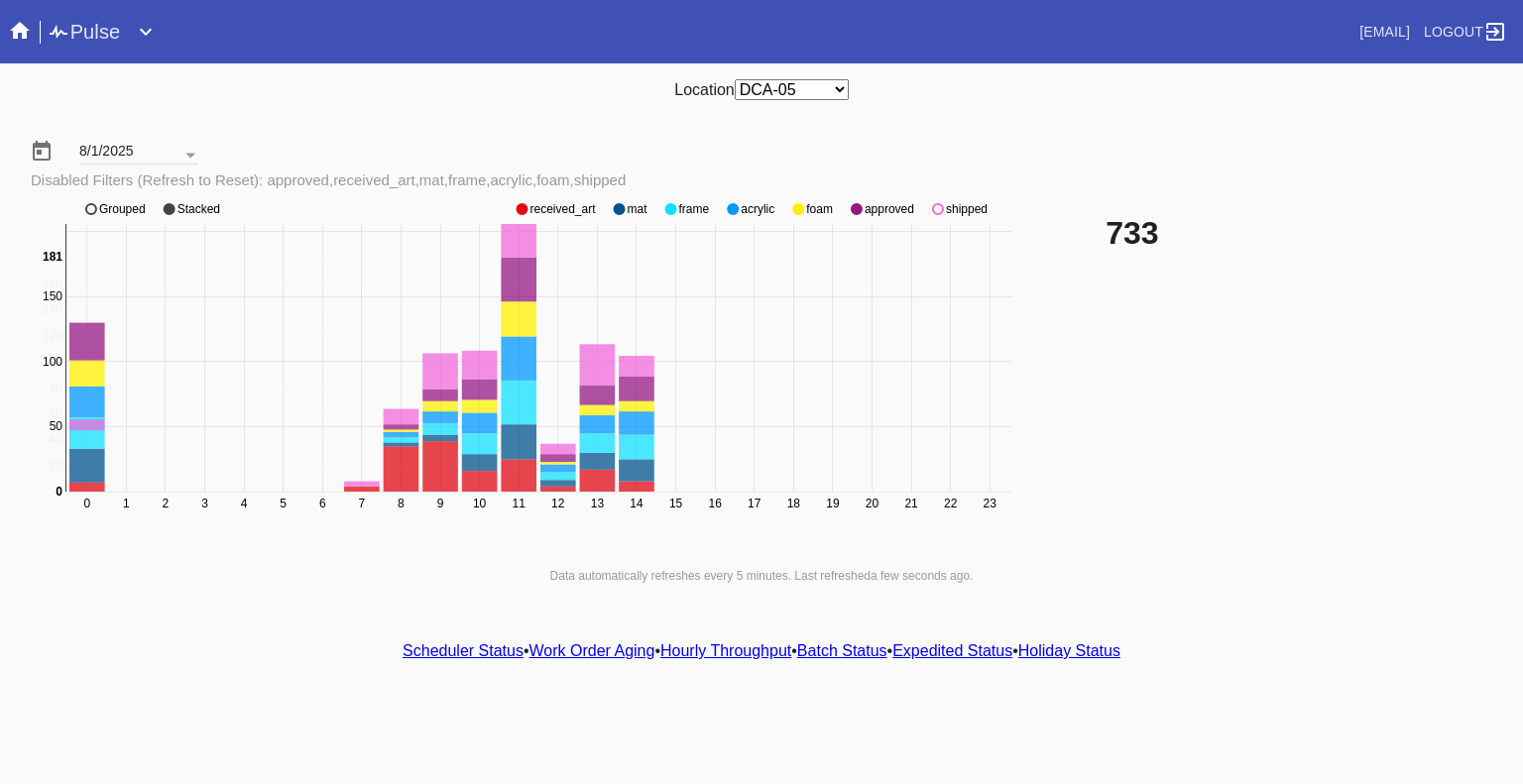 click on "shipped" 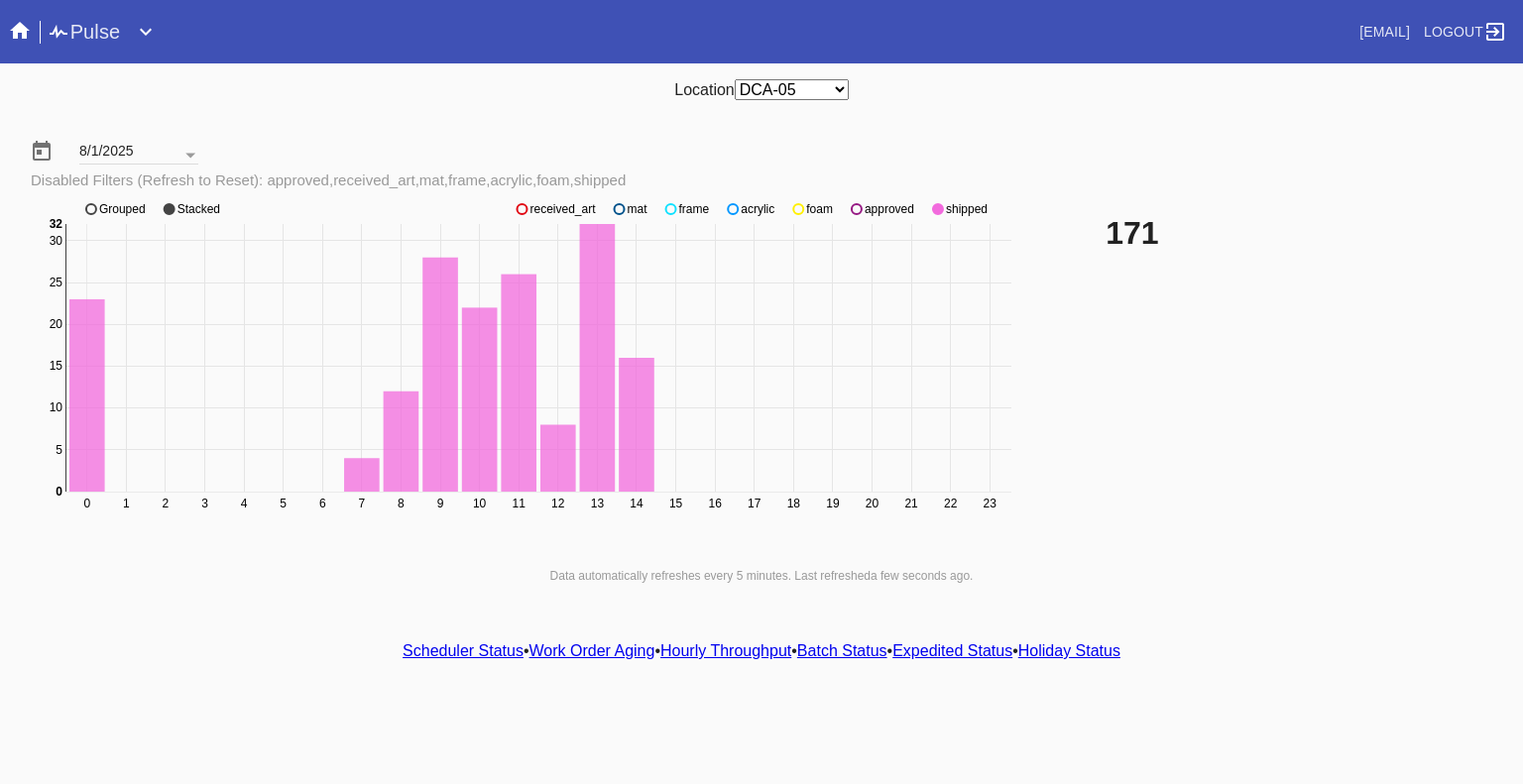 click on "shipped" 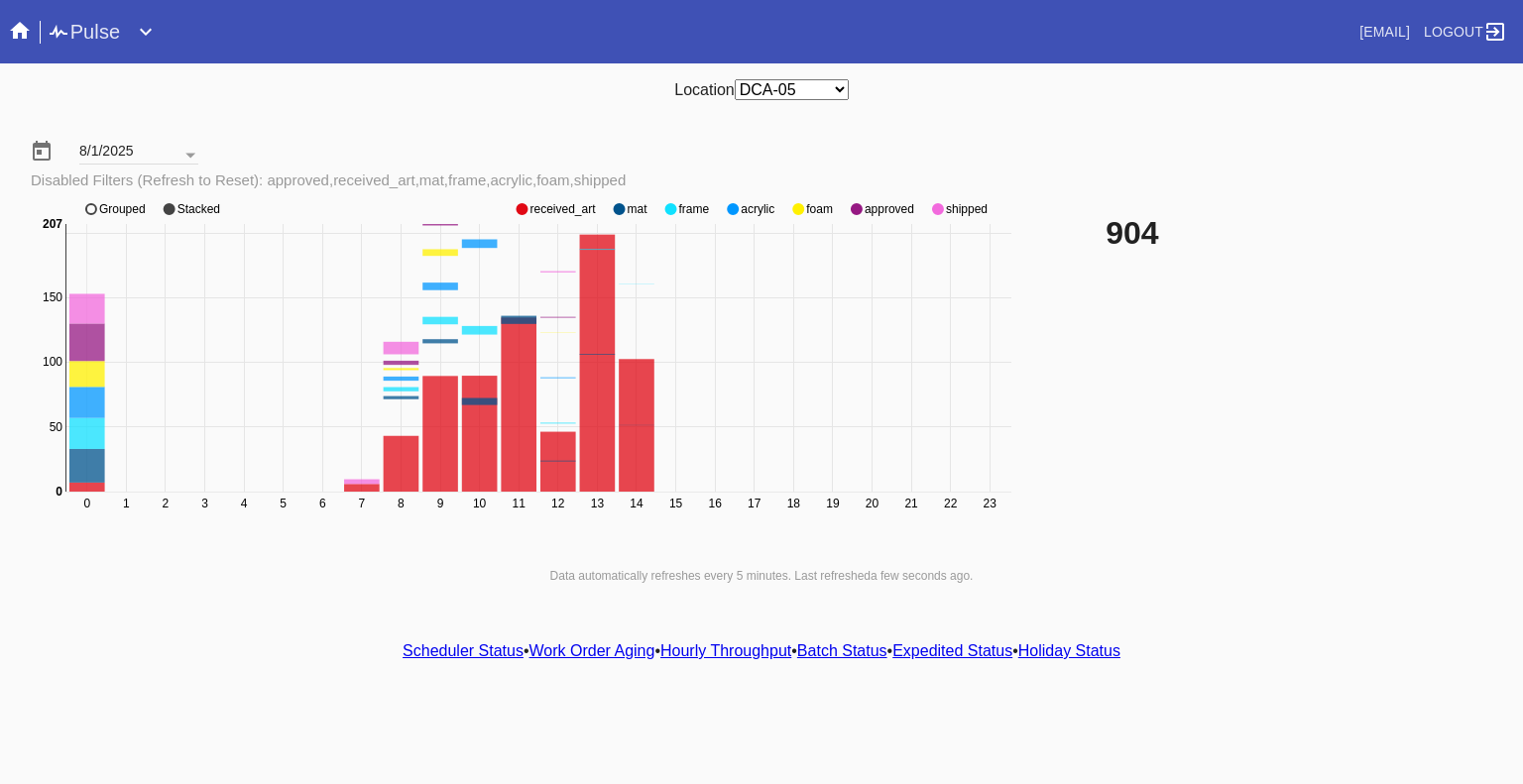 click on "shipped" 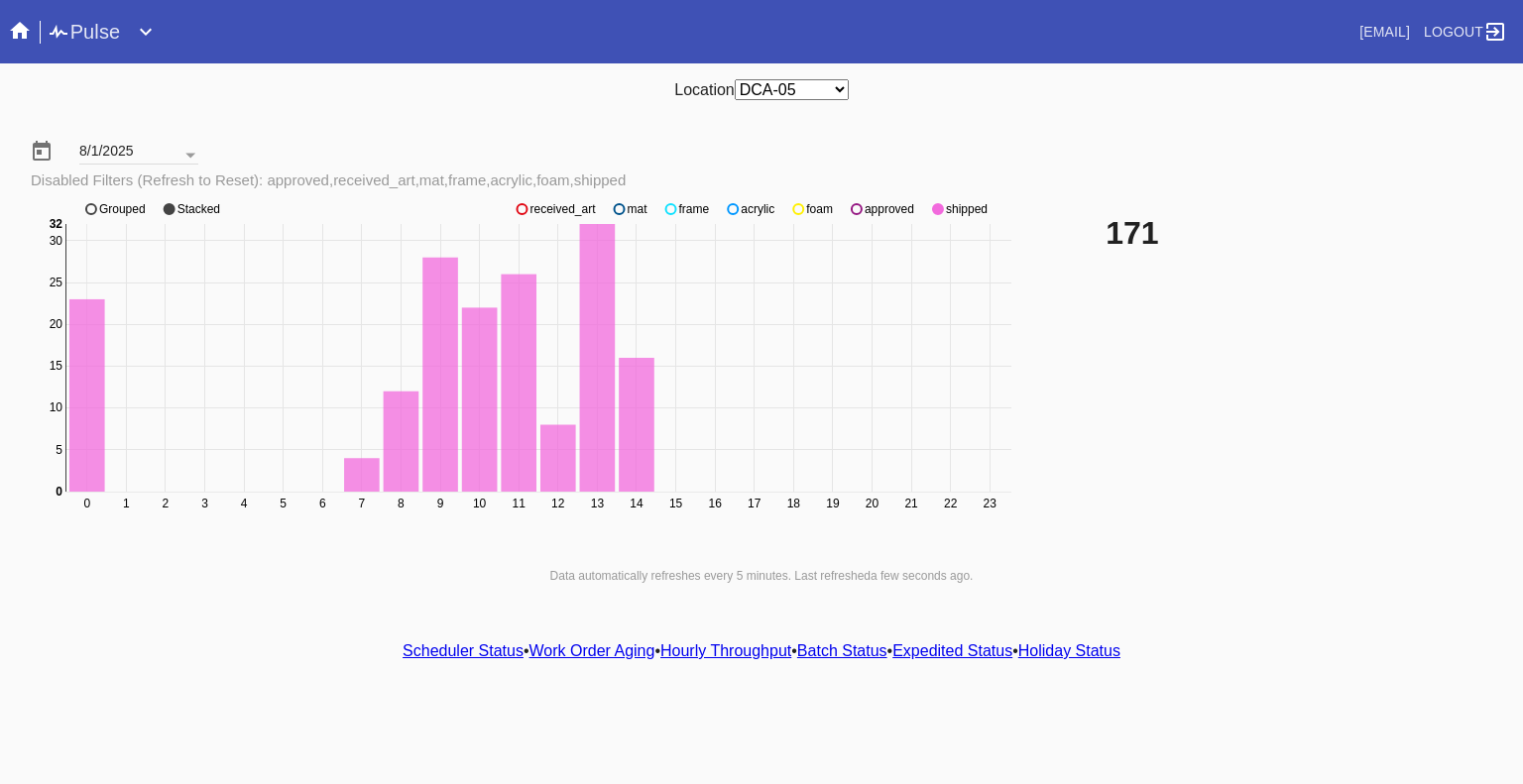 click 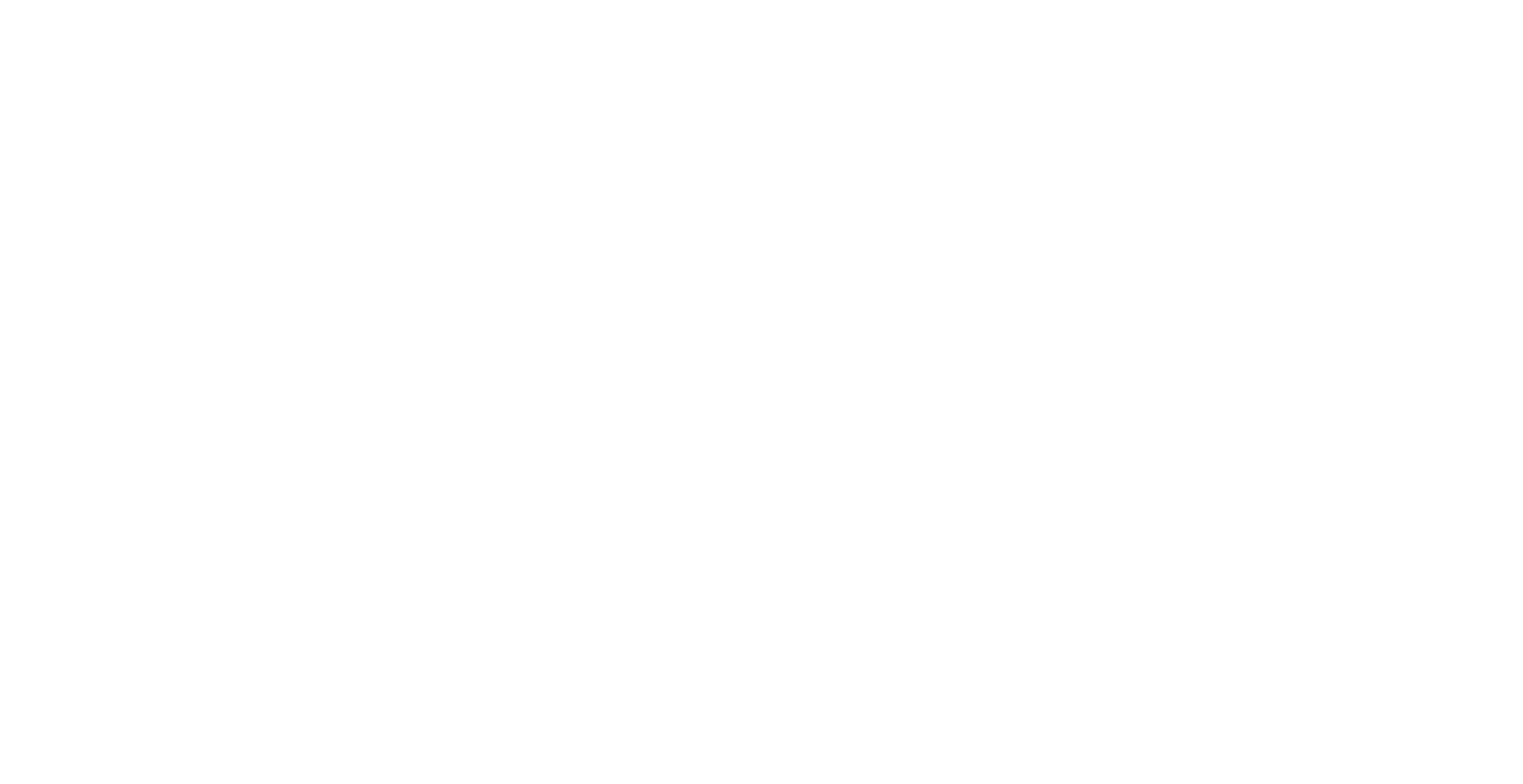 scroll, scrollTop: 0, scrollLeft: 0, axis: both 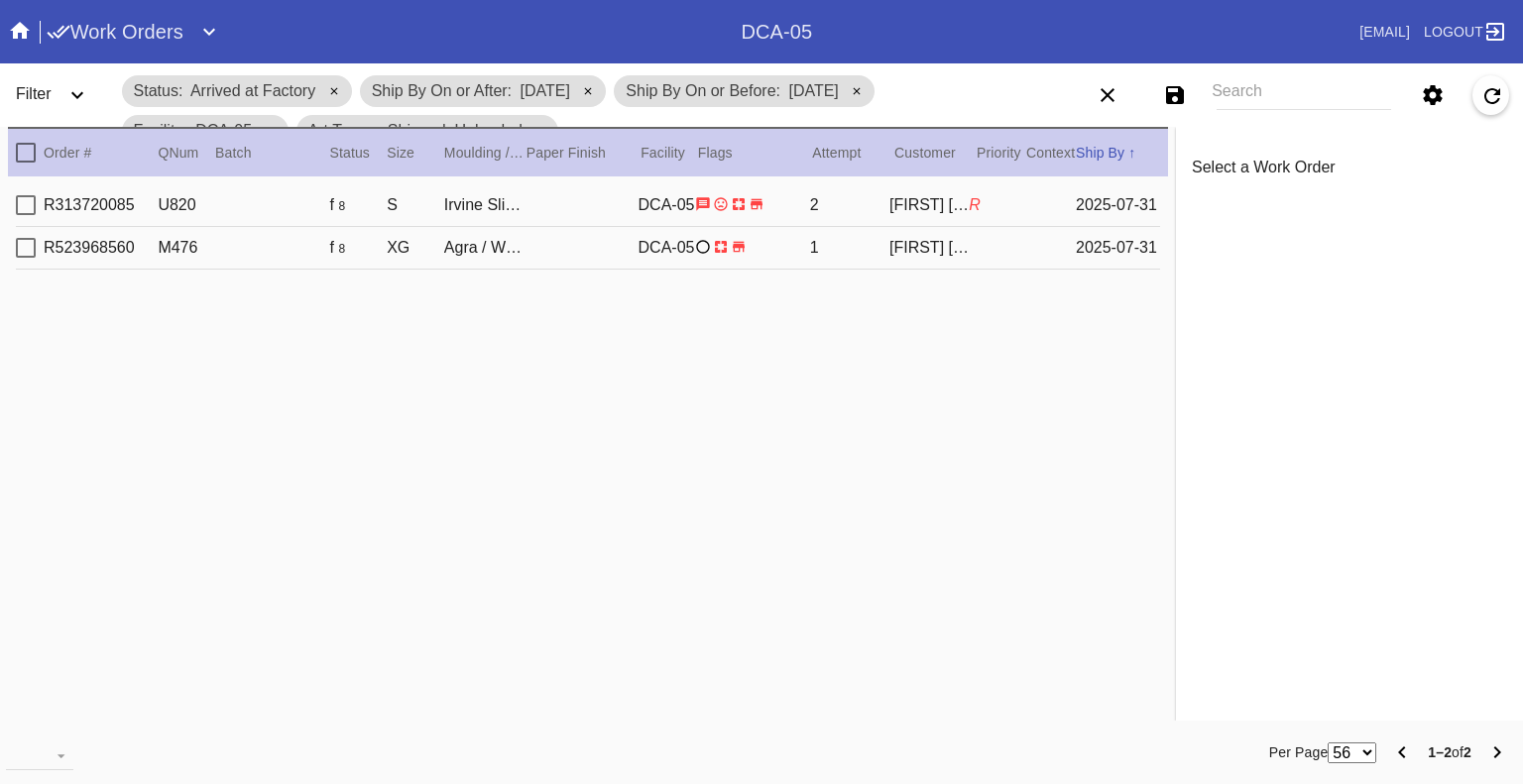 click at bounding box center (26, 248) 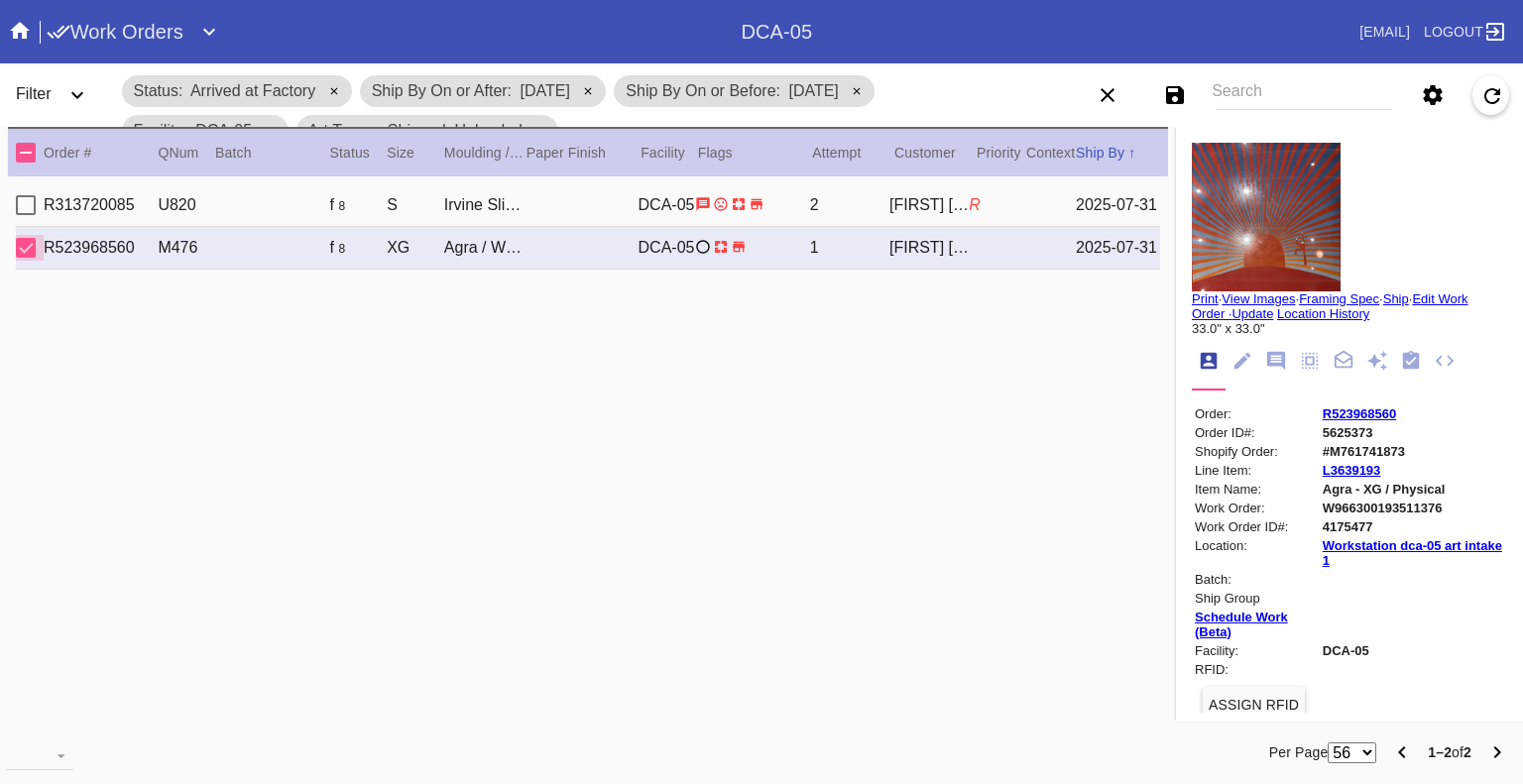 click at bounding box center (26, 248) 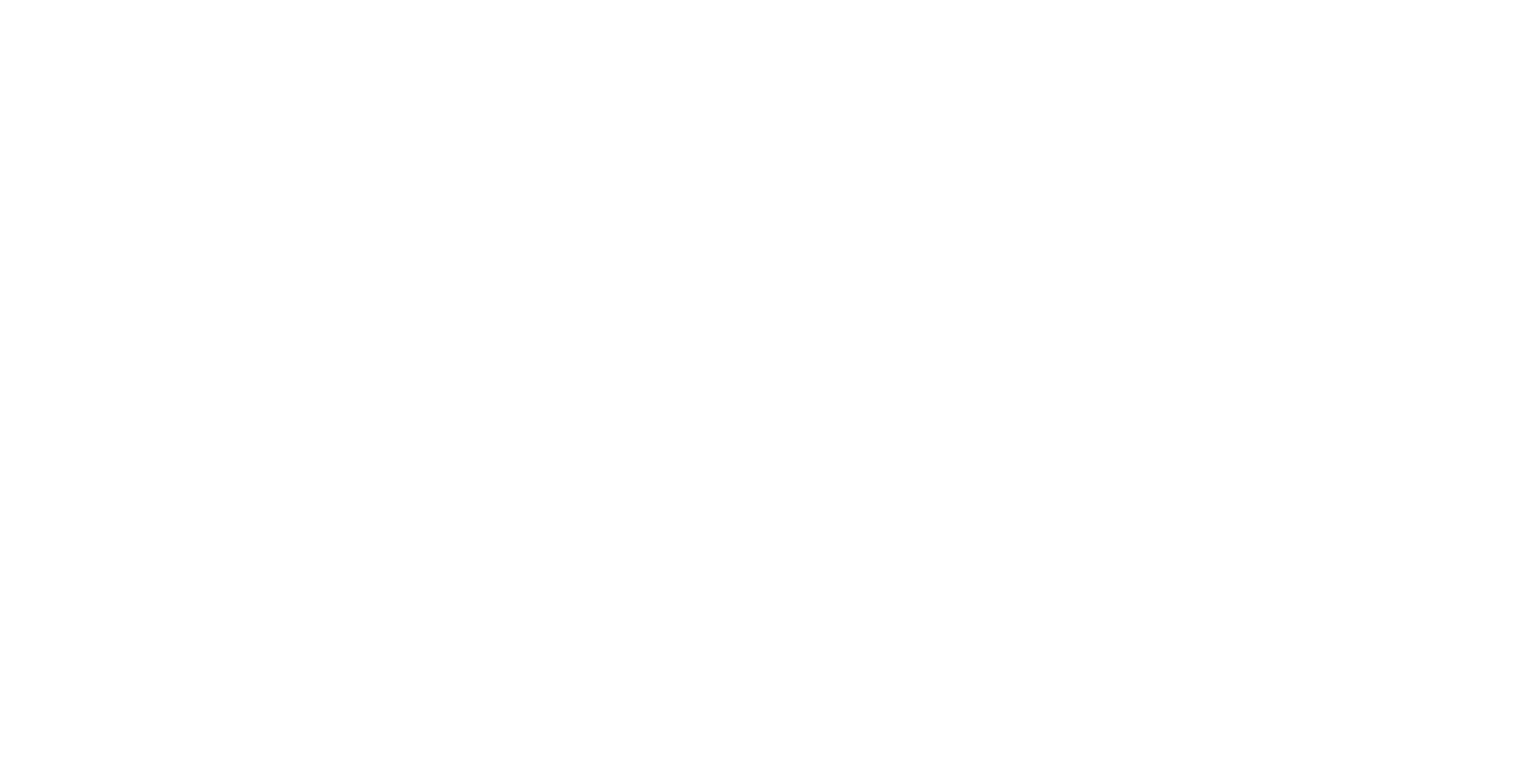 scroll, scrollTop: 0, scrollLeft: 0, axis: both 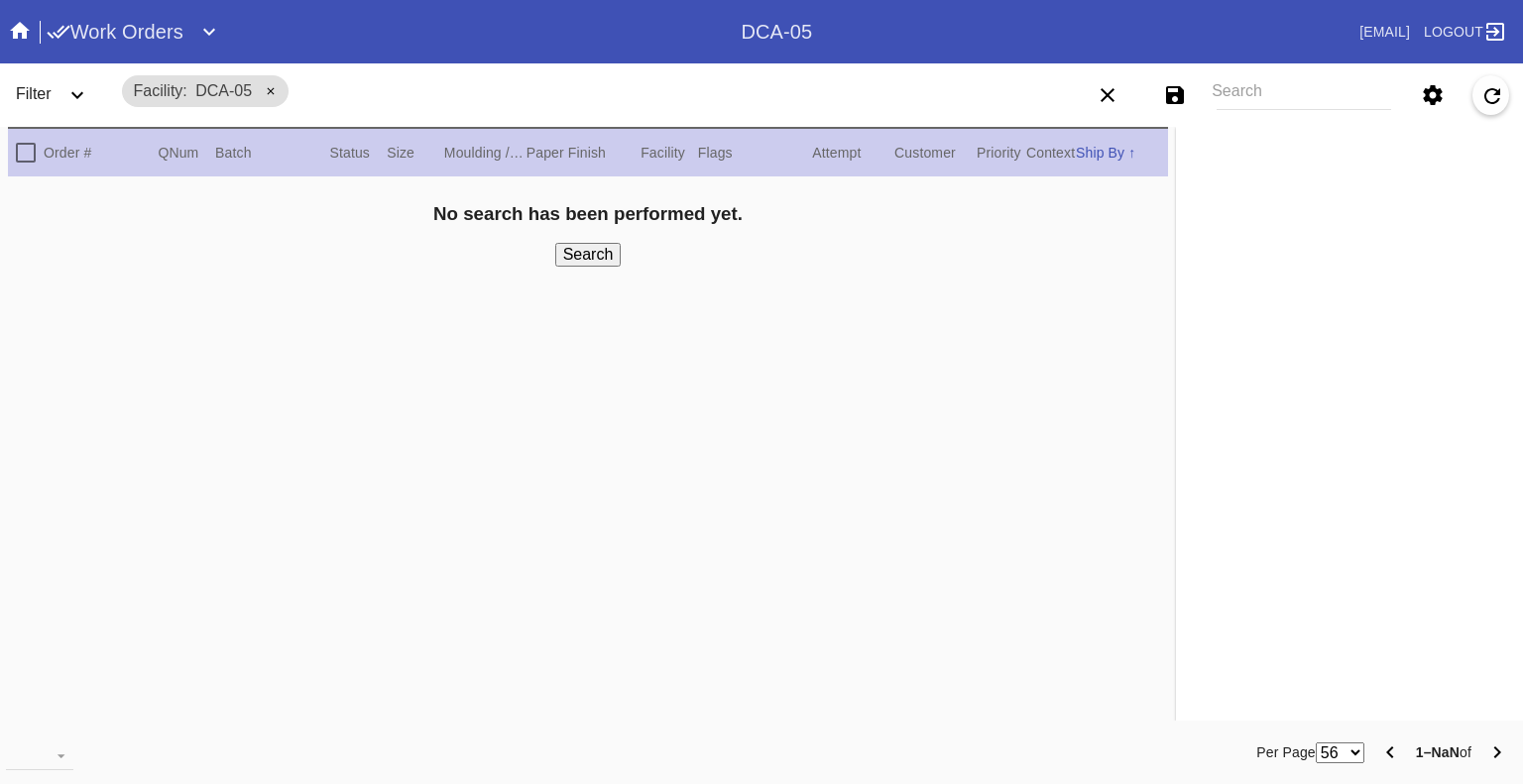 click on "Search" at bounding box center [1304, 95] 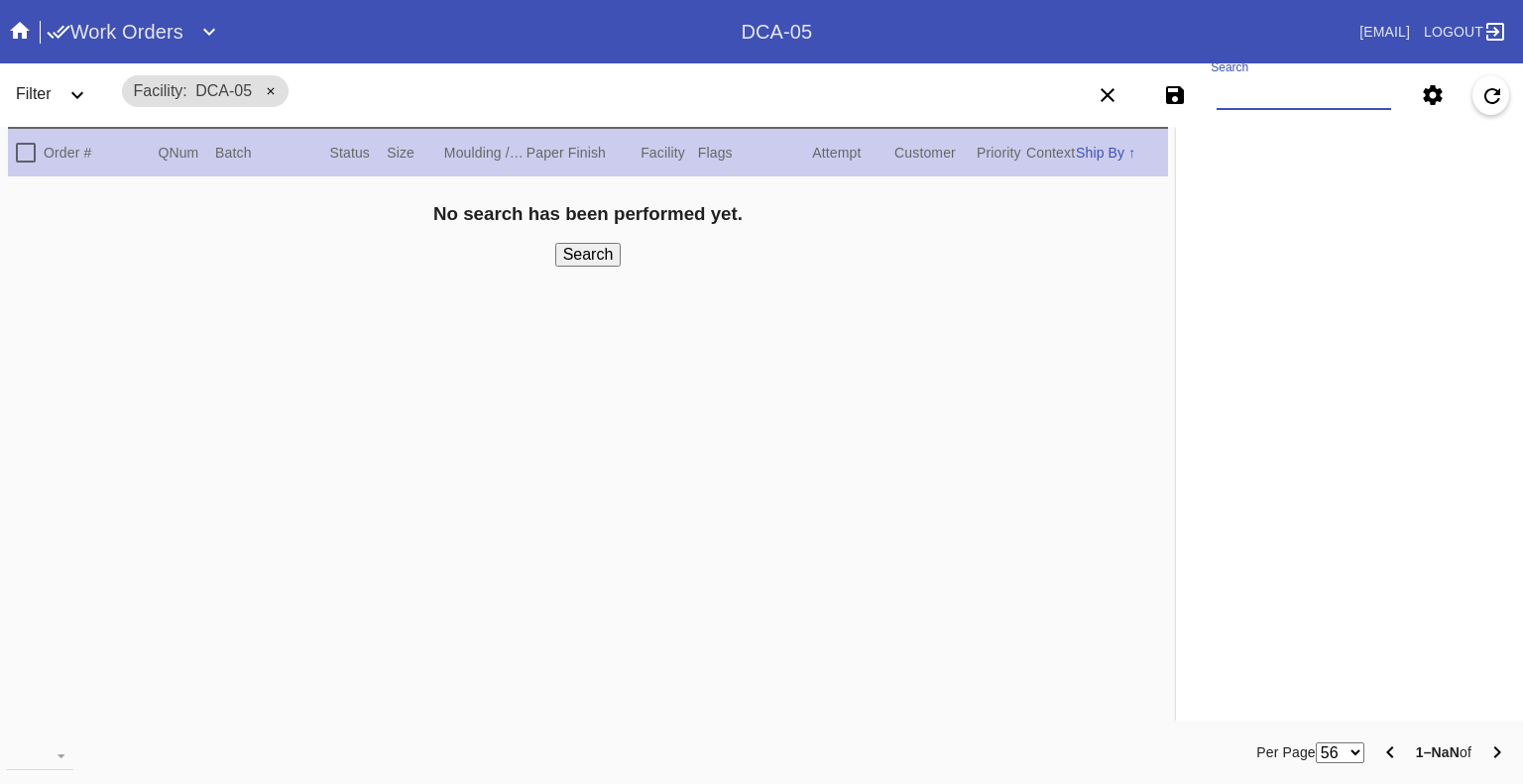 paste on "[ID] [ID] [ID] [ID] [ID] [ID] [ID] [ID] [ID] [ID]" 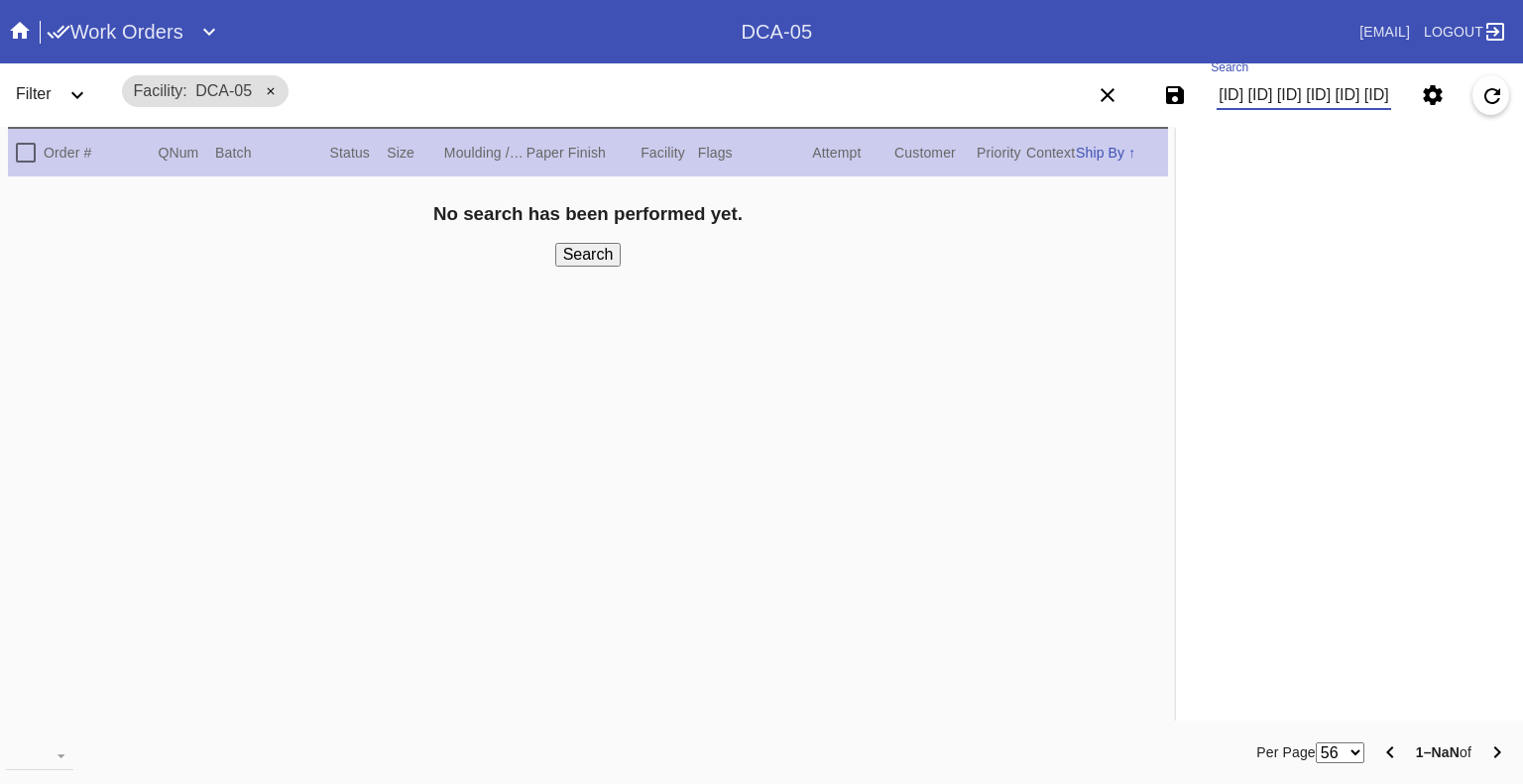 scroll, scrollTop: 0, scrollLeft: 1341, axis: horizontal 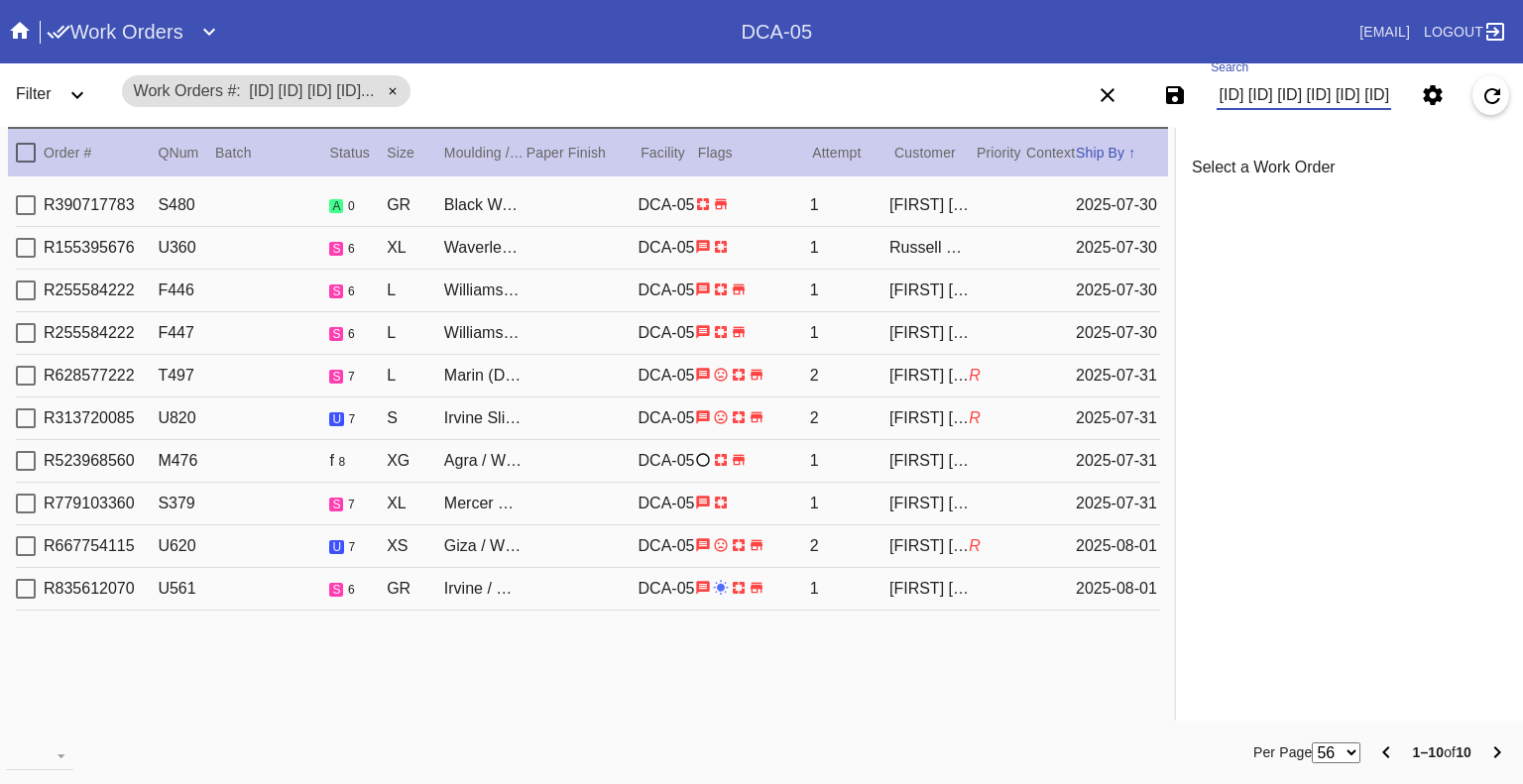 type on "[ID] [ID] [ID] [ID] [ID] [ID] [ID] [ID] [ID] [ID]" 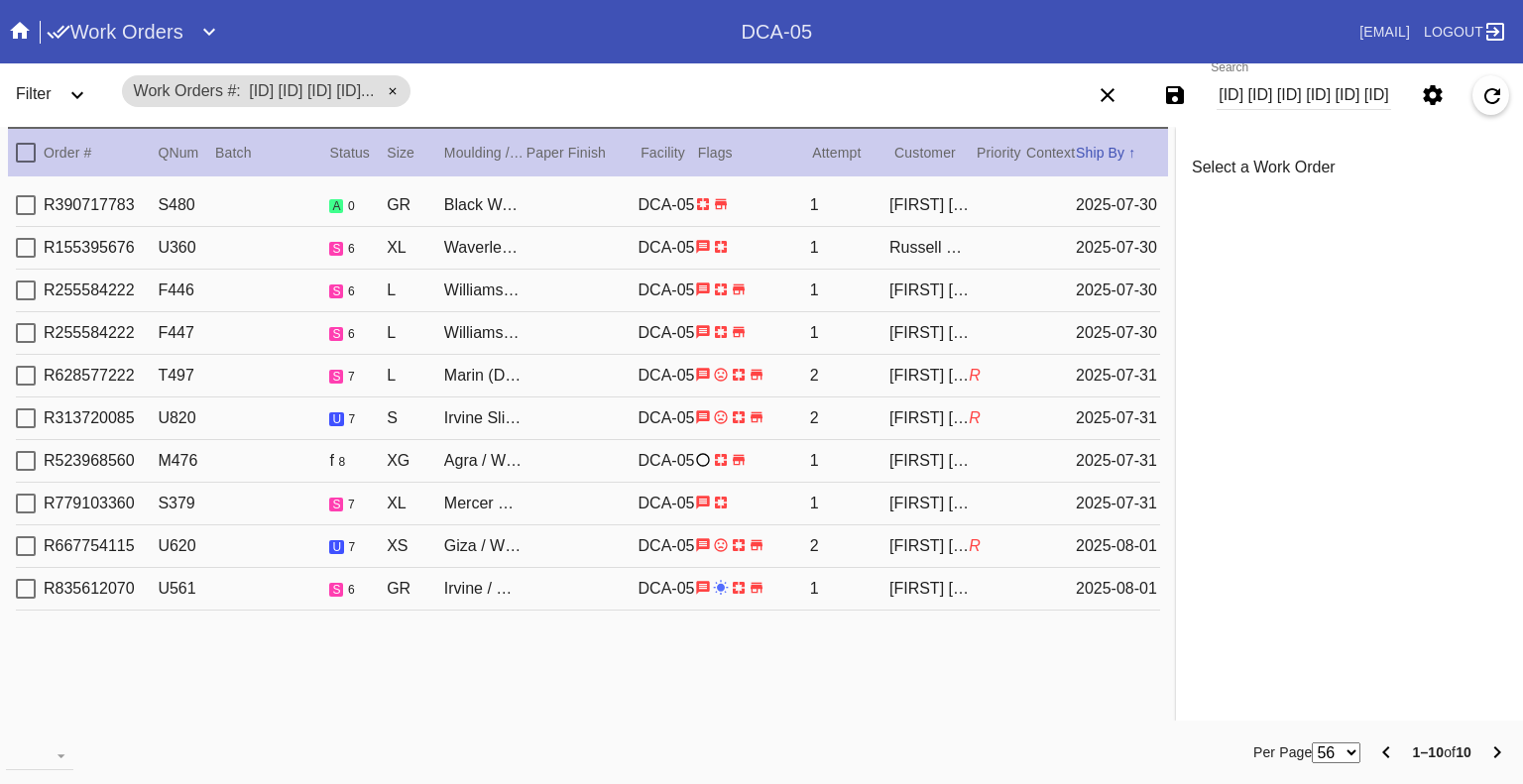 click on "Select a Work Order Print  ·  View Images  ·  Framing Spec  ·  Ship  ·  Update   Location History " x "                                 Order: Order ID#: Line Item: Item Name: Work Order: Work Order ID#: Batch: Ship Group Schedule Work (Beta) Facility: RFID:
Assign RFID
Special Instructions on Order: Line Item Instructions: Processing Instructions: Work Order Instructions: Framing Specification Instructions: Ordered: 2nd leg: Art recv'd: Ship by Date: Workable on Date: Get-it-by Date: Ship to Store: No Precedence: Workcell Schedule Shipping:   ,   Billing:   ,   Change Shipping Address You can only change the shipping address before the Work Order is shipped. Shipping Address set on Work Order Override Ship via ITS
Customer Selections Frame / Mat:  /  Width × Height: " × " WO Instructions (STUDIO ONLY) Frame Mat Mat Acrylic - ACRY01 Mat Width" at bounding box center (1349, 423) 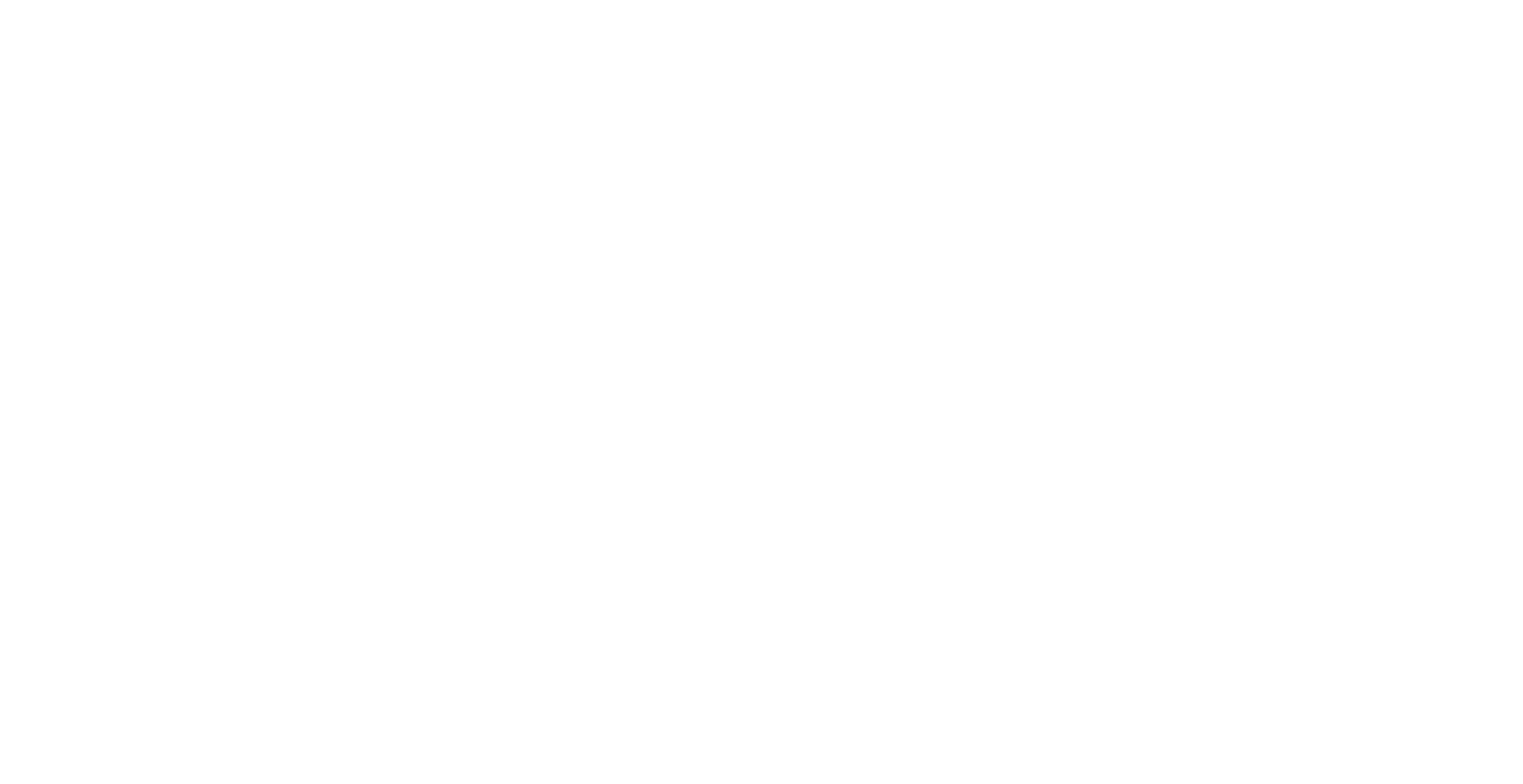 scroll, scrollTop: 0, scrollLeft: 0, axis: both 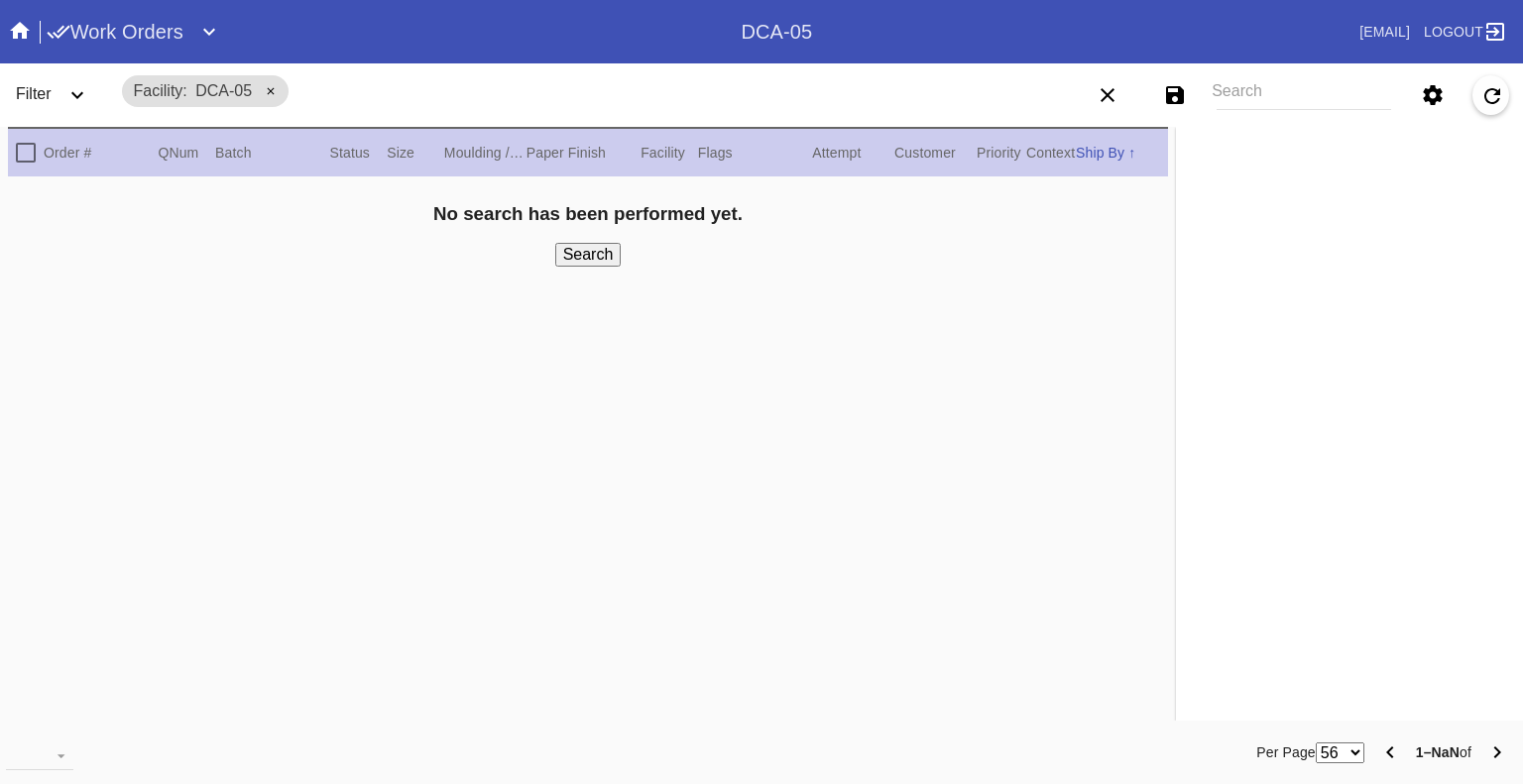 click on "Search" at bounding box center [1304, 95] 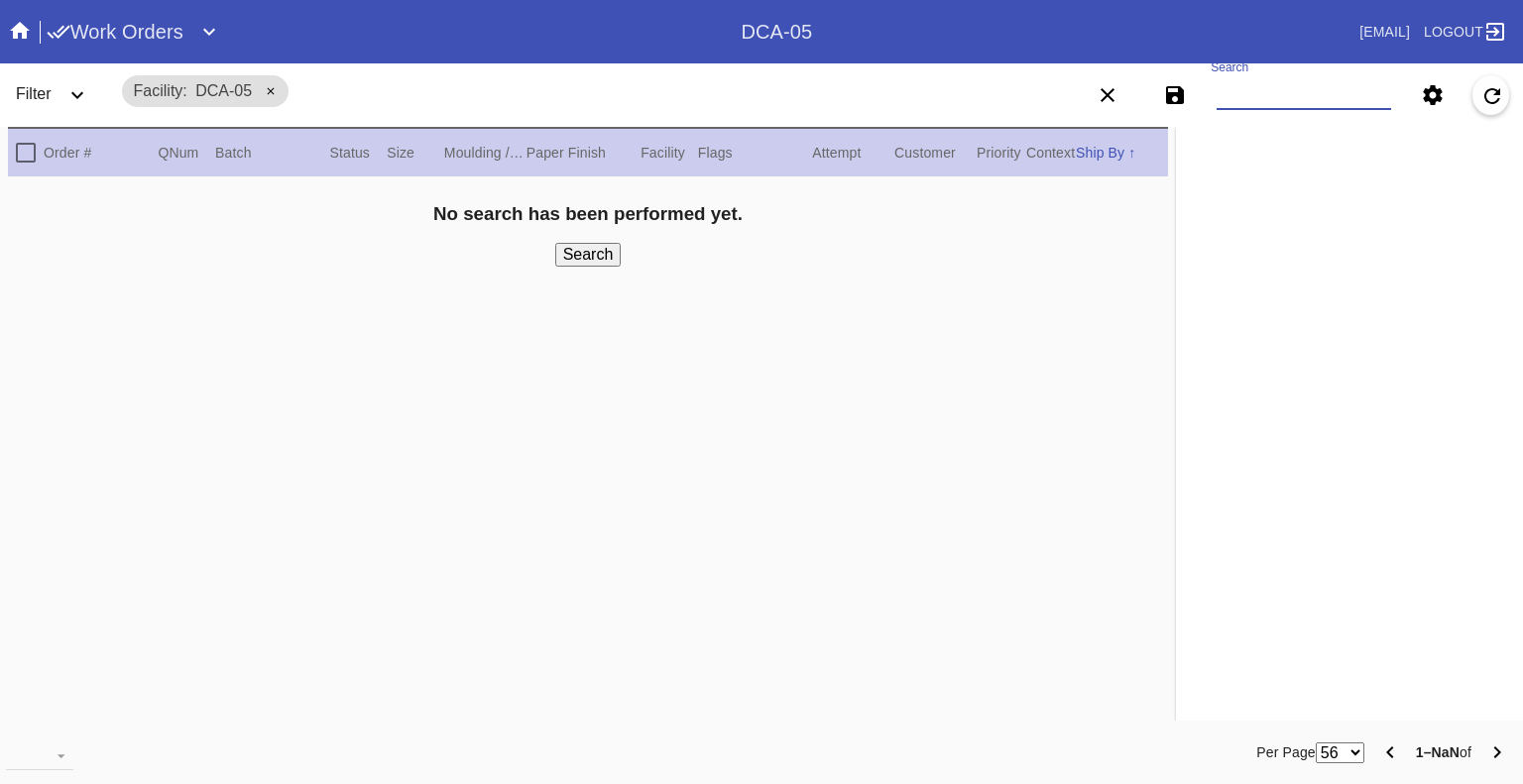 paste on "W960570458815212 W384668669439343 W560637201437632 W405947086823236 W301920737657931 W630059751230543 W966300193511376 W502620992807204 W109024678462726" 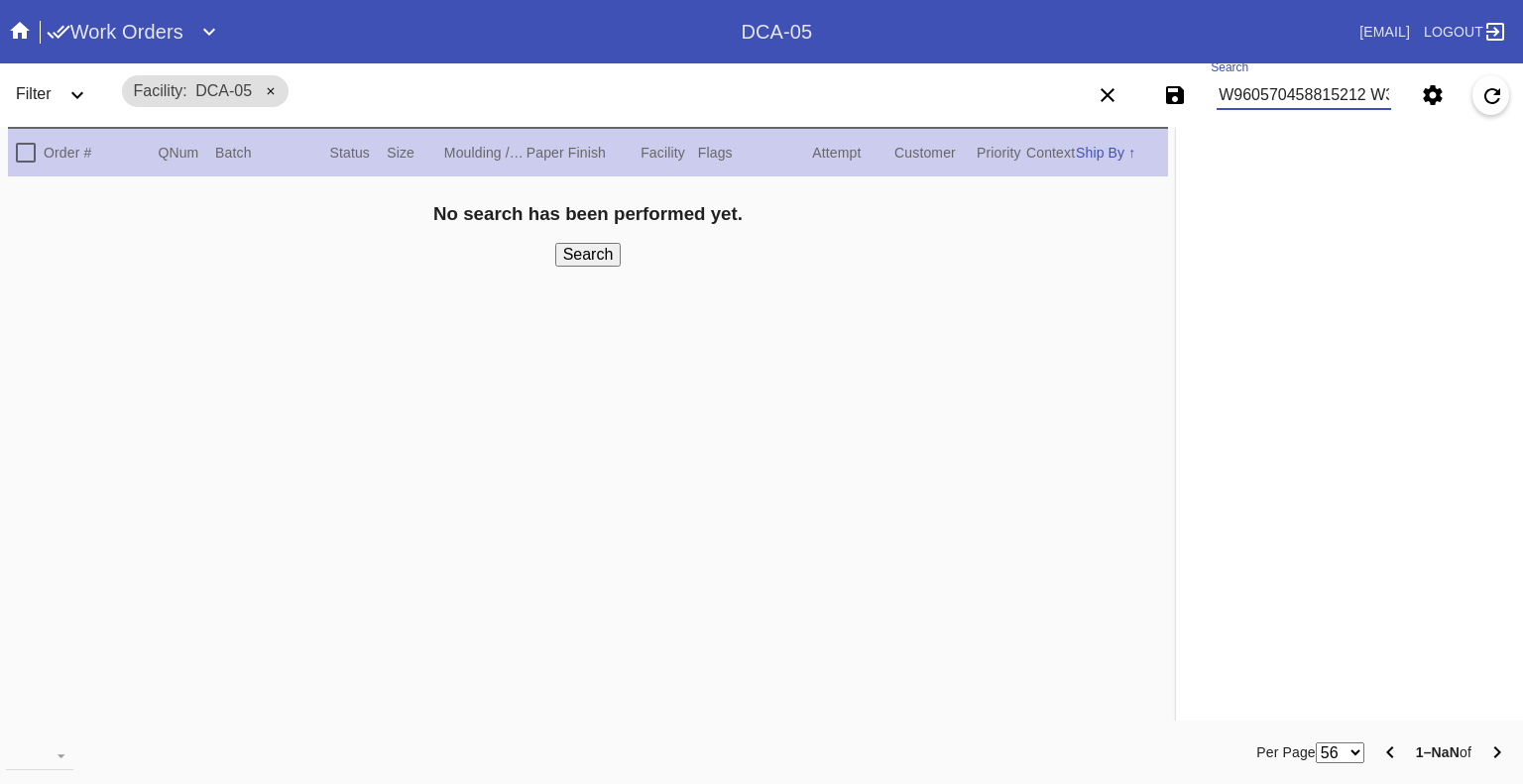 scroll, scrollTop: 0, scrollLeft: 1189, axis: horizontal 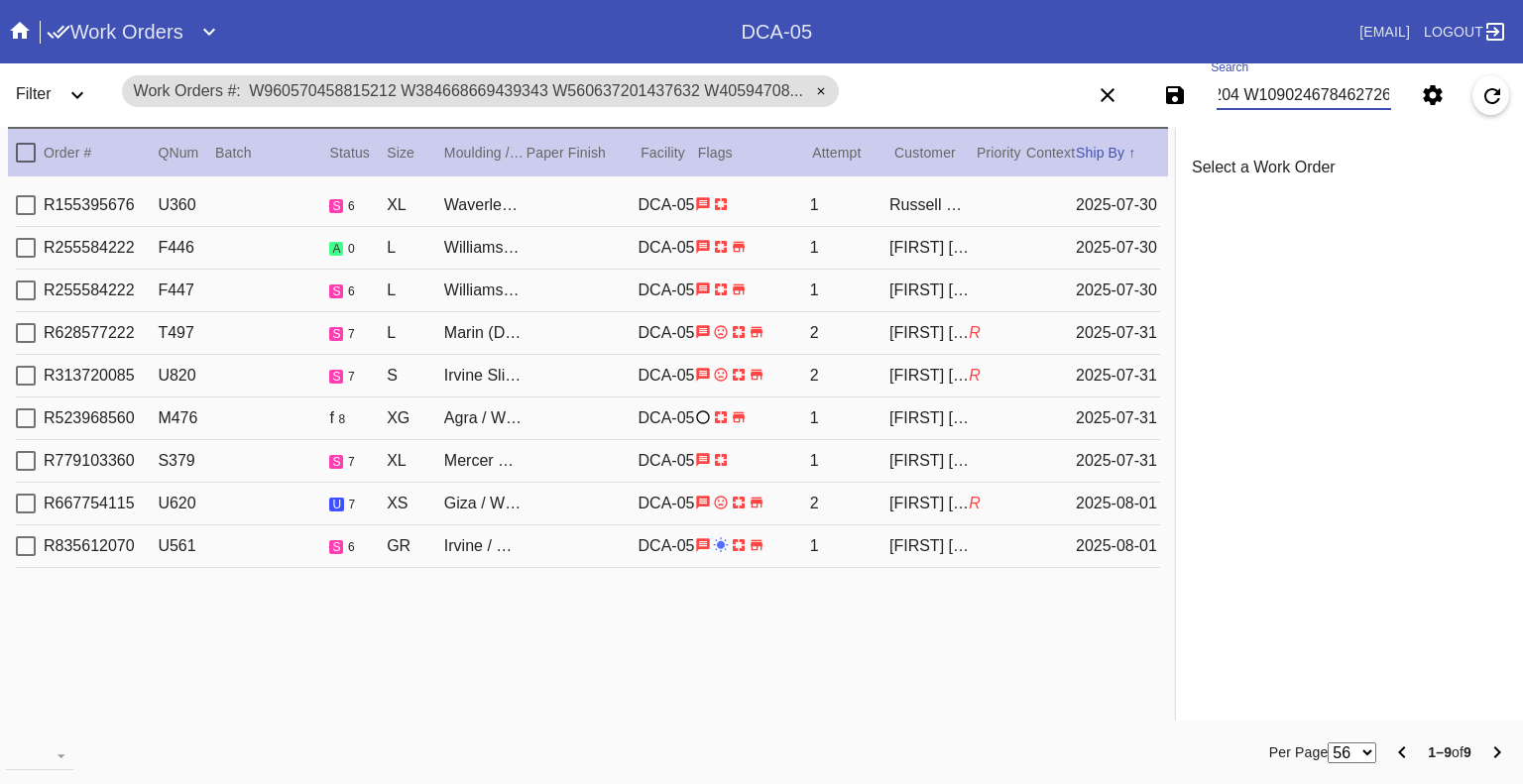 type on "W960570458815212 W384668669439343 W560637201437632 W405947086823236 W301920737657931 W630059751230543 W966300193511376 W502620992807204 W109024678462726" 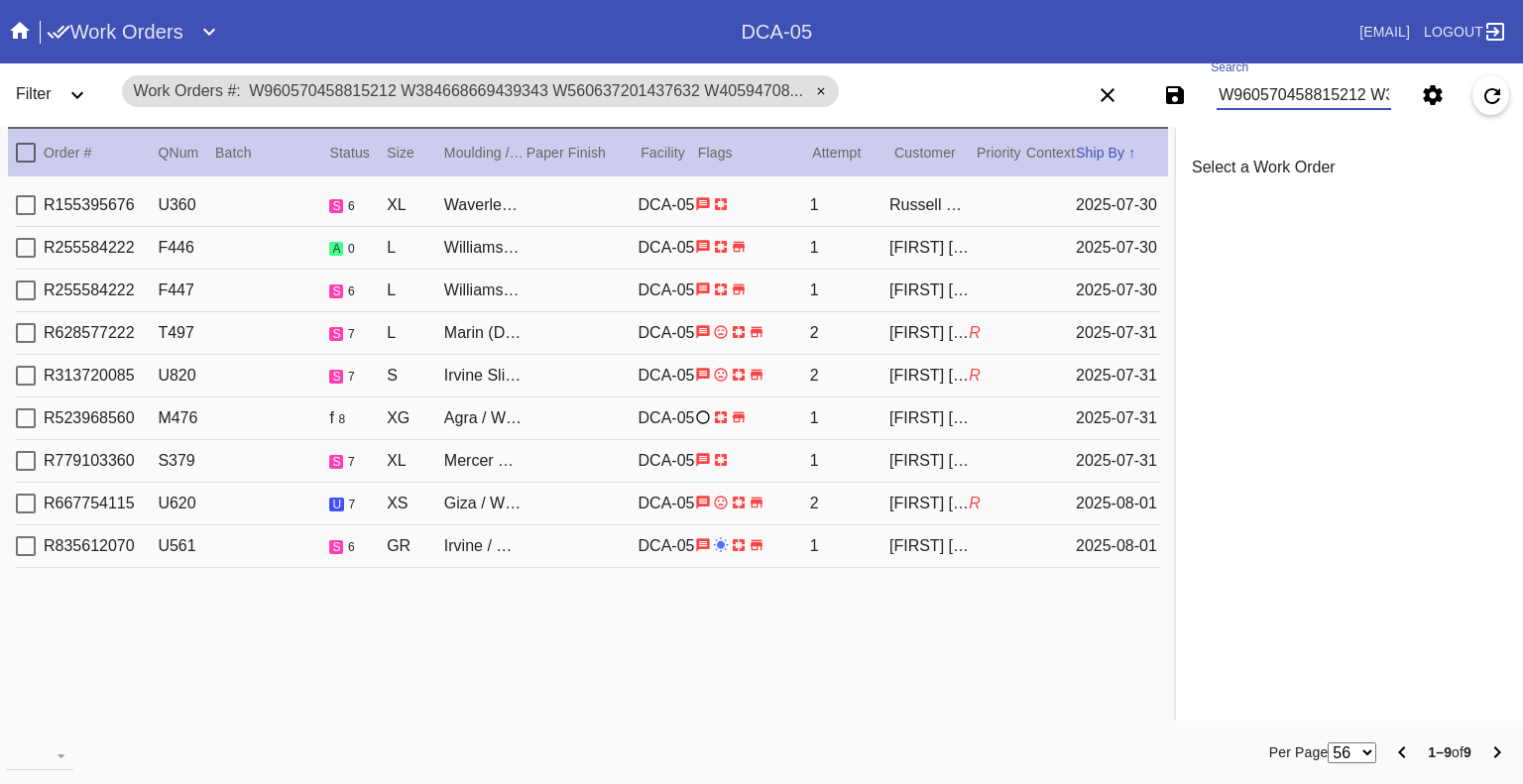 drag, startPoint x: 20, startPoint y: 252, endPoint x: 39, endPoint y: 256, distance: 19.416488 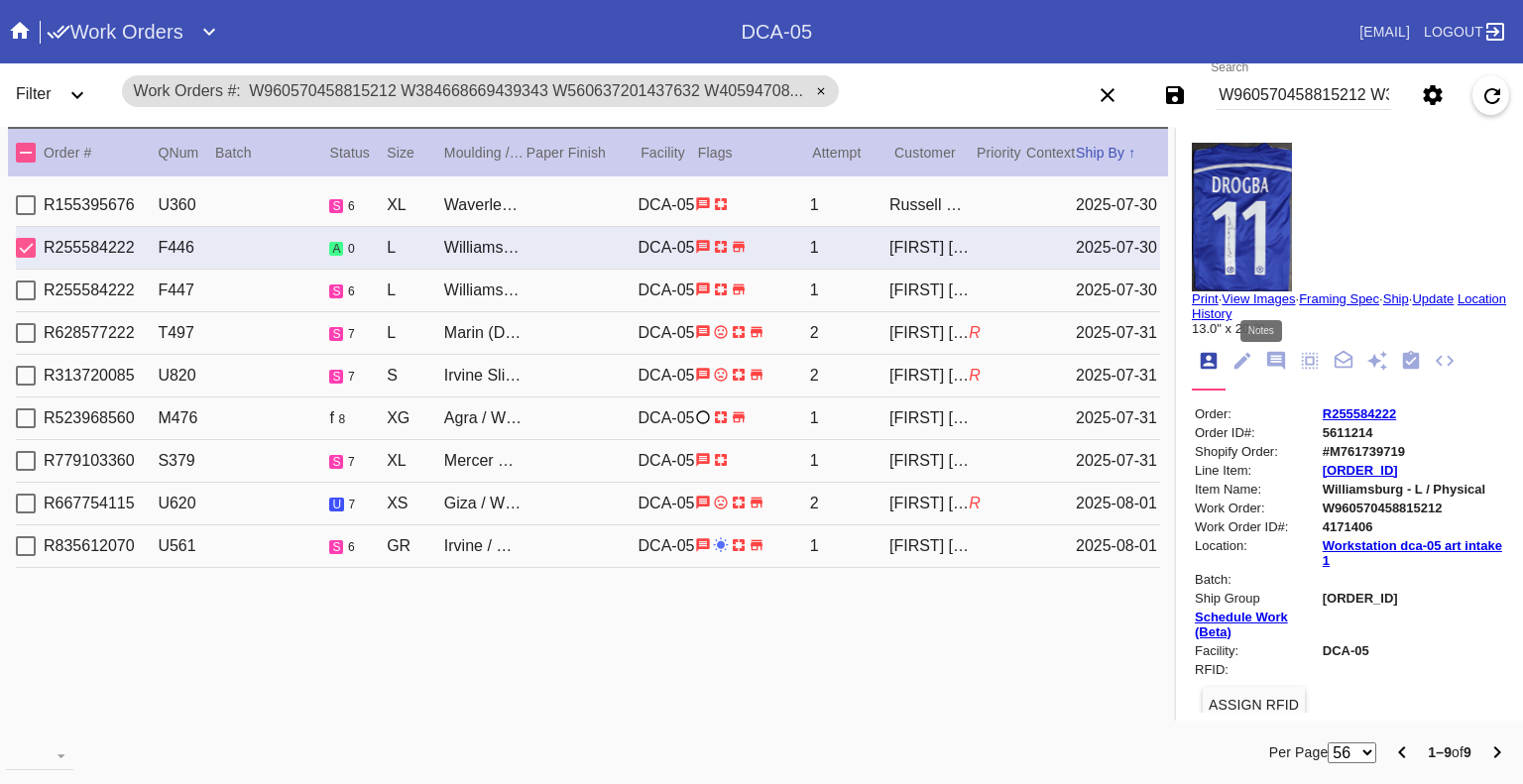 click 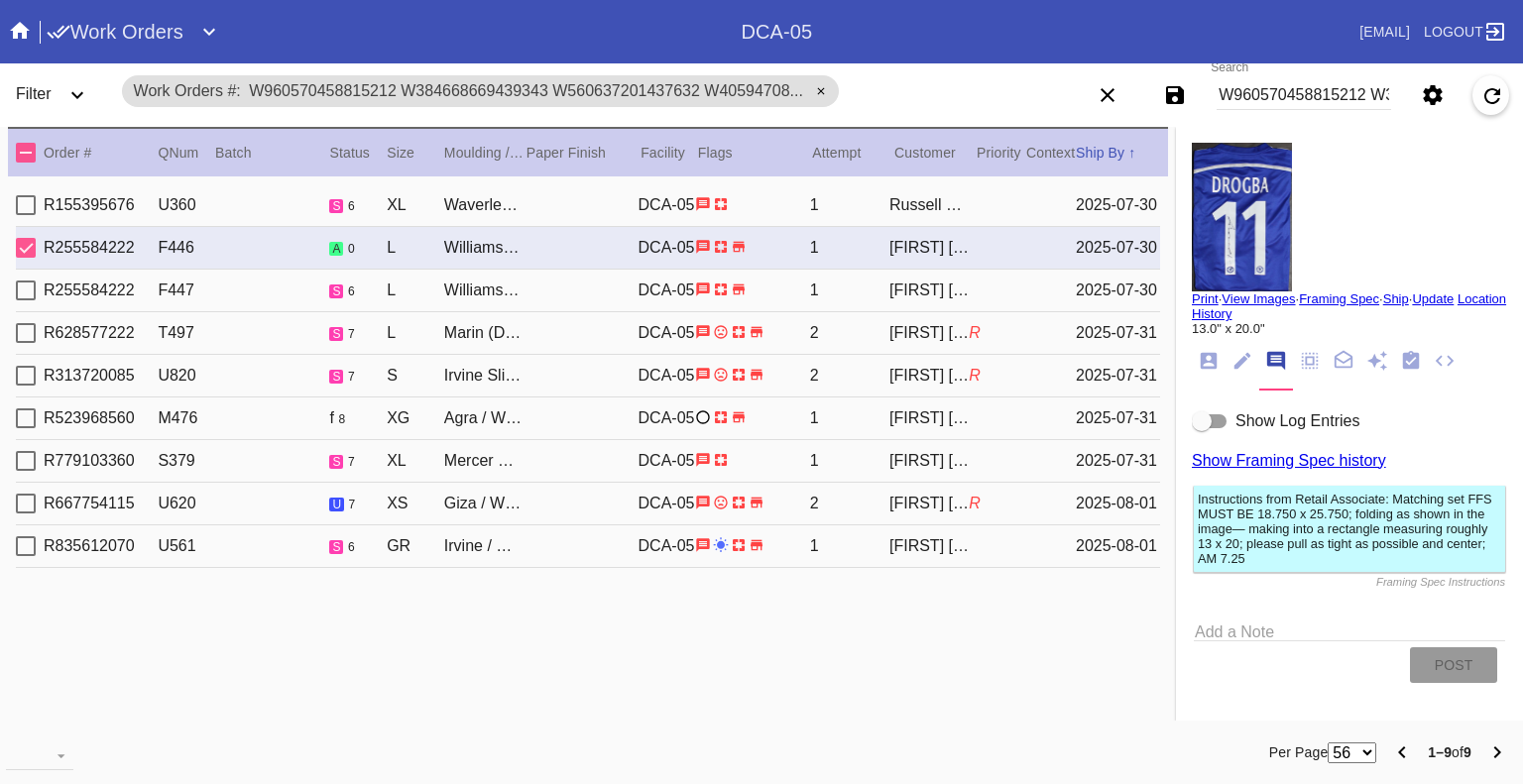 scroll, scrollTop: 0, scrollLeft: 0, axis: both 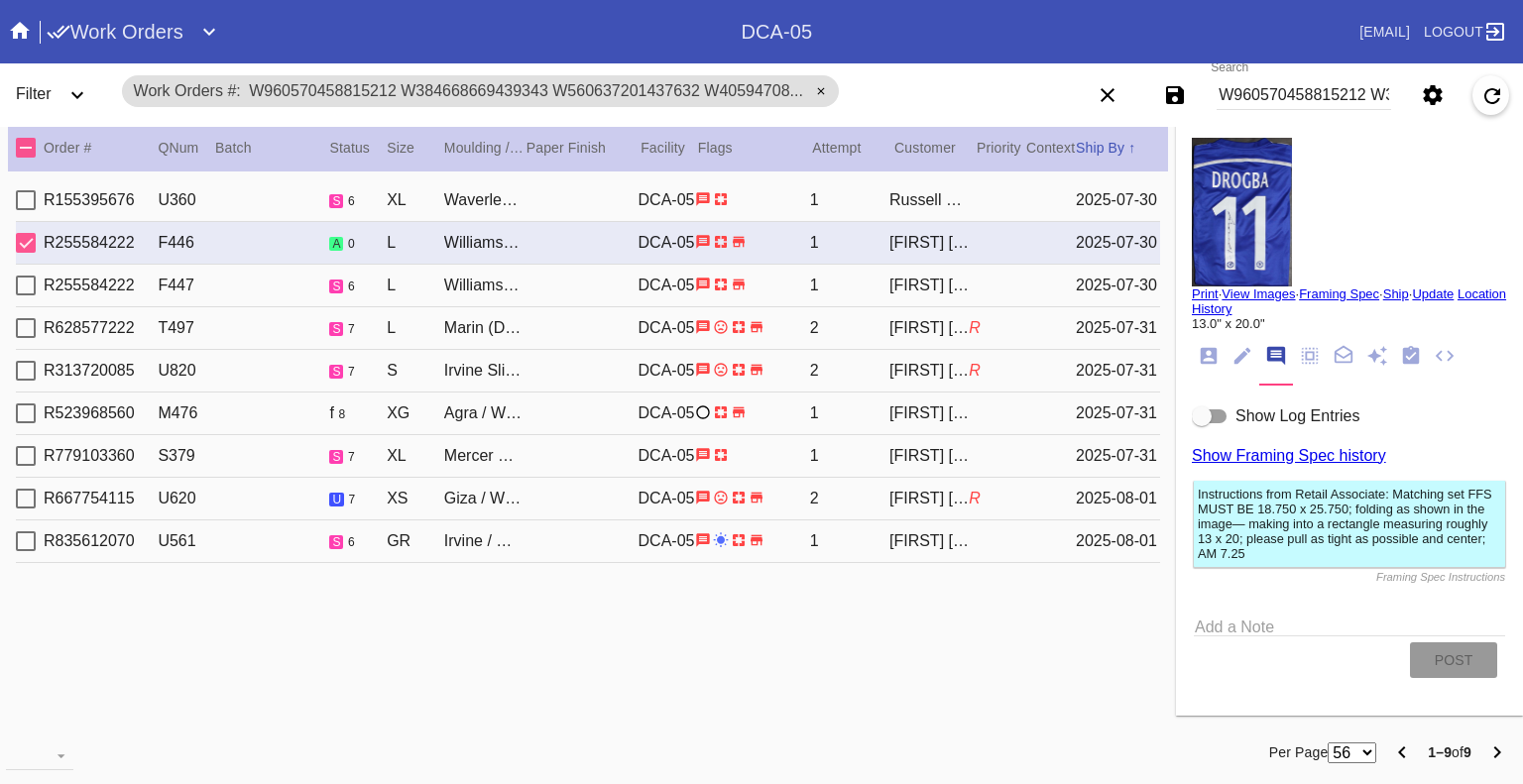 click at bounding box center [1210, 416] 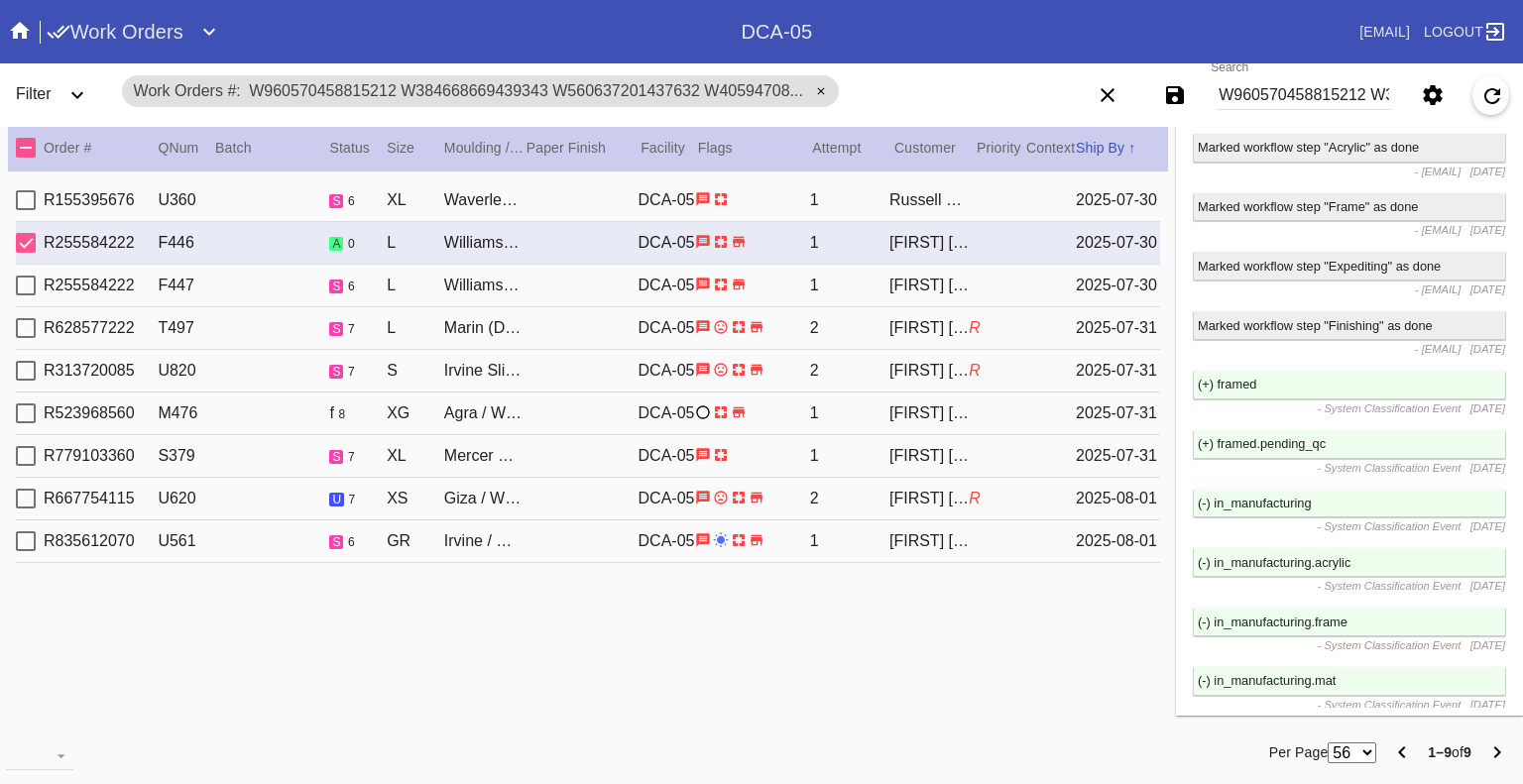 scroll, scrollTop: 3794, scrollLeft: 0, axis: vertical 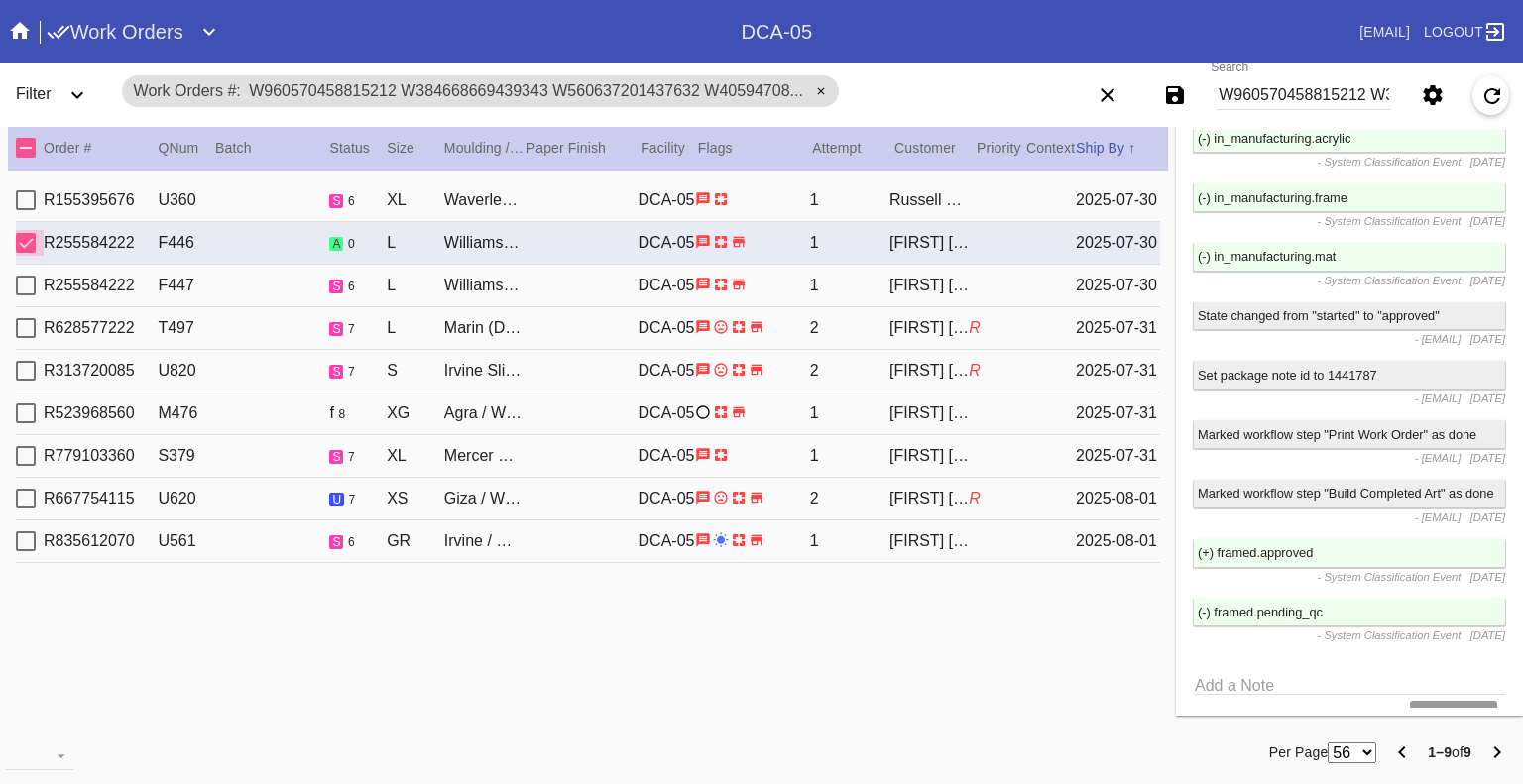 click at bounding box center (26, 243) 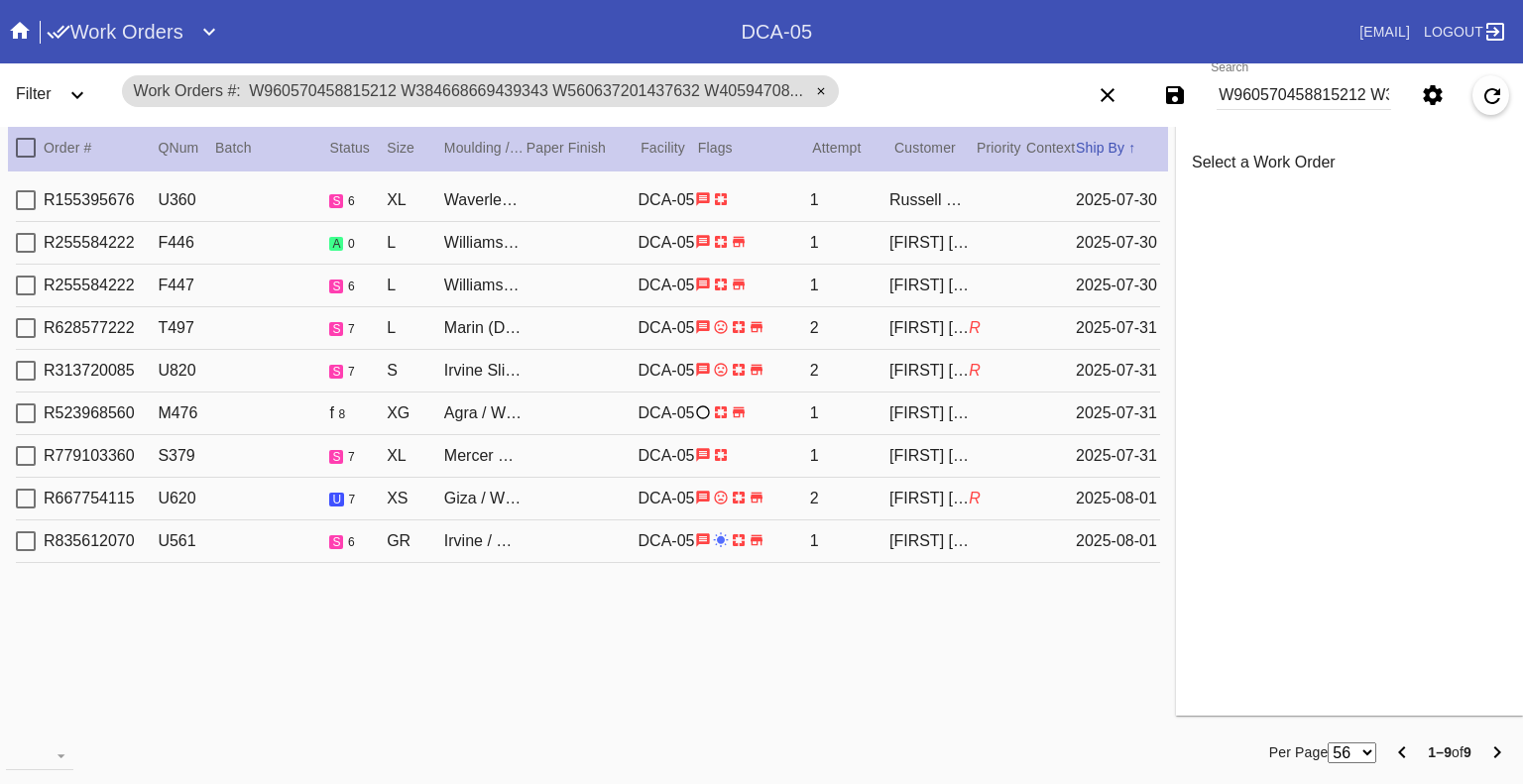 click at bounding box center (26, 200) 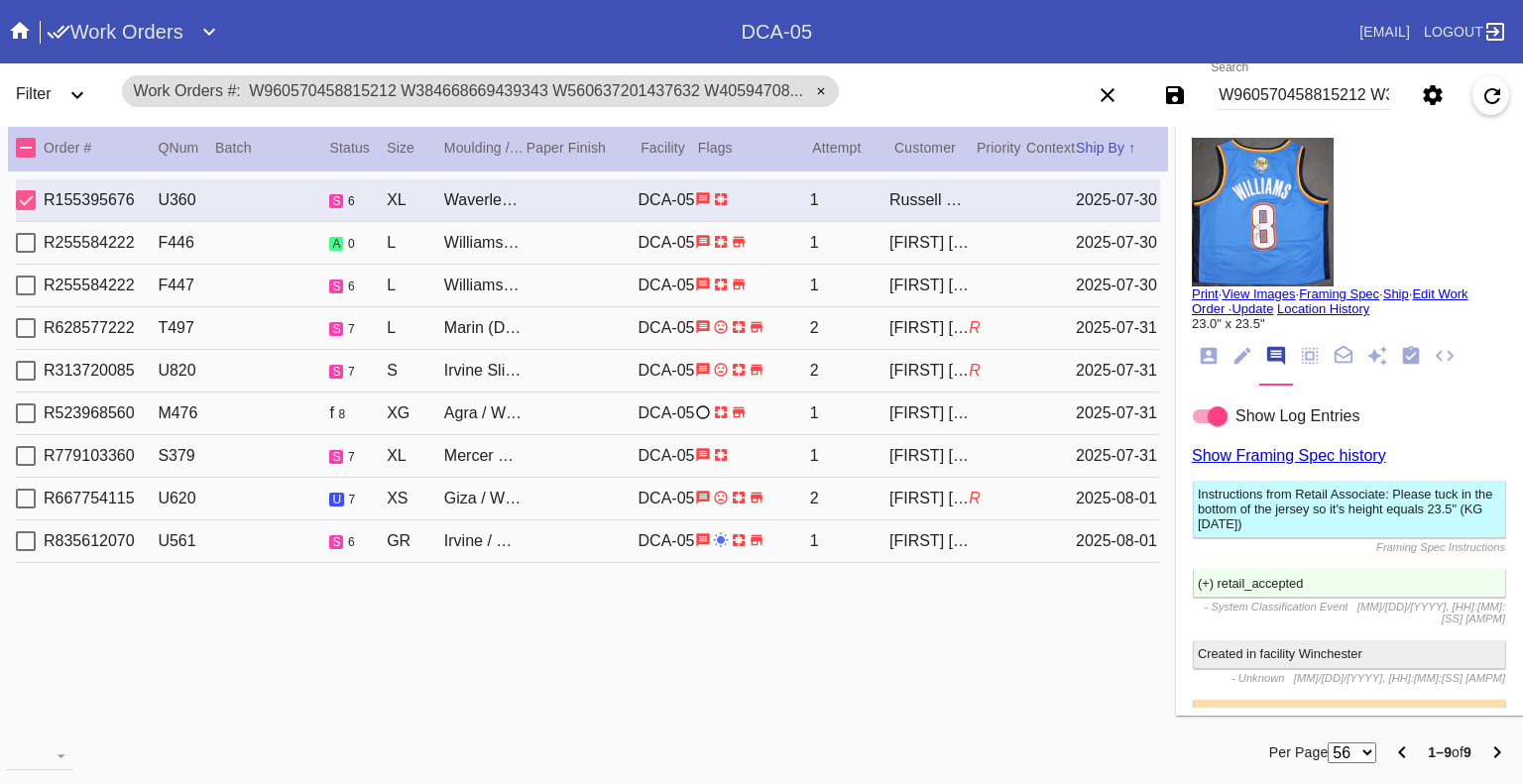 click at bounding box center [26, 200] 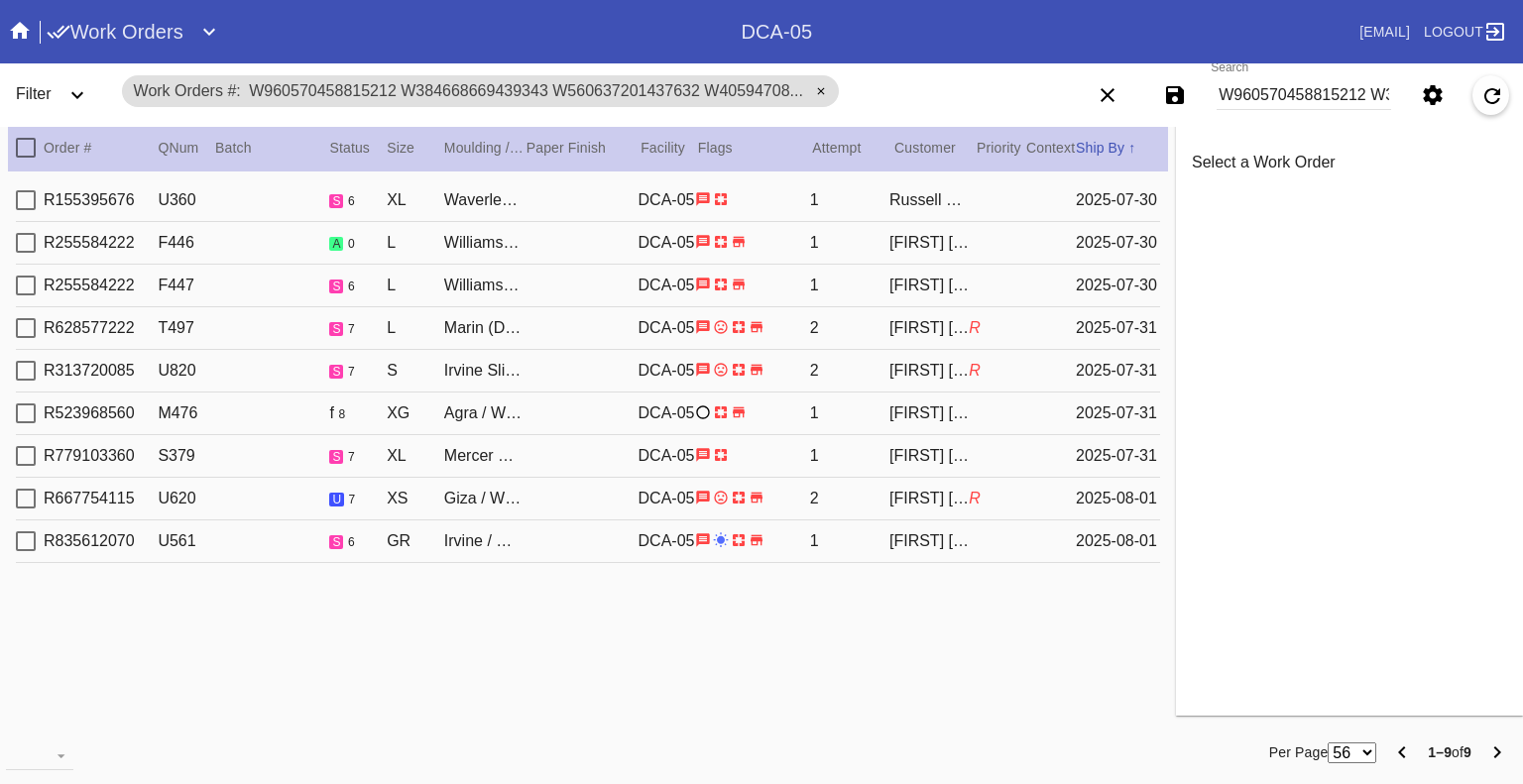 click at bounding box center [26, 285] 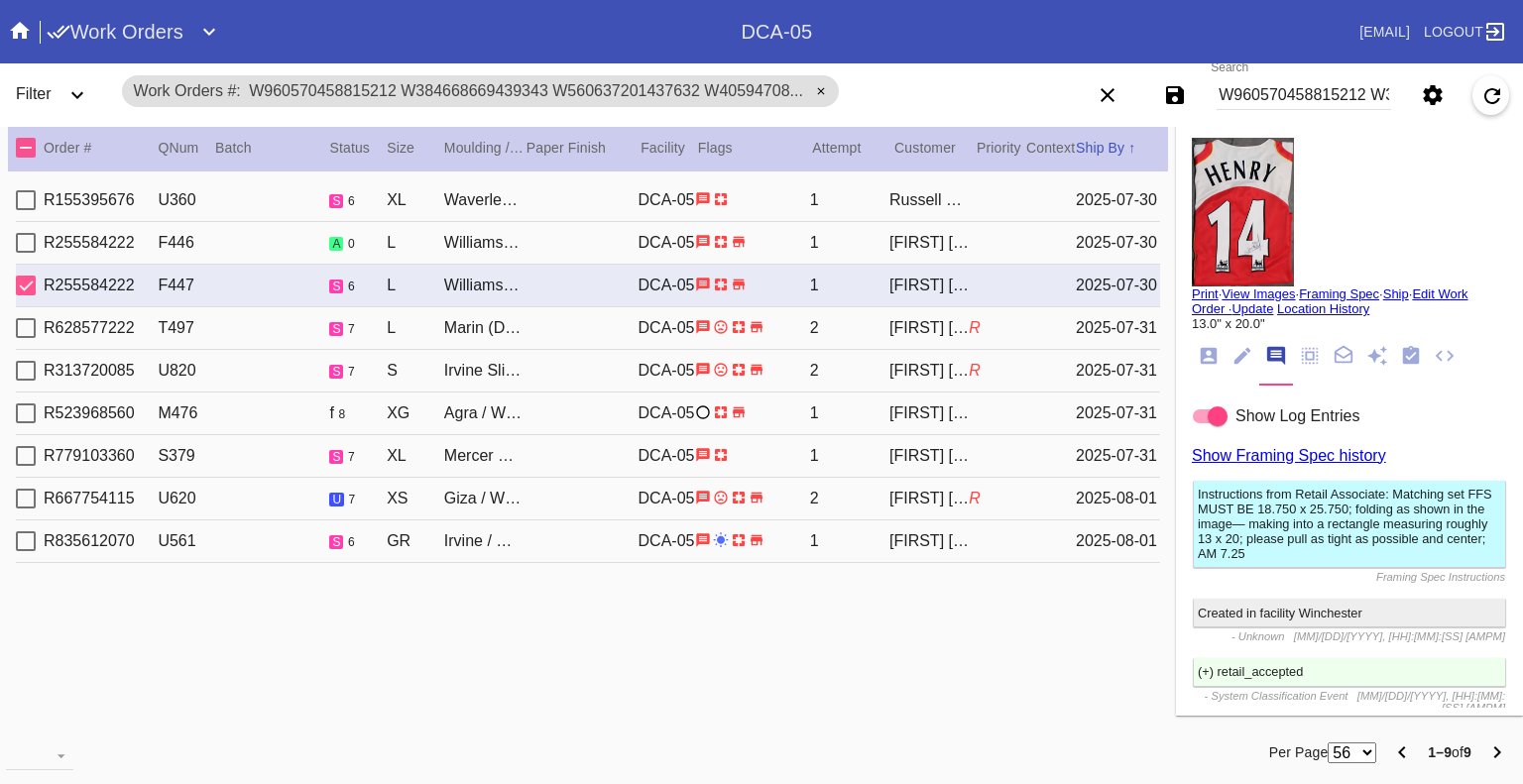click at bounding box center (26, 285) 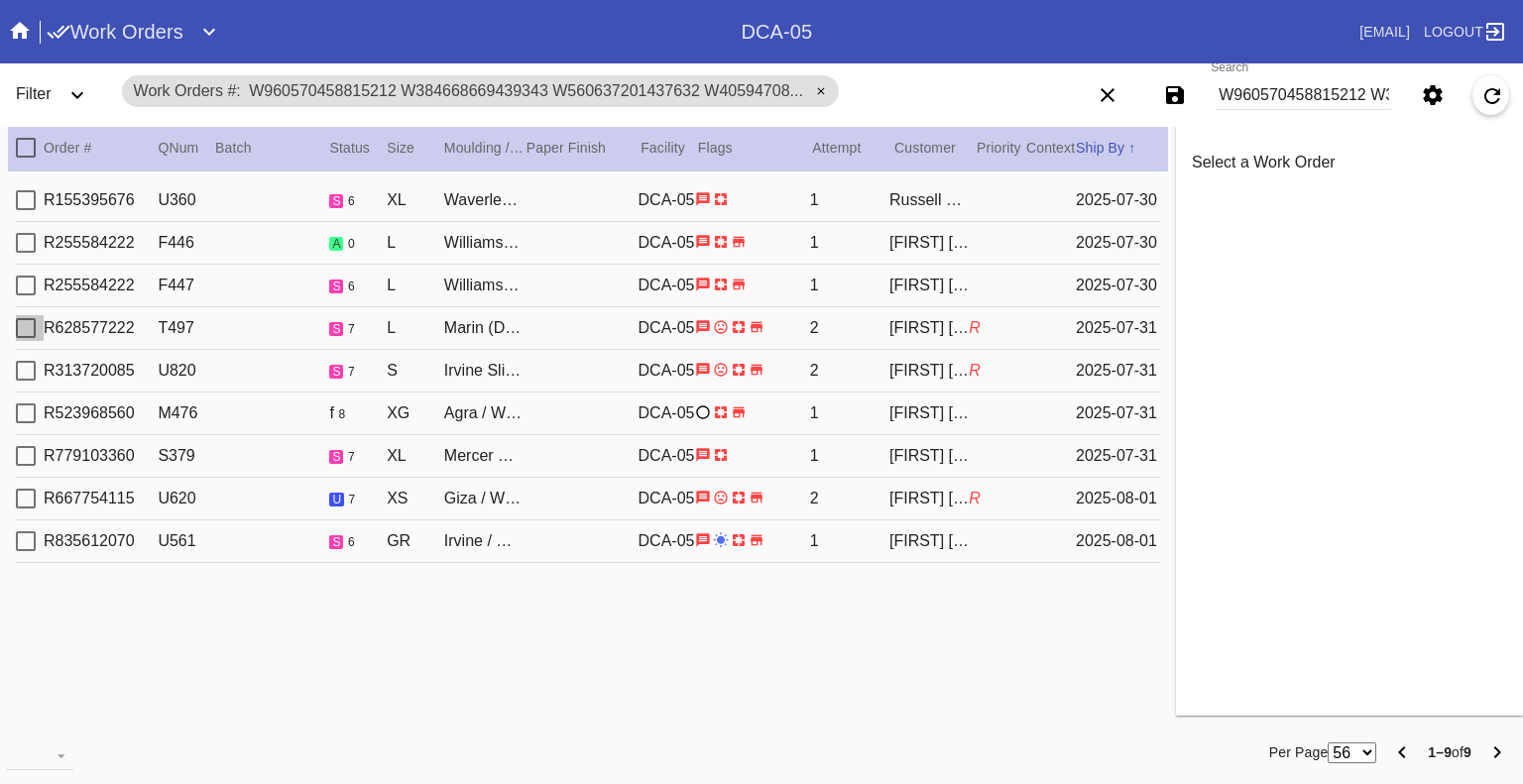 click at bounding box center (26, 328) 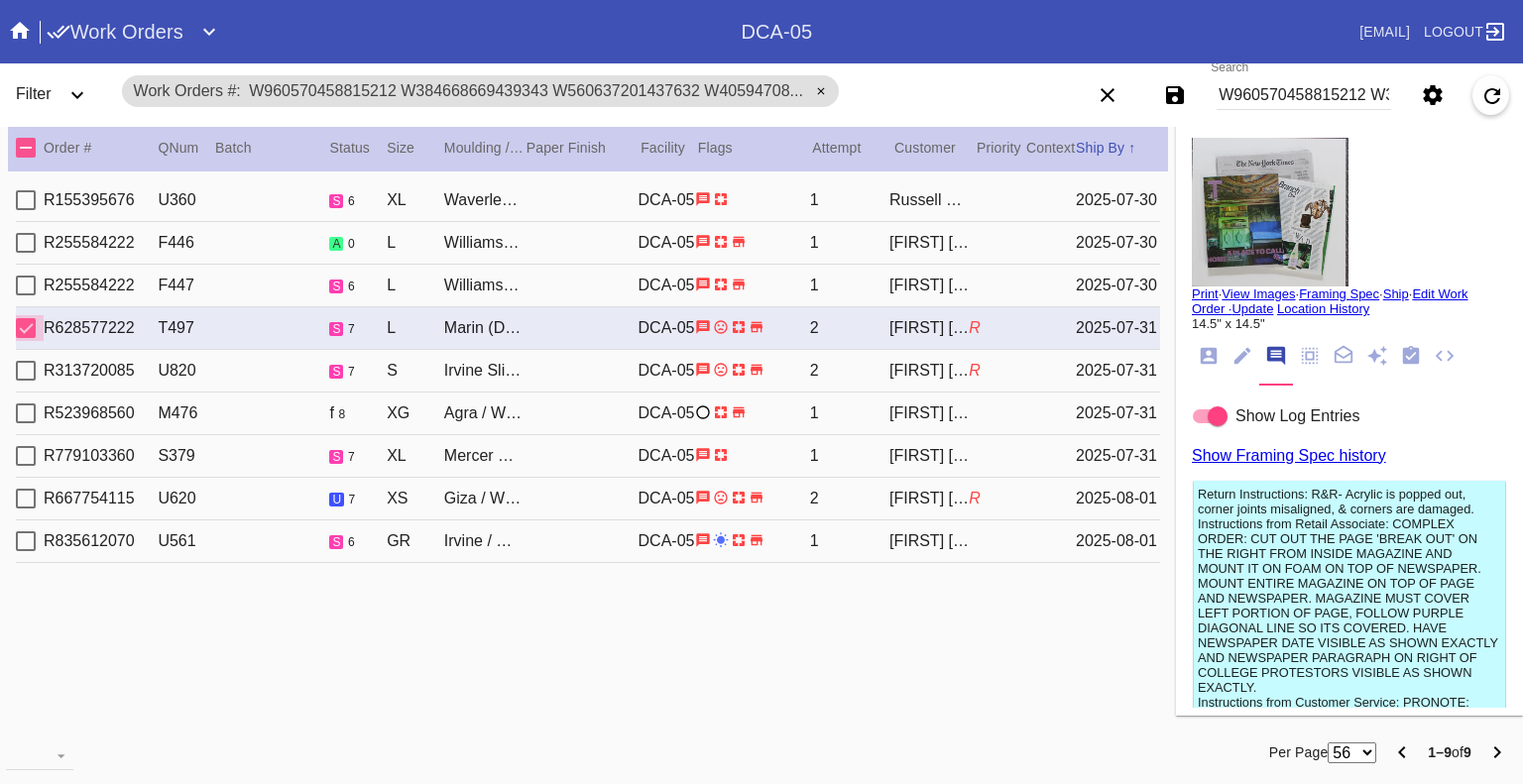 click at bounding box center [26, 328] 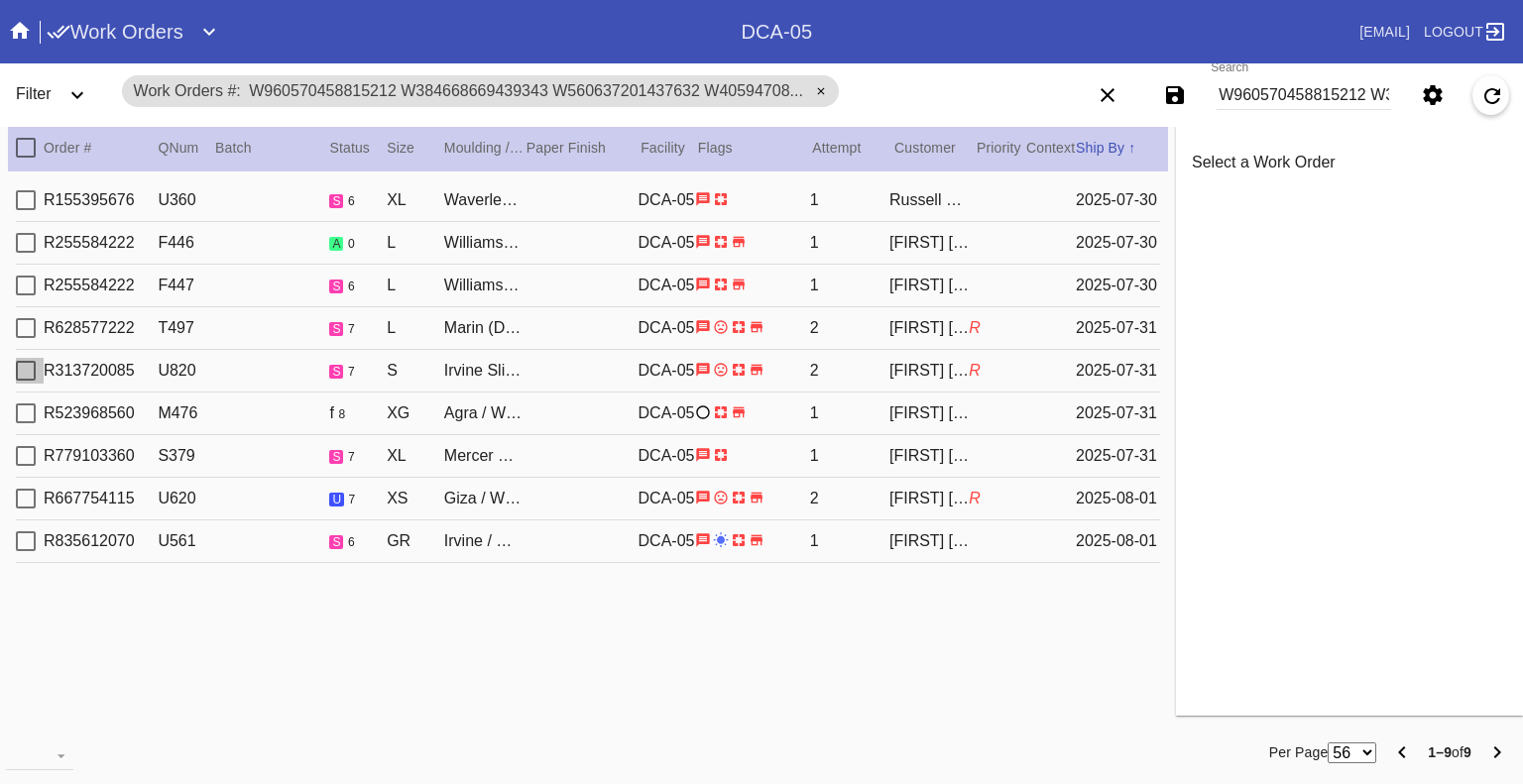 click at bounding box center [26, 371] 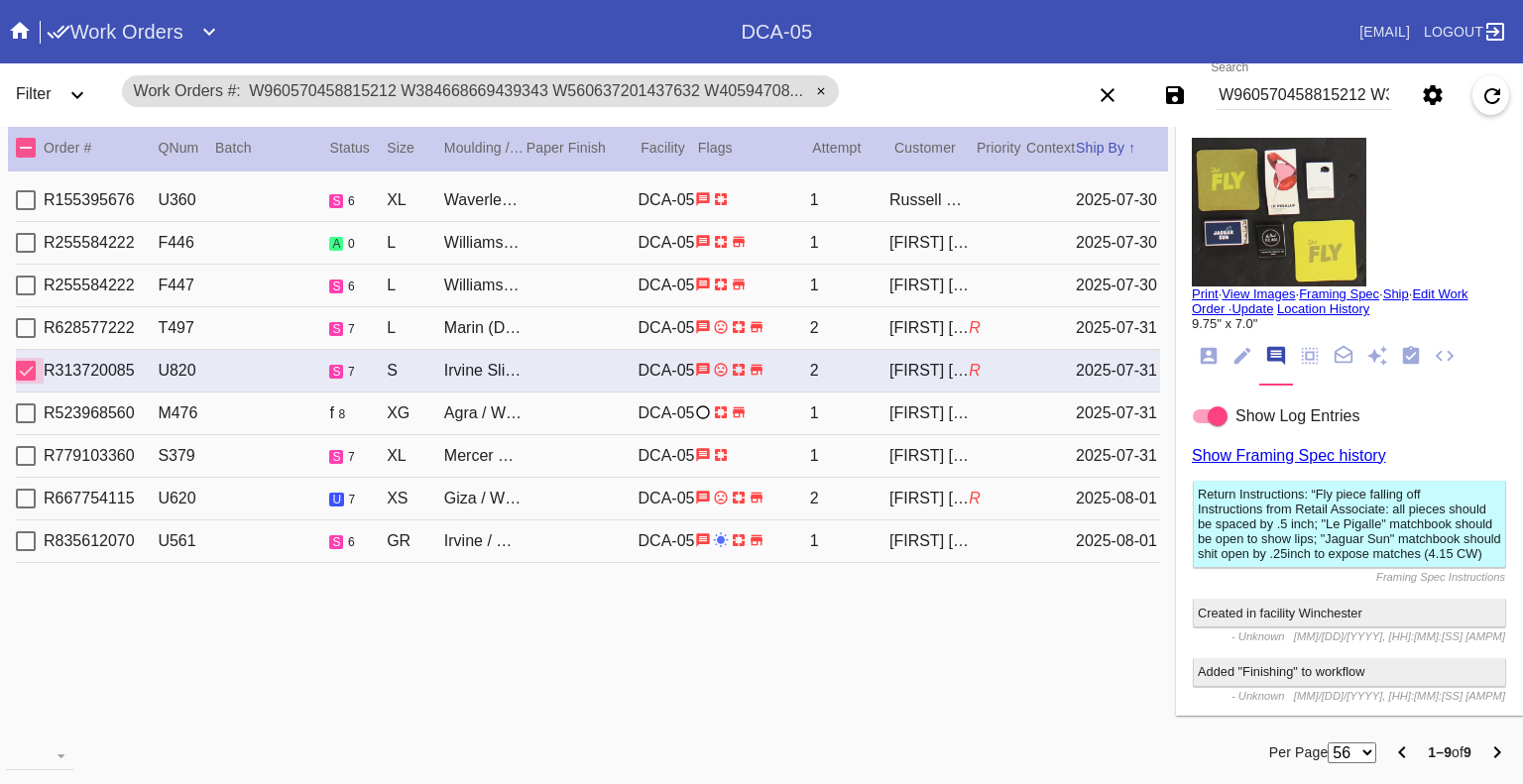click at bounding box center [26, 371] 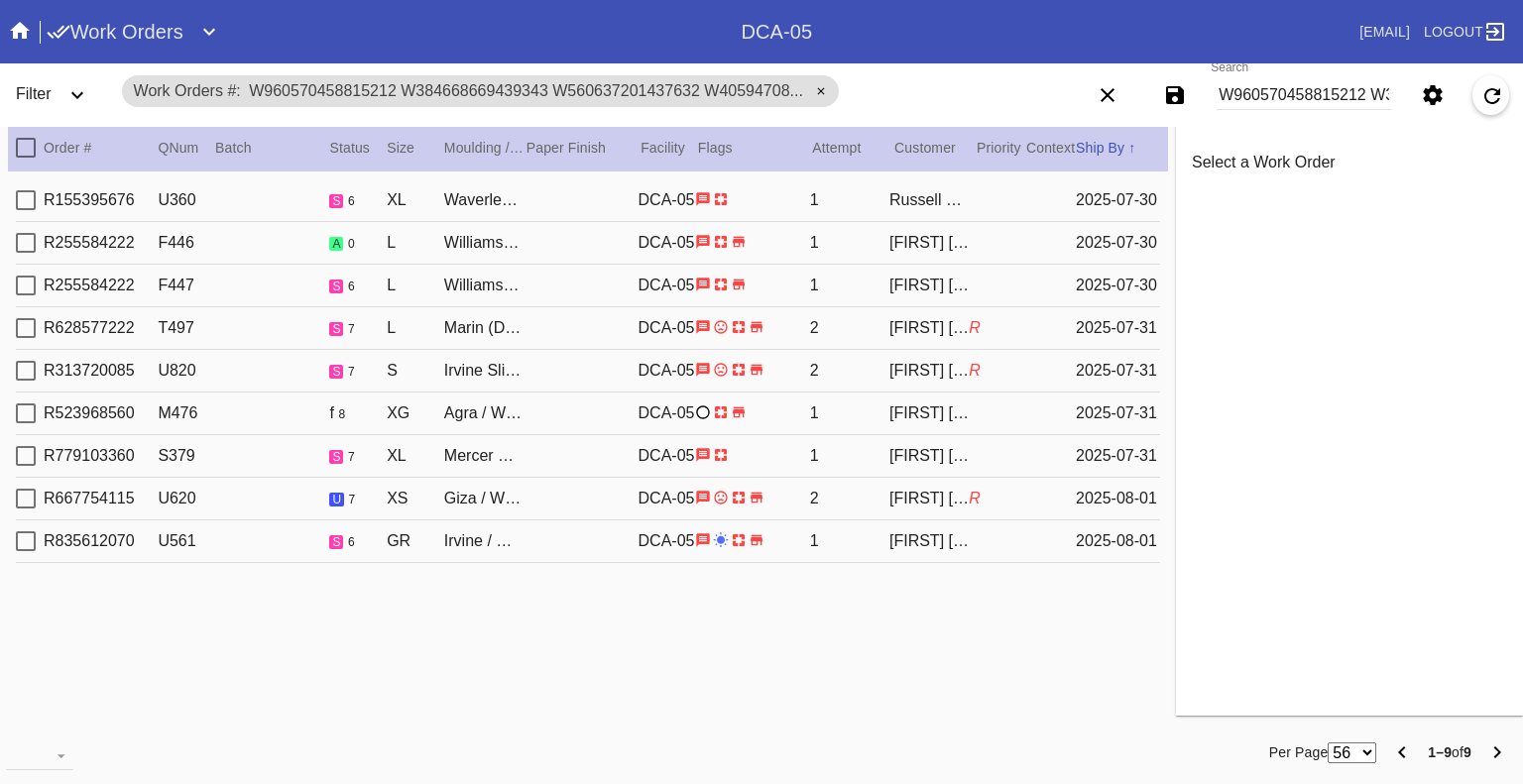 click at bounding box center (26, 413) 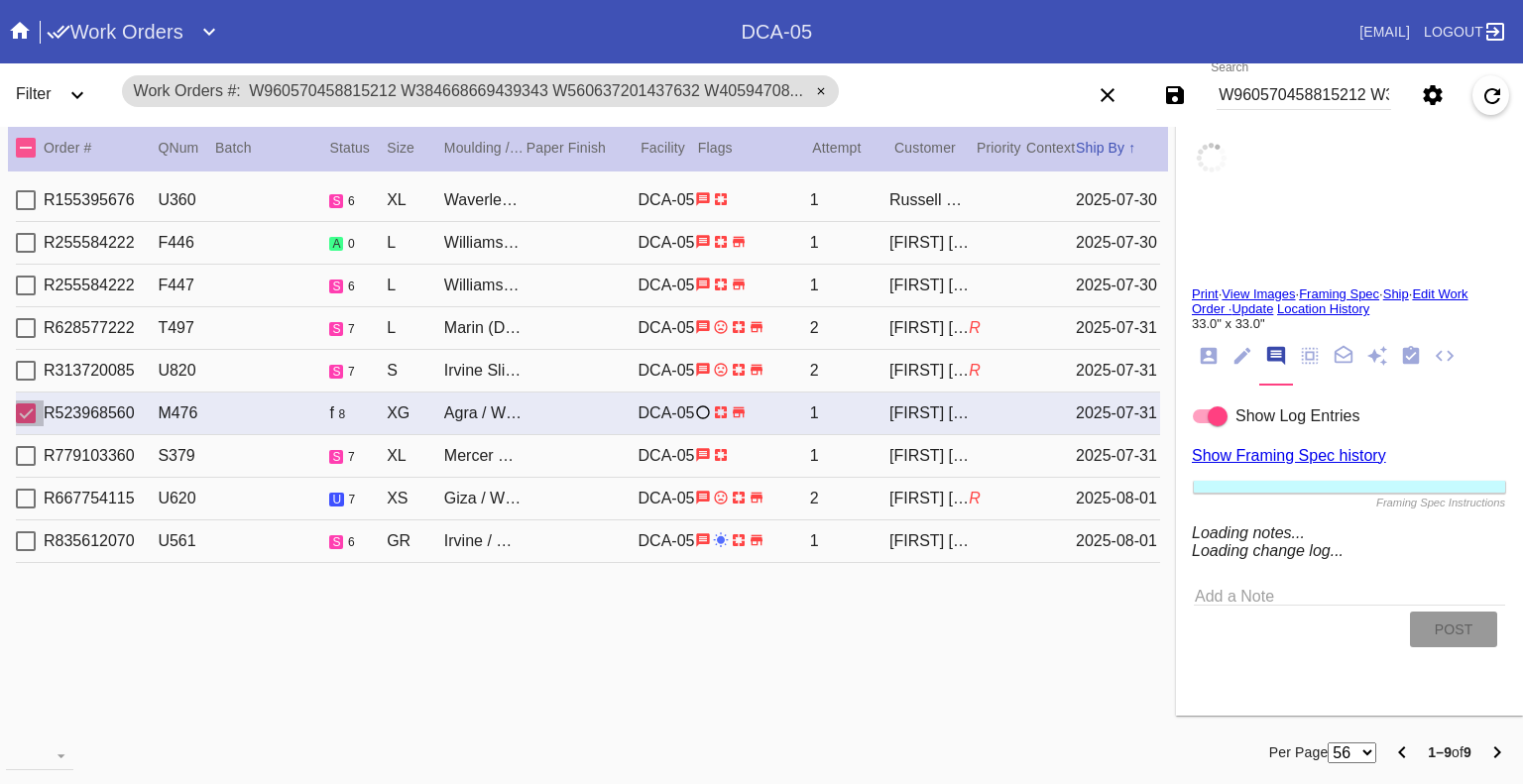 type on "33.0" 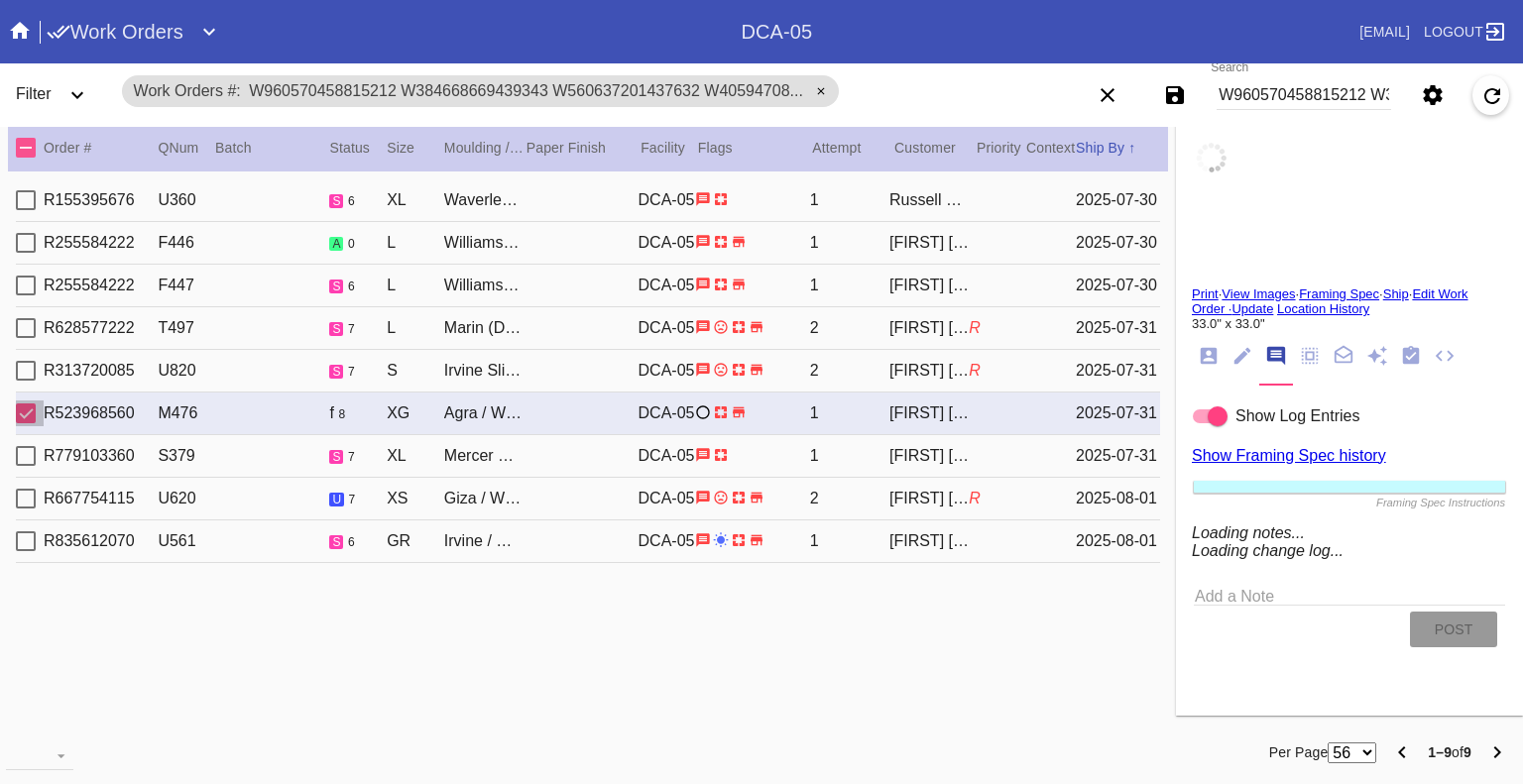 type on "33.0" 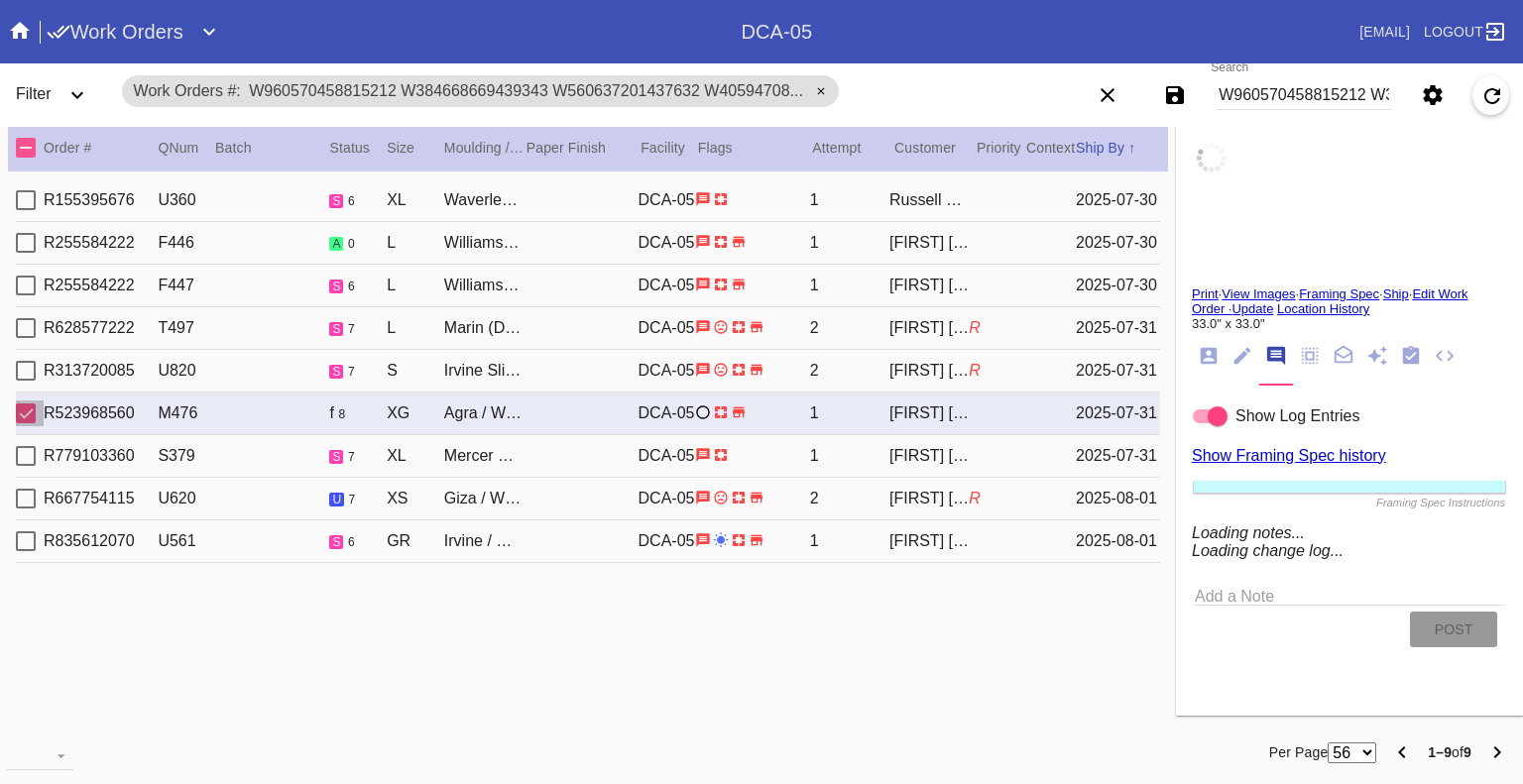 type 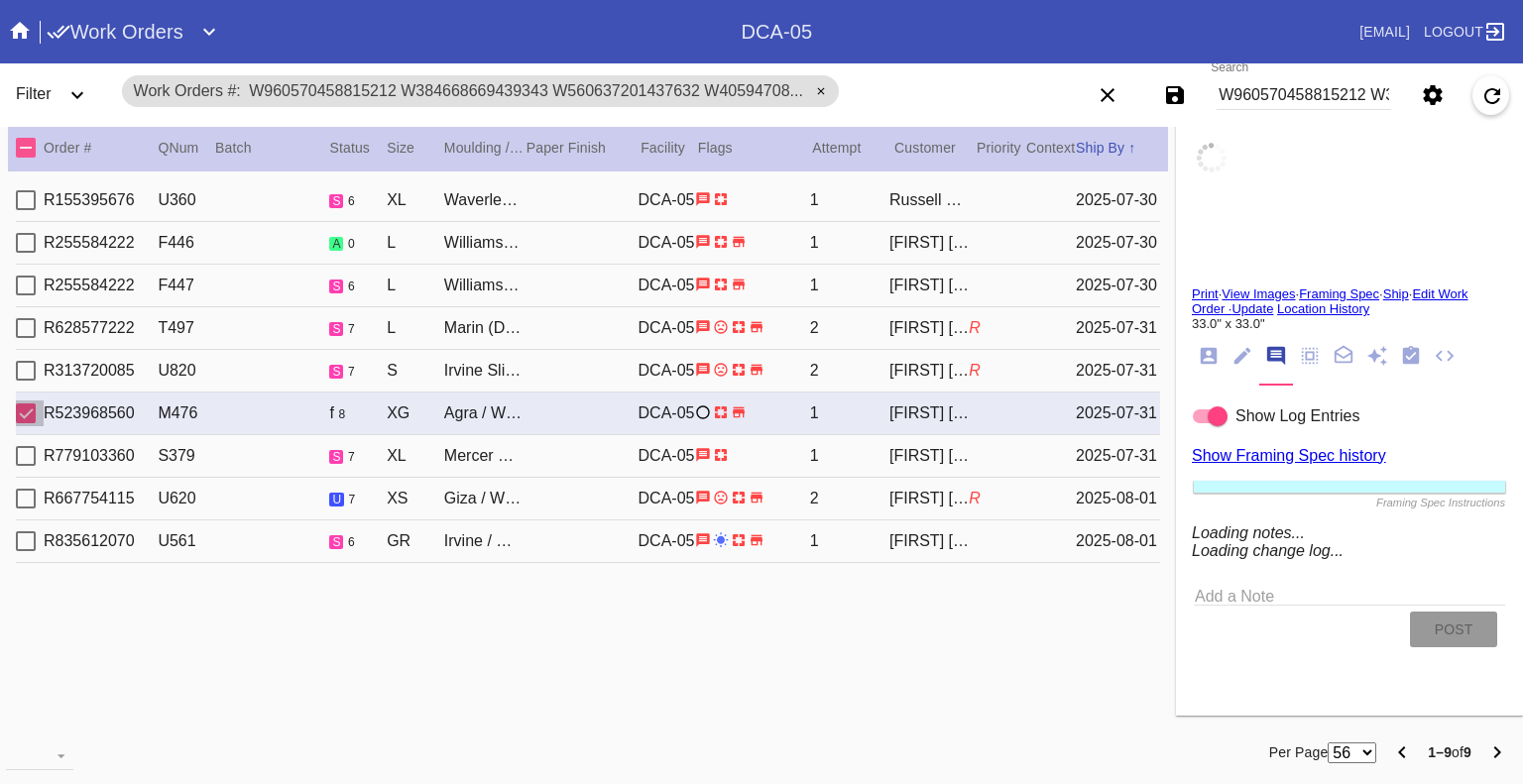 type 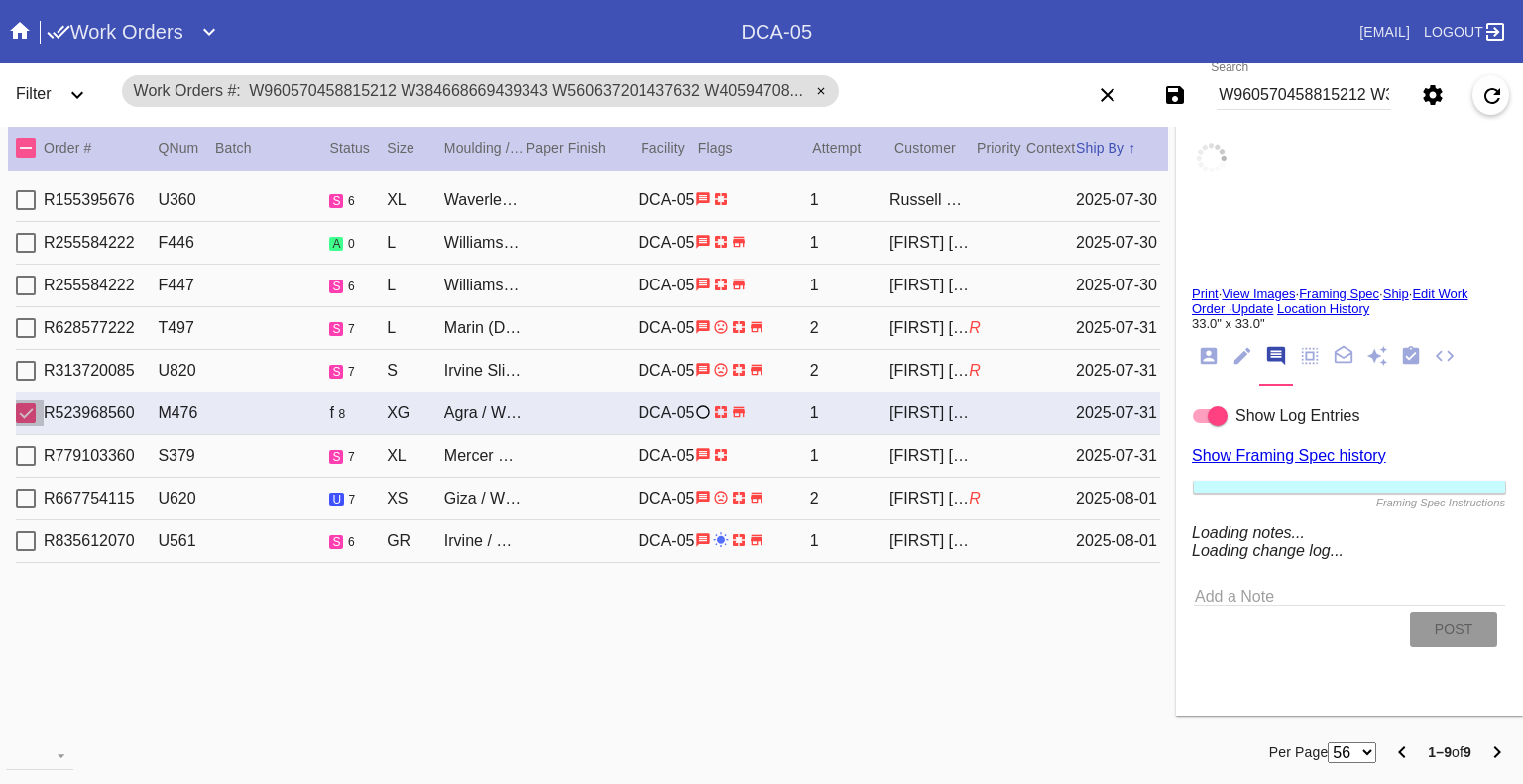 type on "8/11/2025" 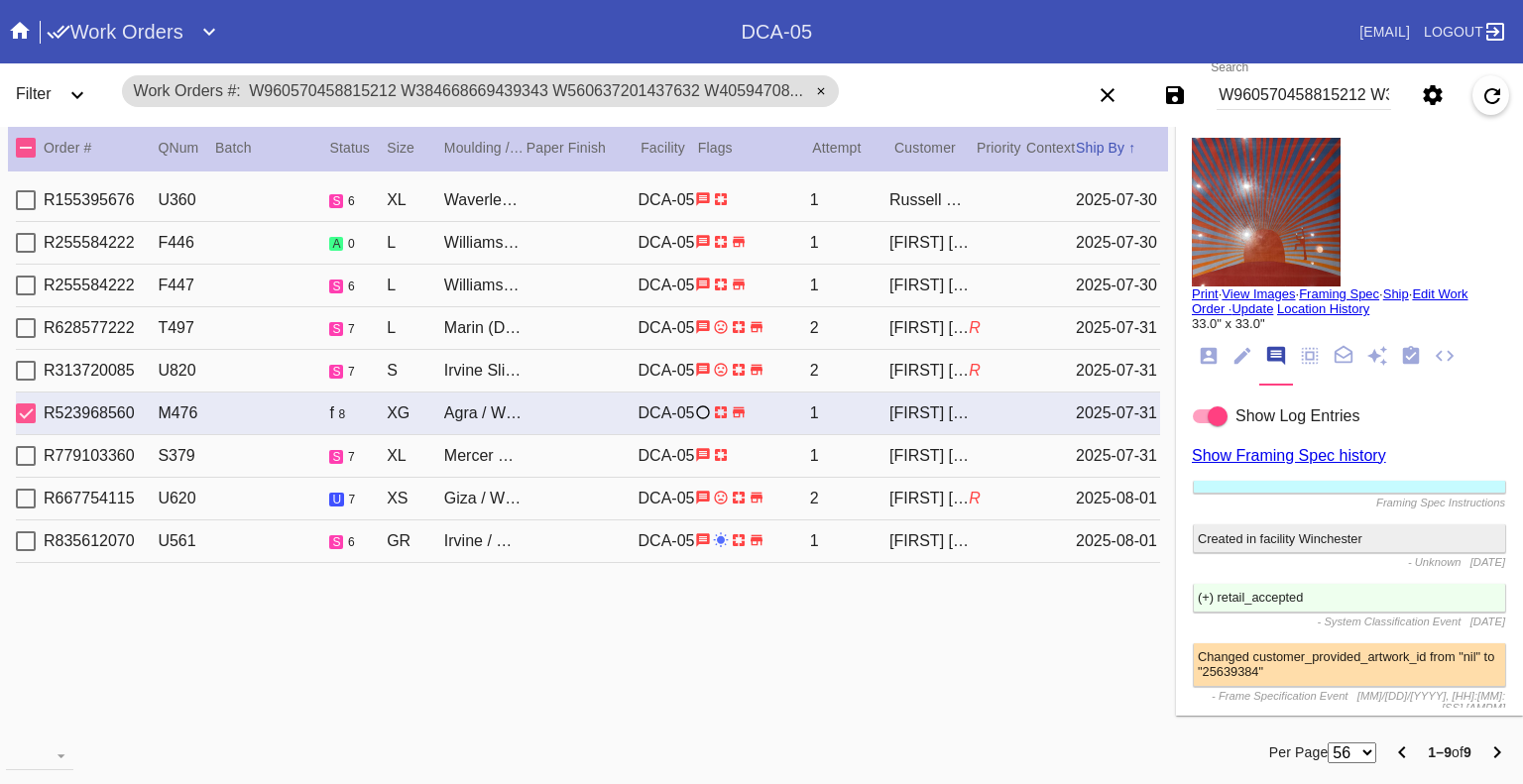 click at bounding box center (26, 413) 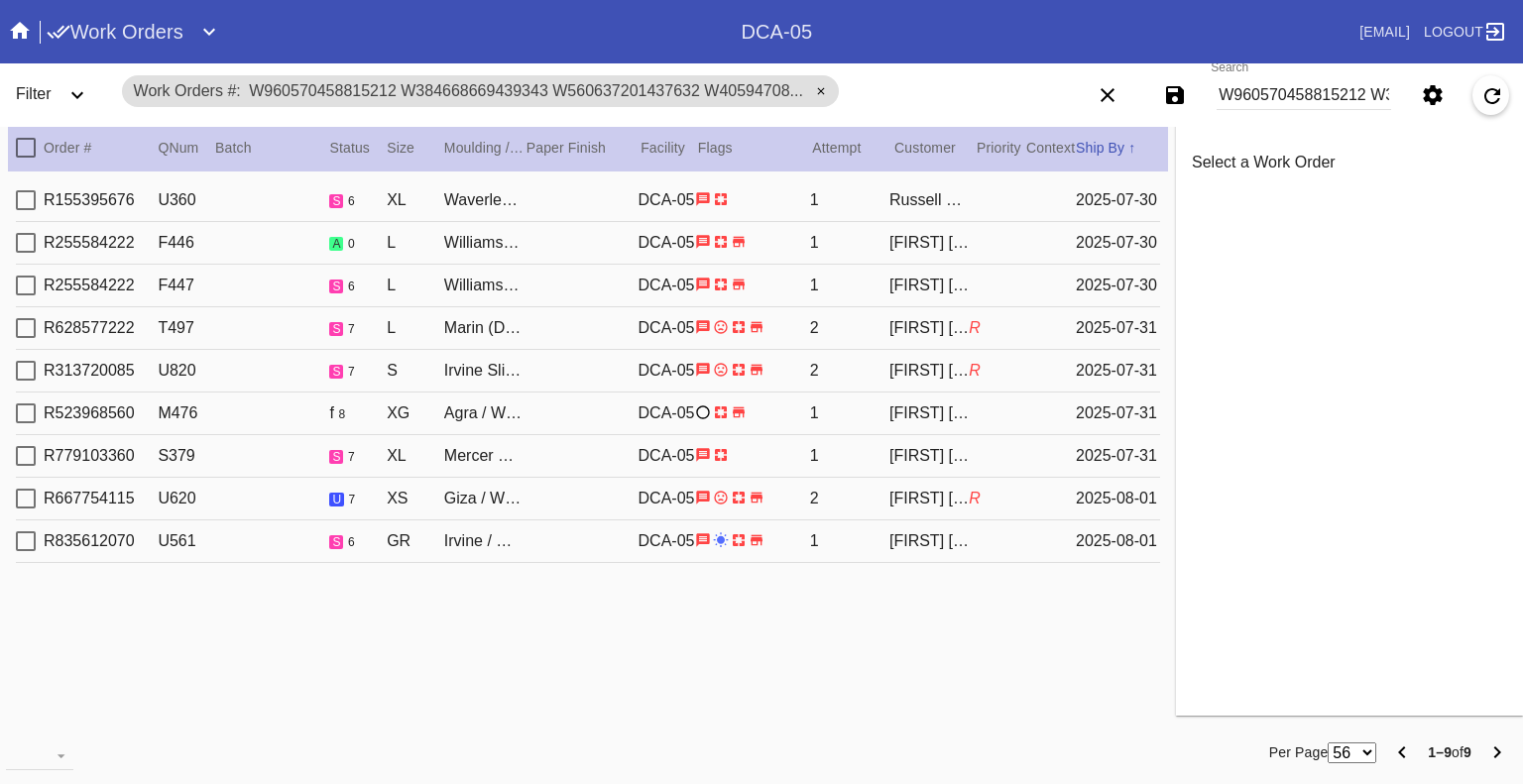 click at bounding box center [26, 456] 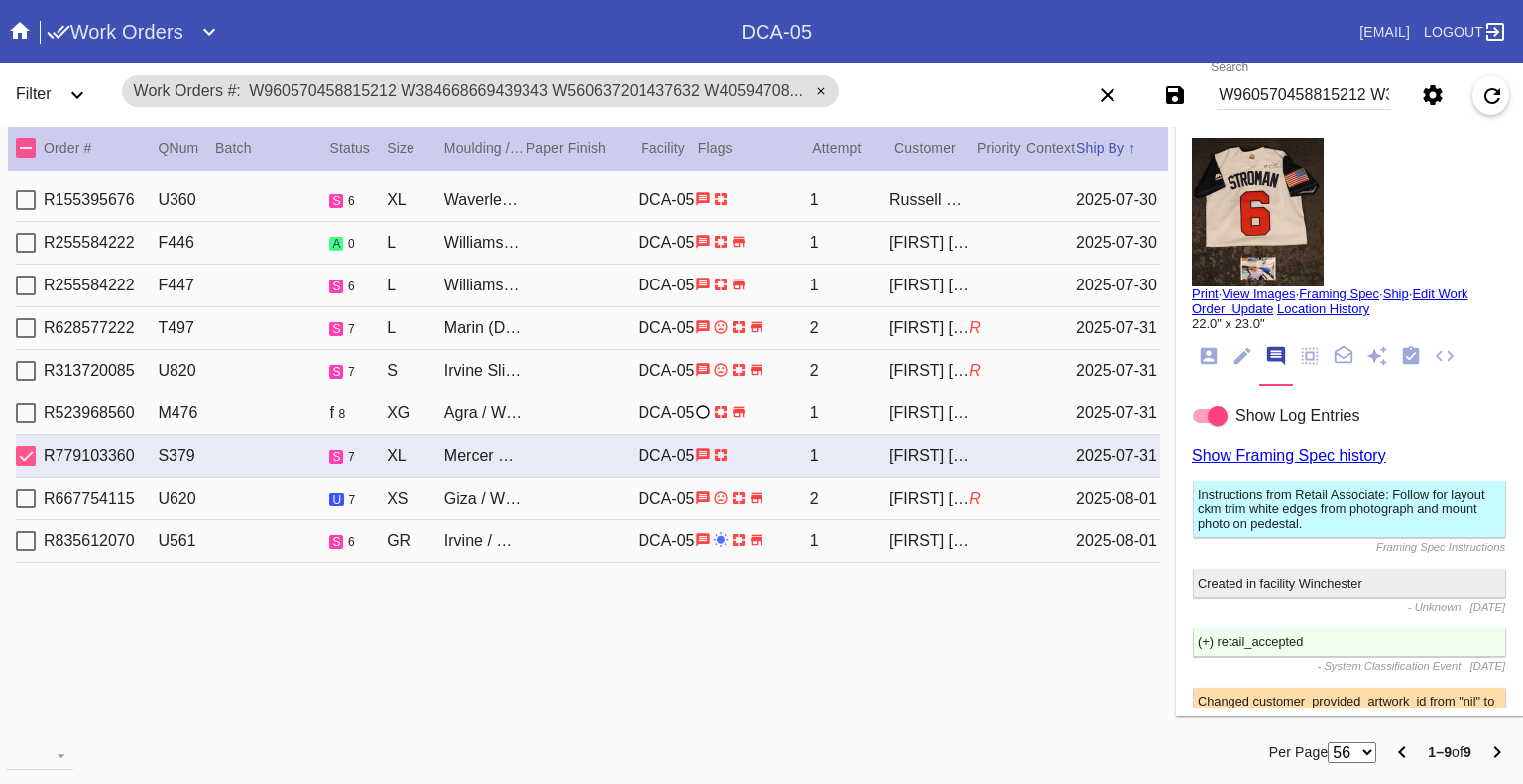 click at bounding box center (26, 456) 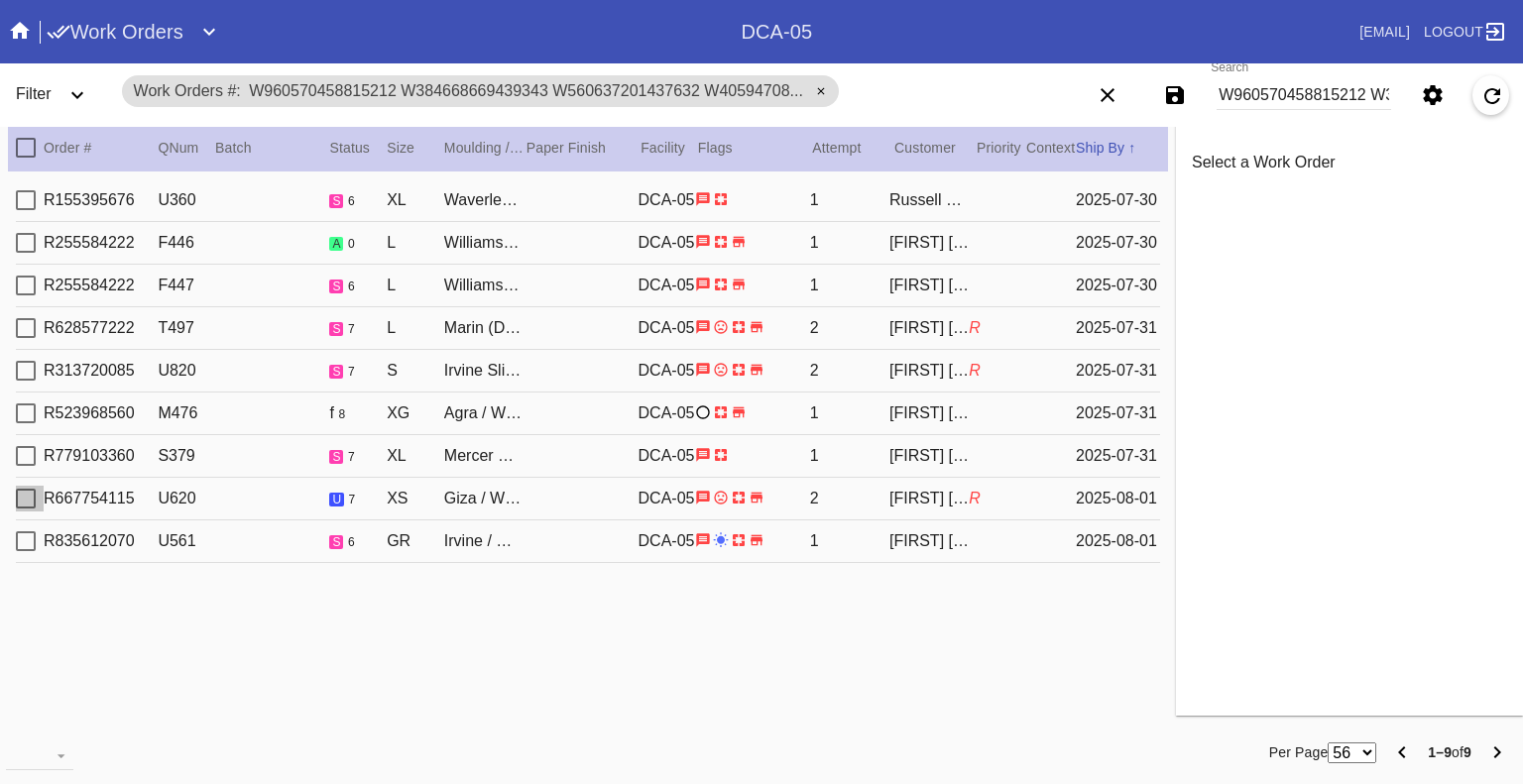 click at bounding box center (26, 499) 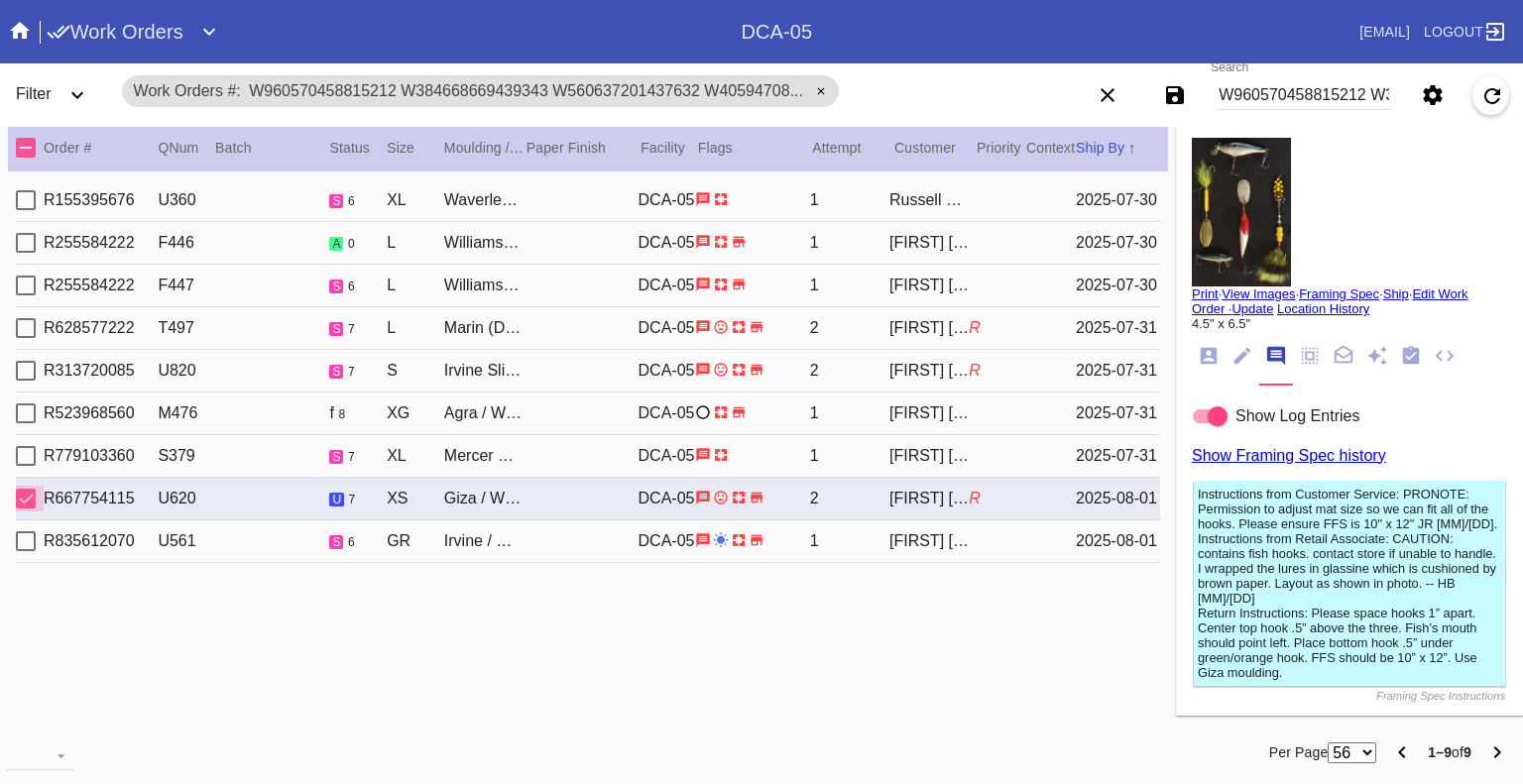 click at bounding box center [26, 499] 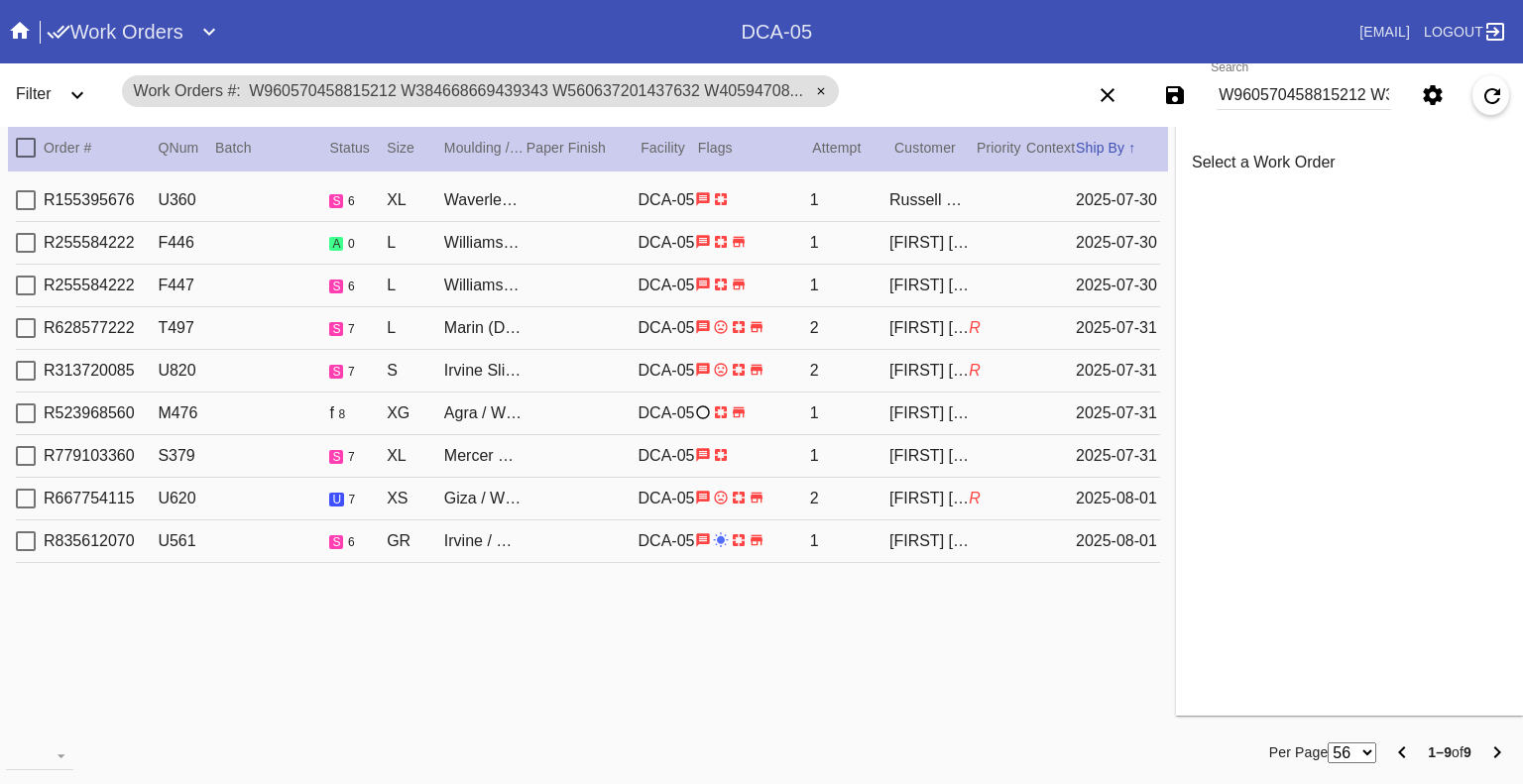 click at bounding box center [26, 541] 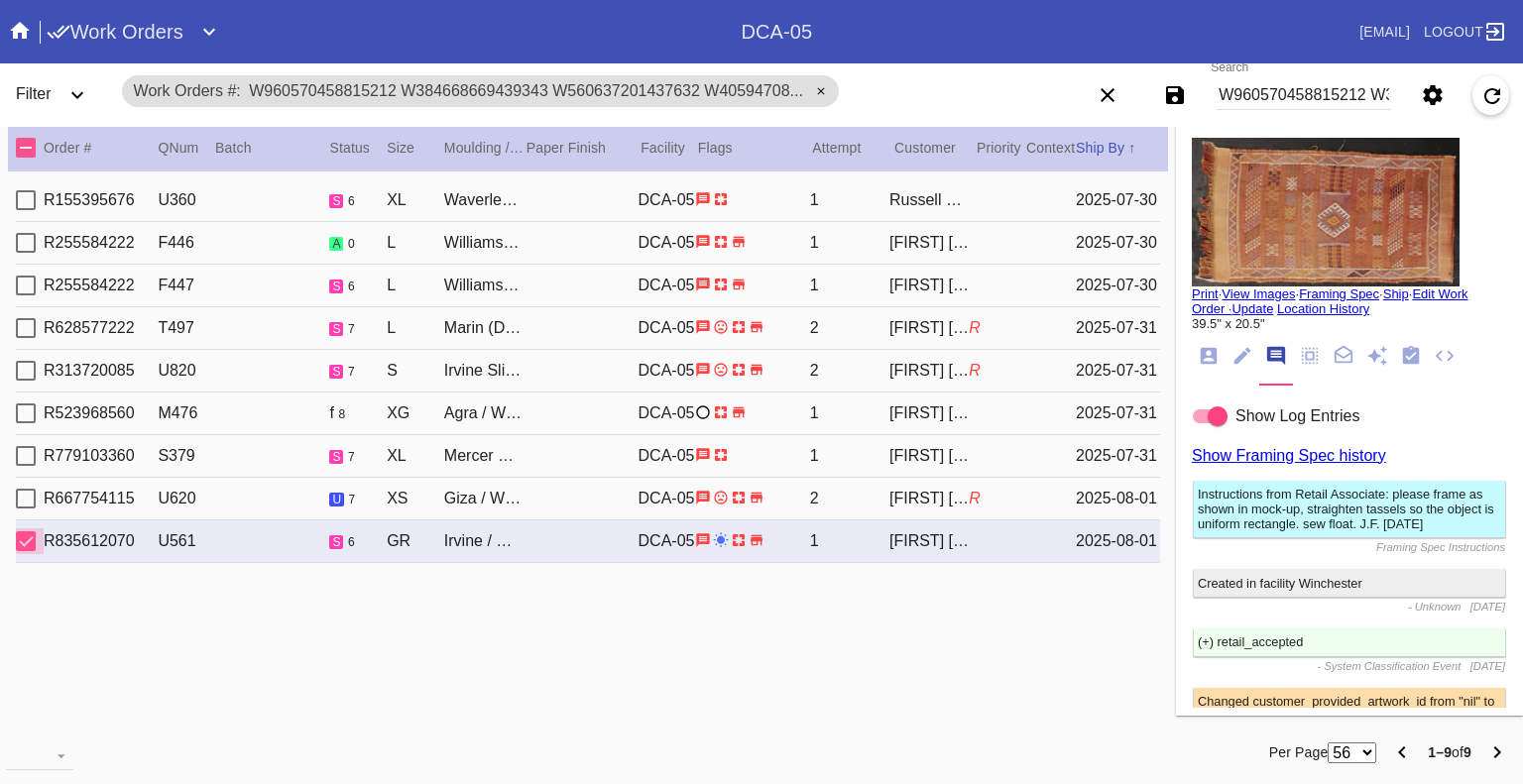 click at bounding box center (26, 541) 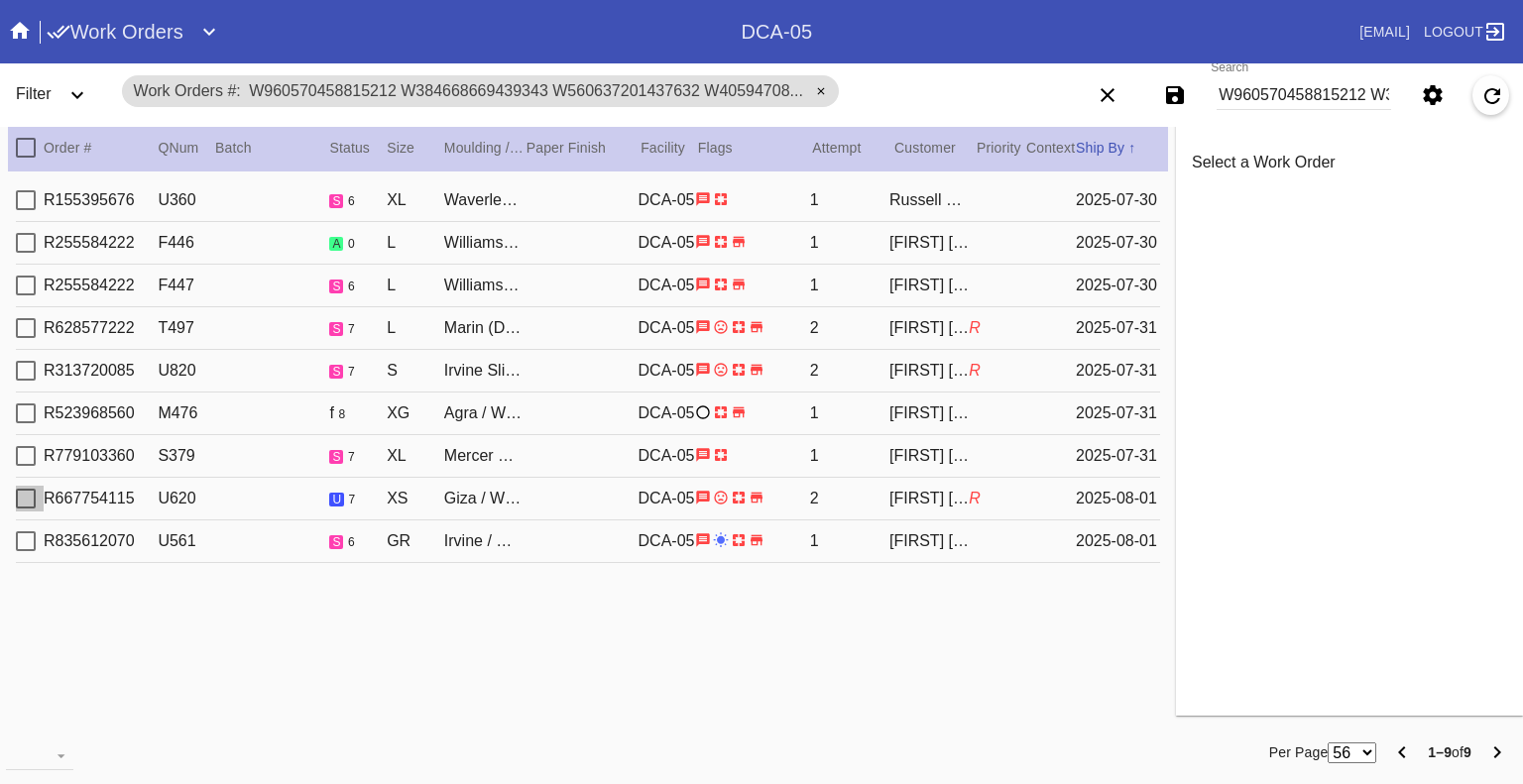 click at bounding box center [26, 499] 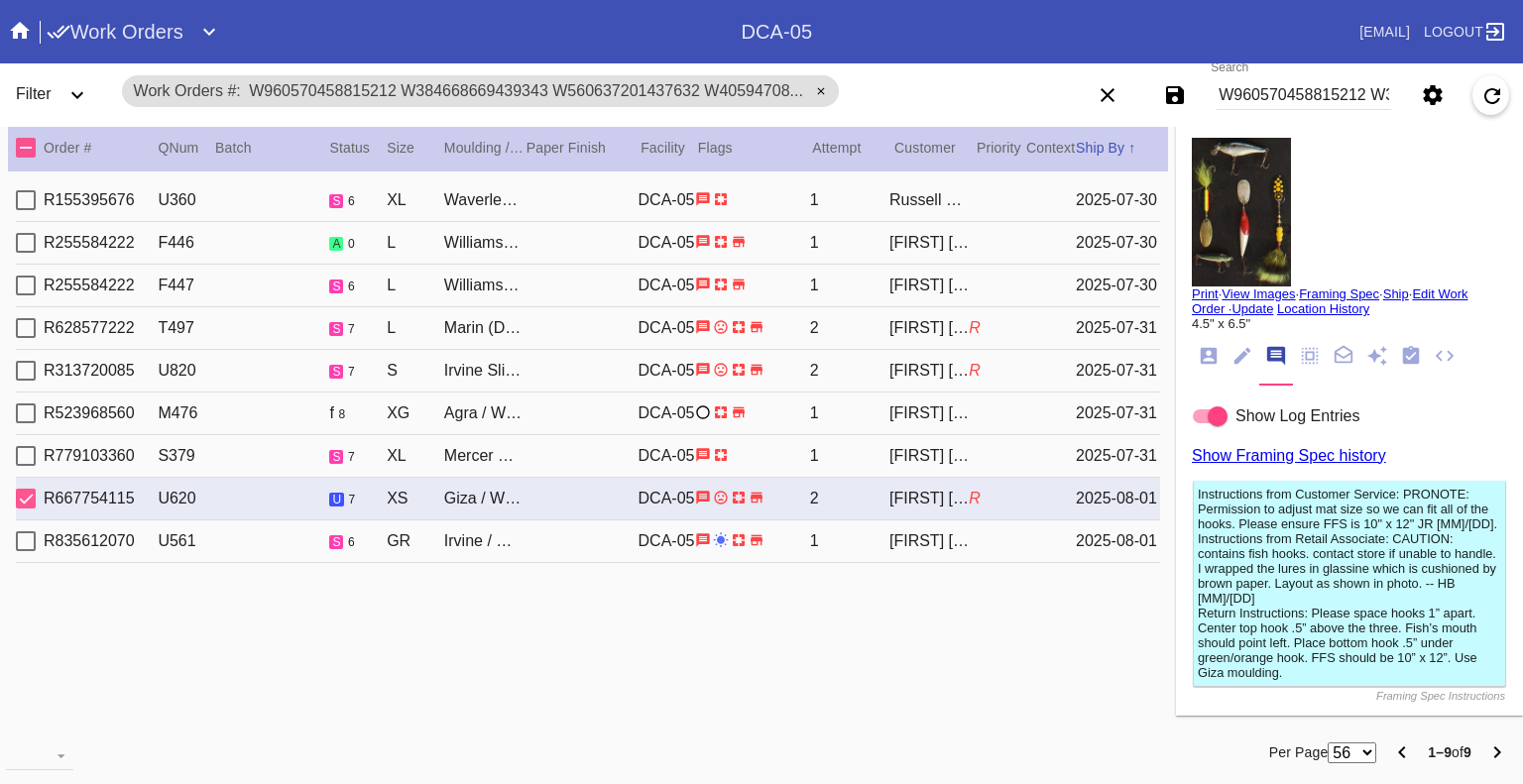 drag, startPoint x: 1046, startPoint y: 686, endPoint x: 943, endPoint y: 699, distance: 103.81715 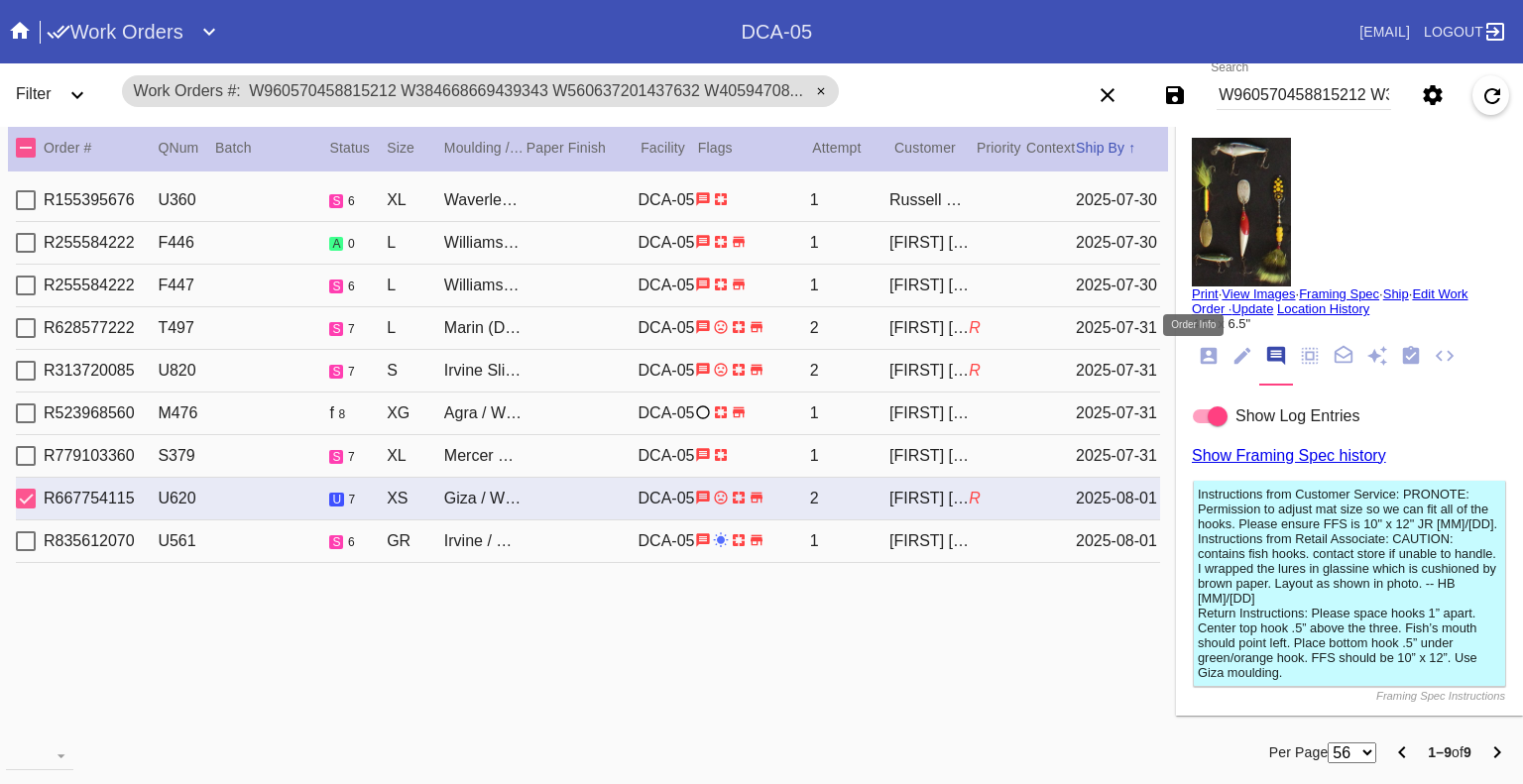 click 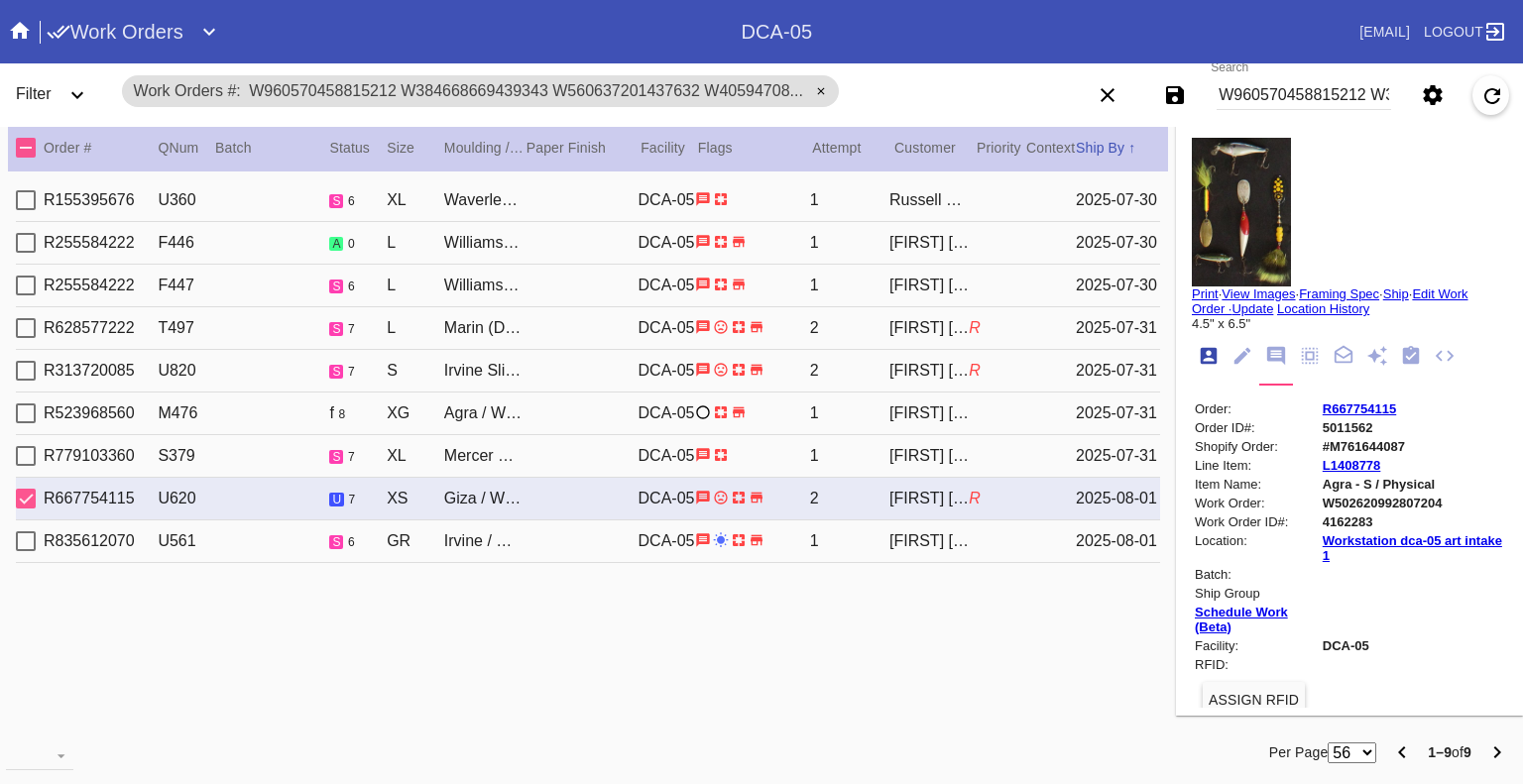 scroll, scrollTop: 24, scrollLeft: 0, axis: vertical 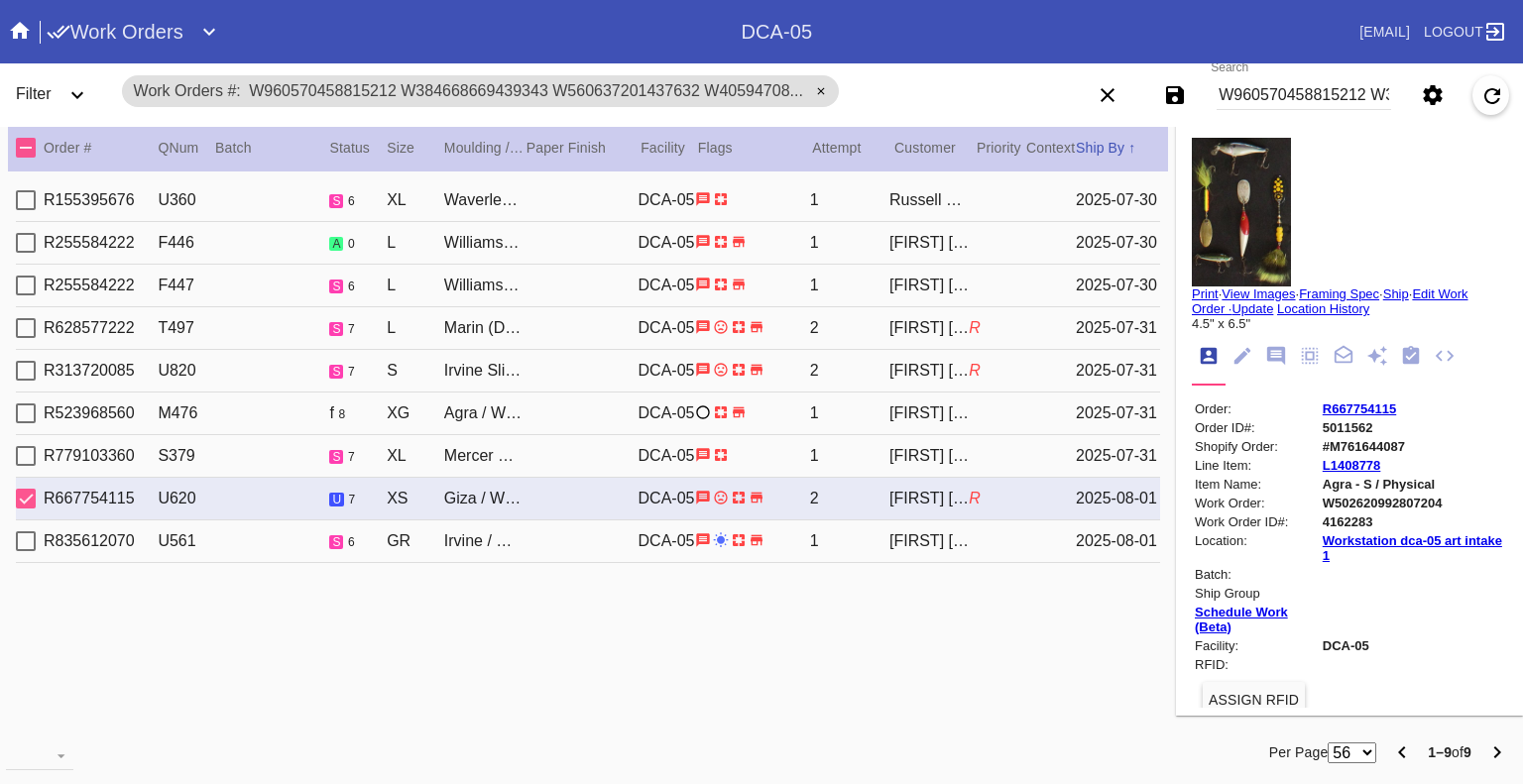 click on "R667754115" at bounding box center (1359, 408) 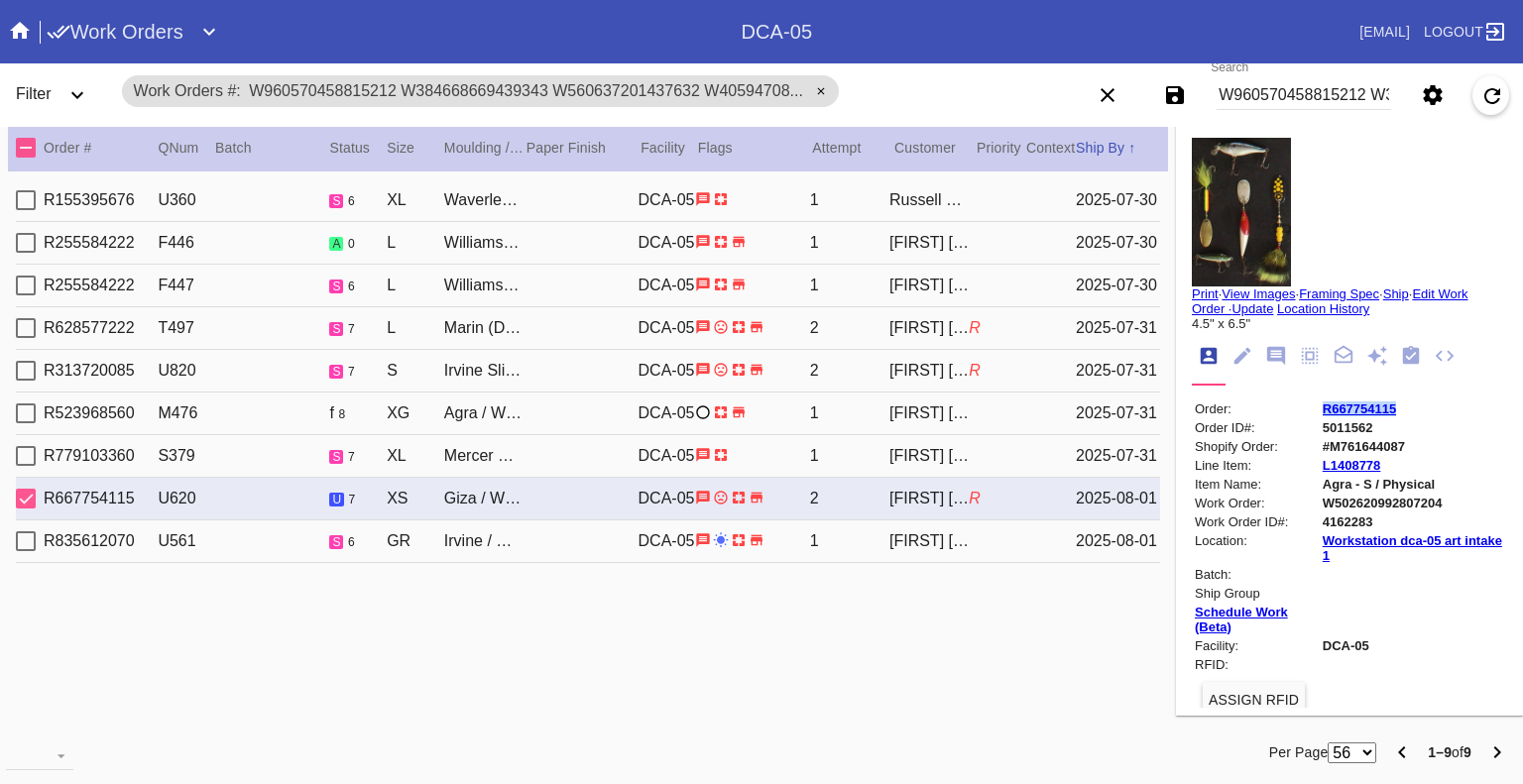 drag, startPoint x: 1376, startPoint y: 405, endPoint x: 1298, endPoint y: 403, distance: 78.025637 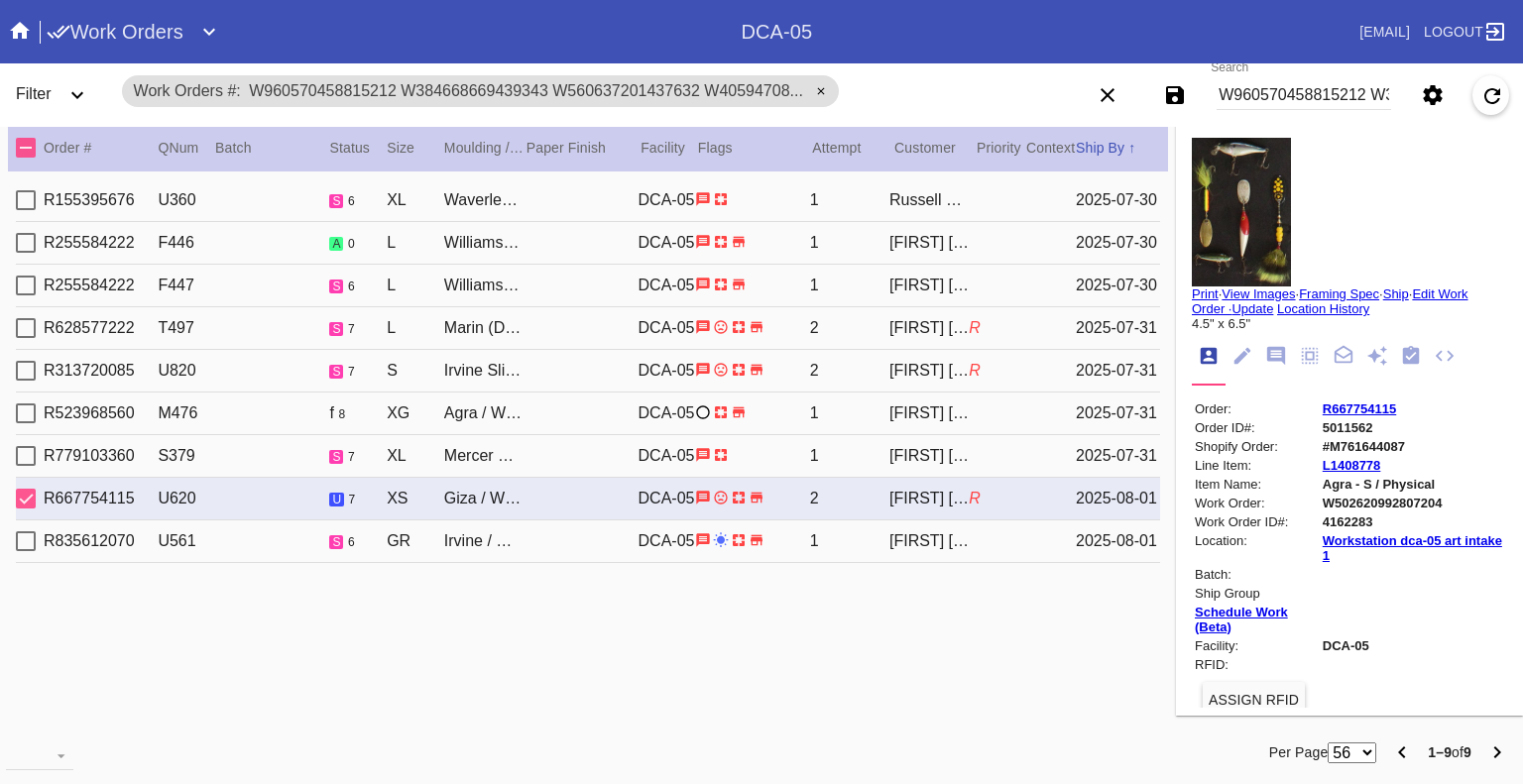 click on "W960570458815212 W384668669439343 W560637201437632 W405947086823236 W301920737657931 W630059751230543 W966300193511376 W502620992807204 W109024678462726" at bounding box center (1304, 95) 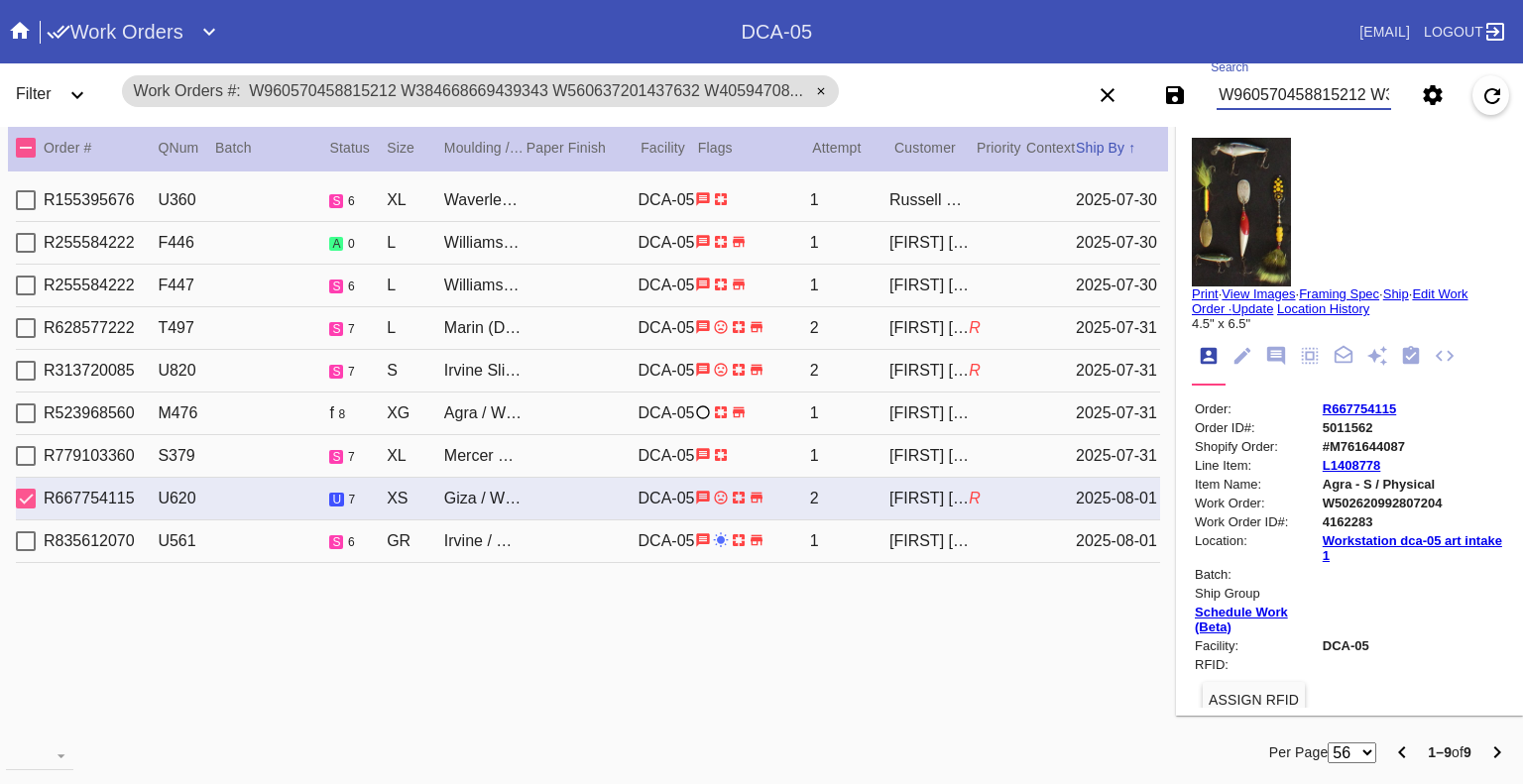 click on "W960570458815212 W384668669439343 W560637201437632 W405947086823236 W301920737657931 W630059751230543 W966300193511376 W502620992807204 W109024678462726" at bounding box center [1304, 95] 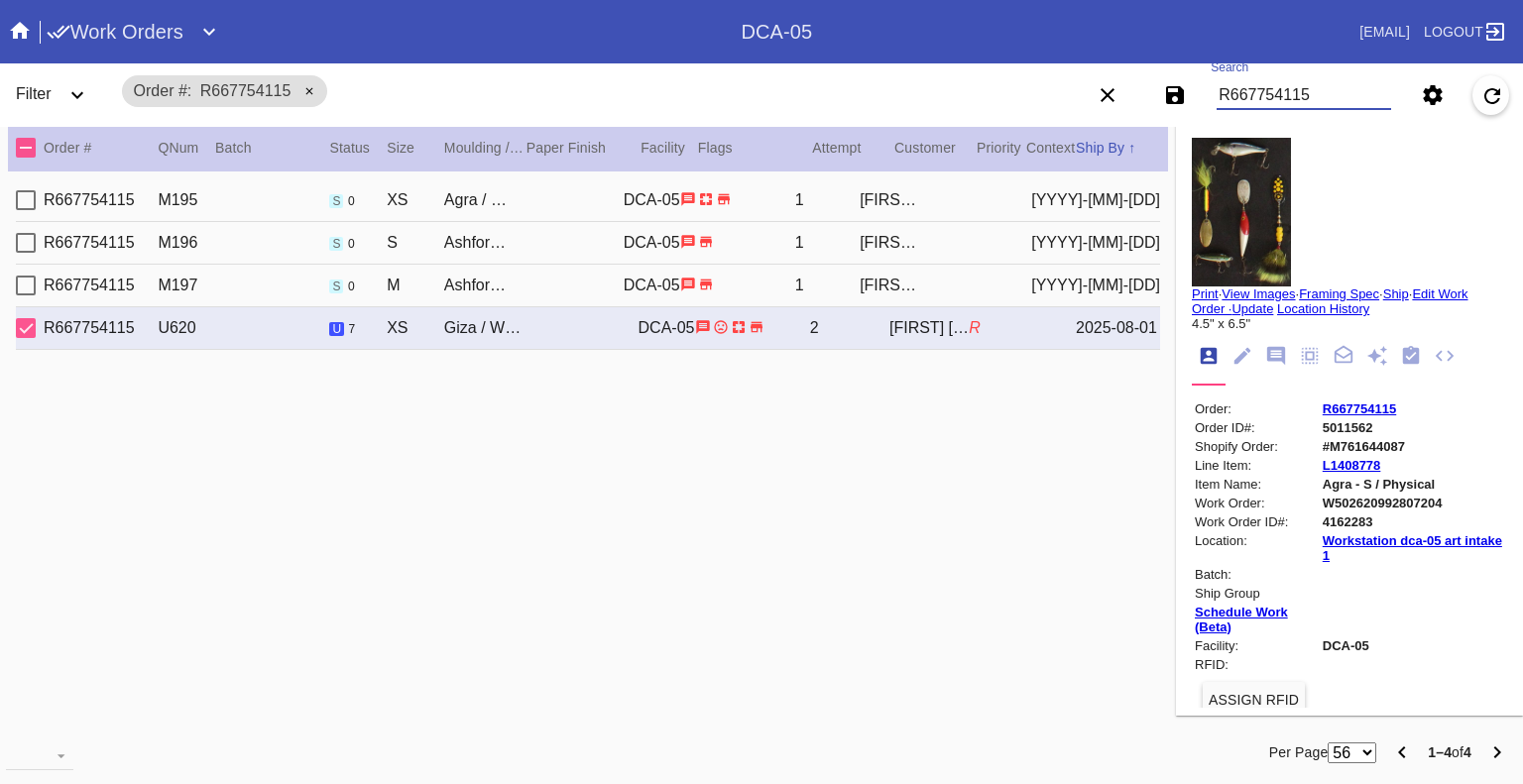 type on "R667754115" 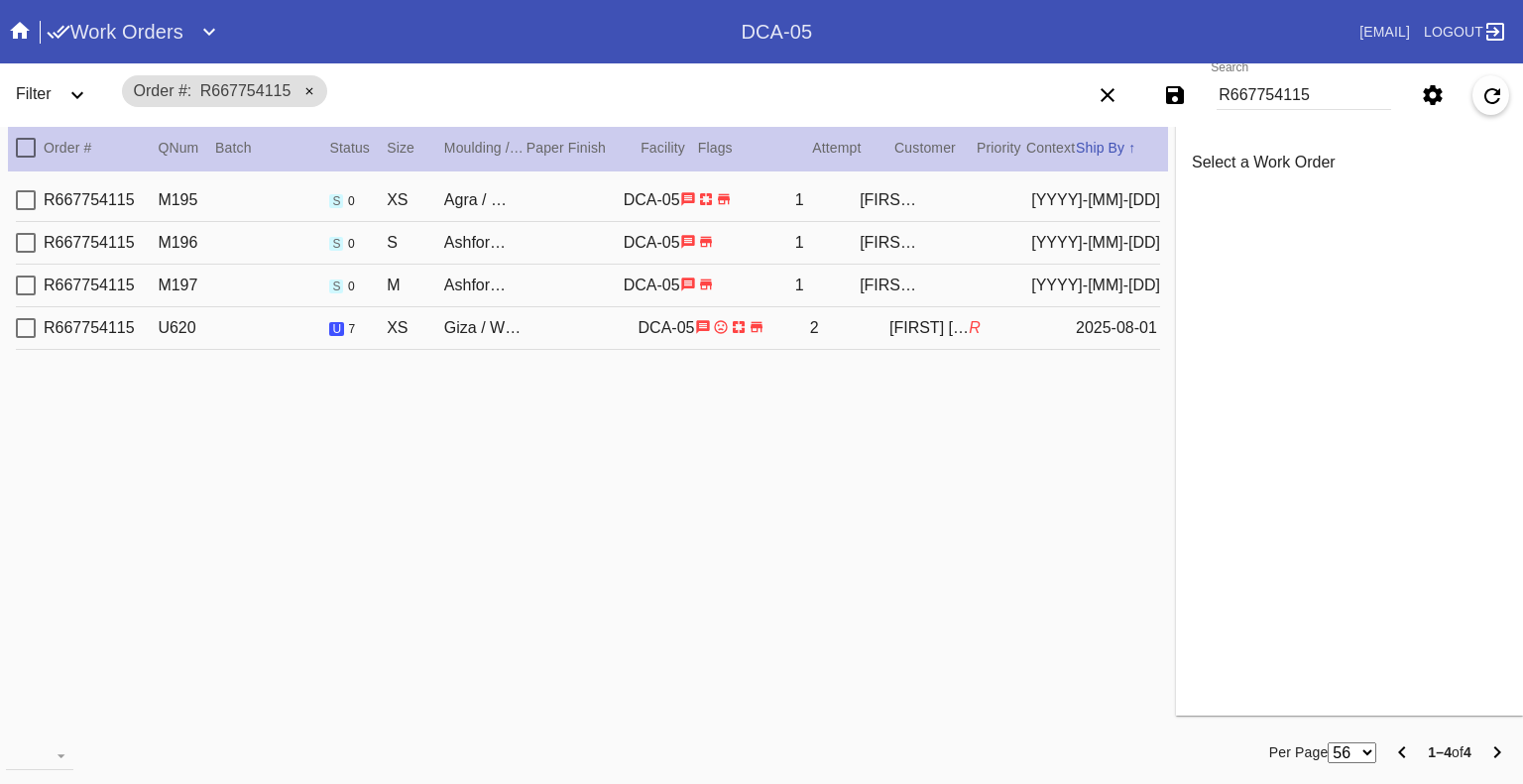 click at bounding box center [26, 285] 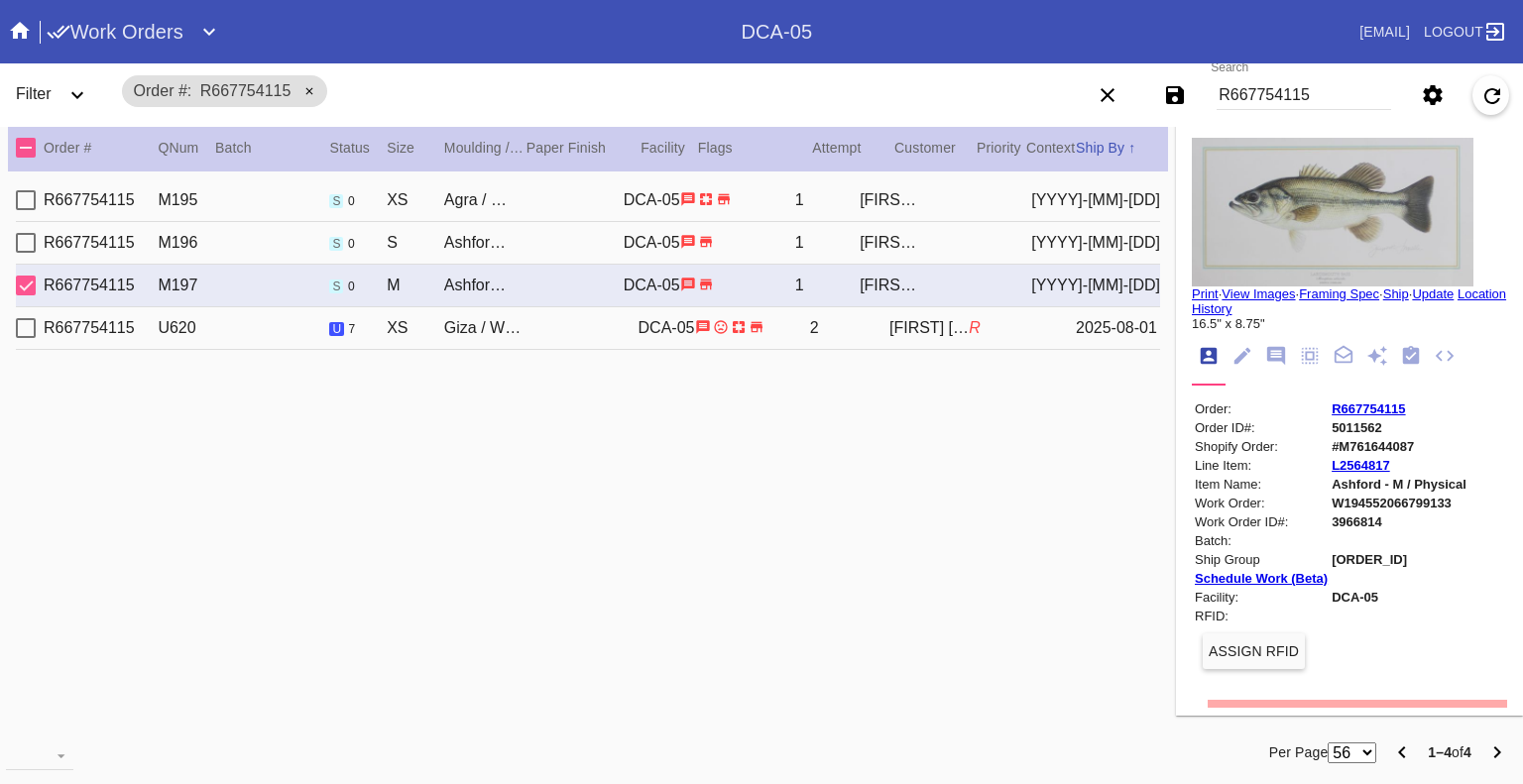 click at bounding box center [26, 285] 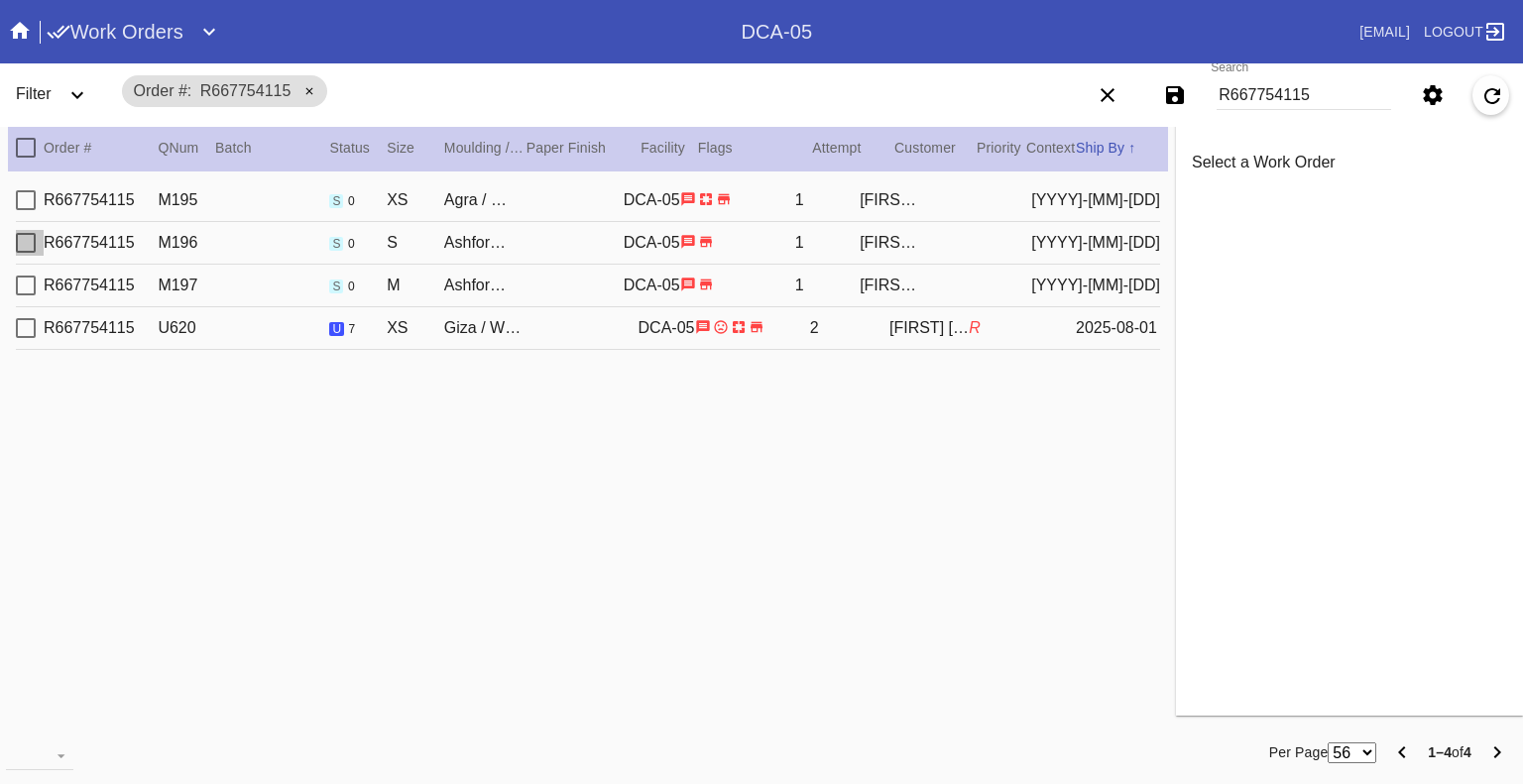 click at bounding box center (26, 243) 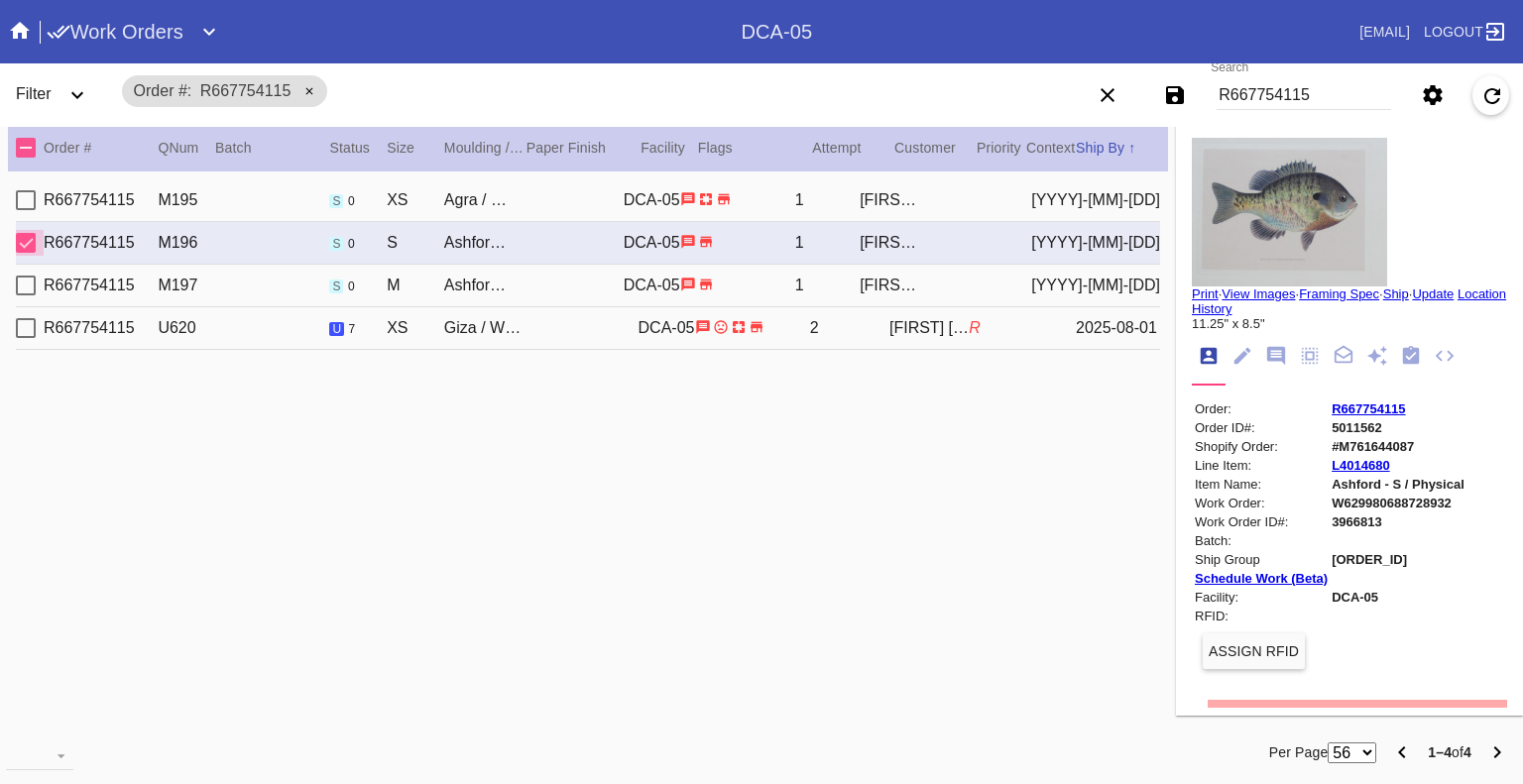 click at bounding box center (26, 243) 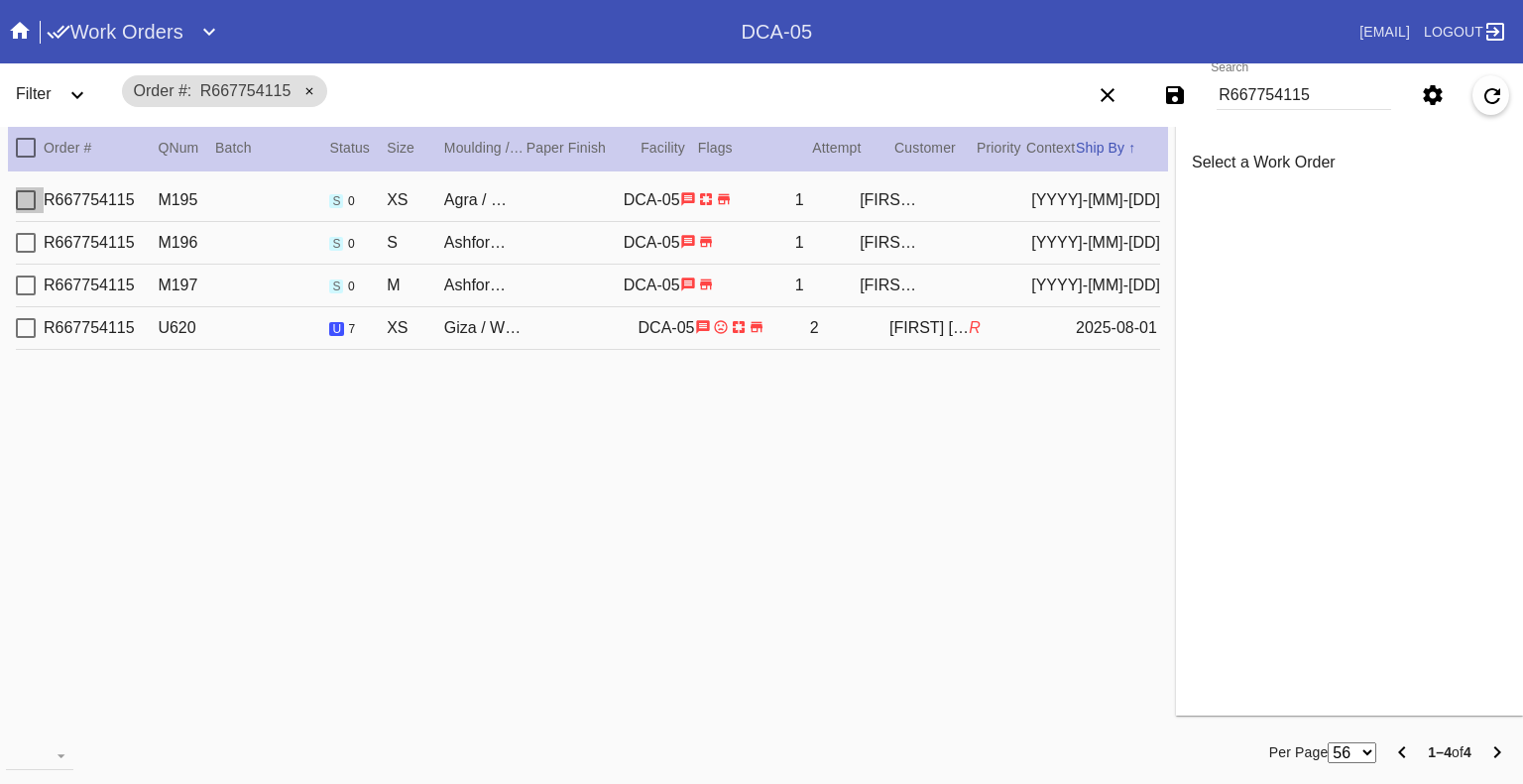 click at bounding box center (26, 200) 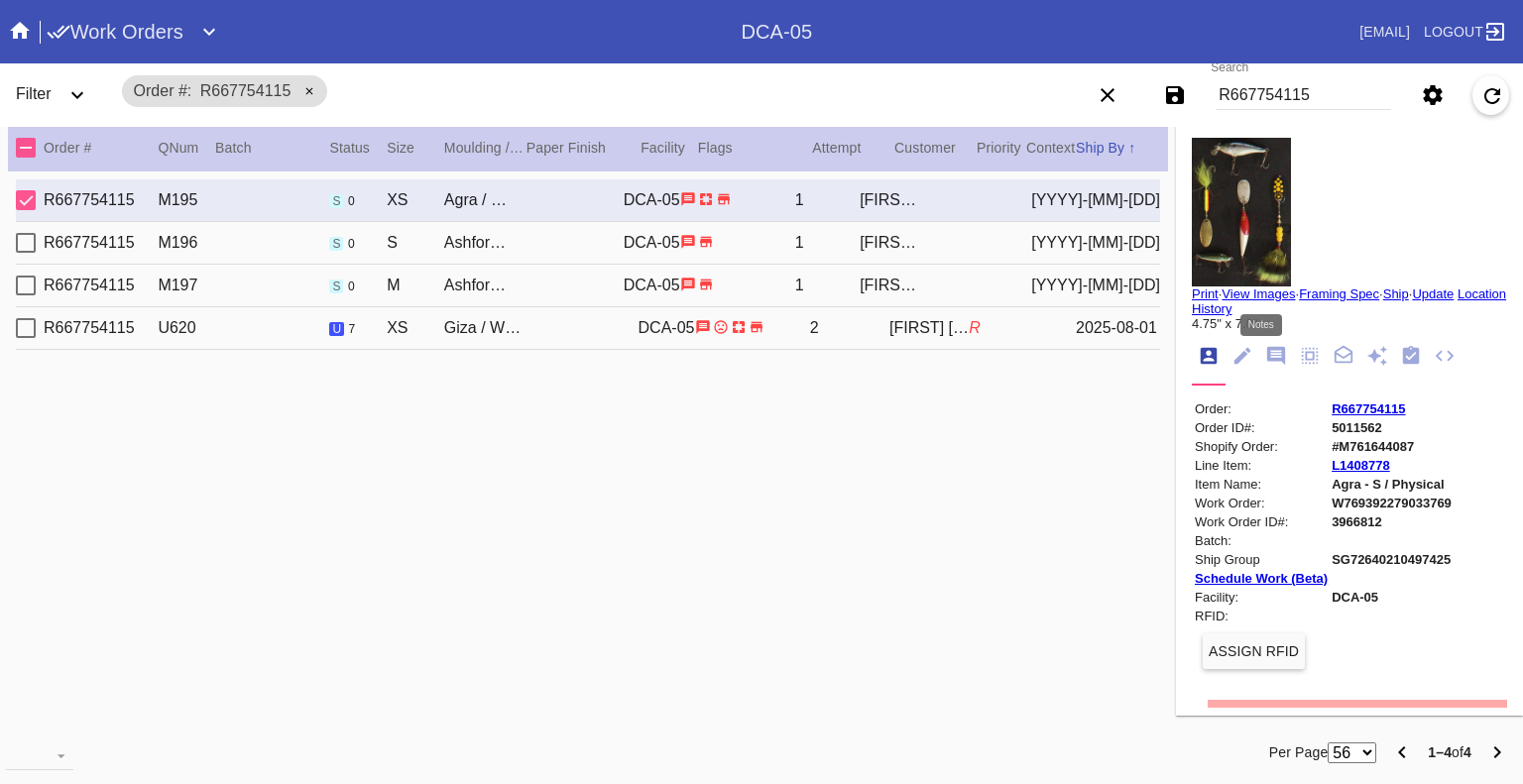 click 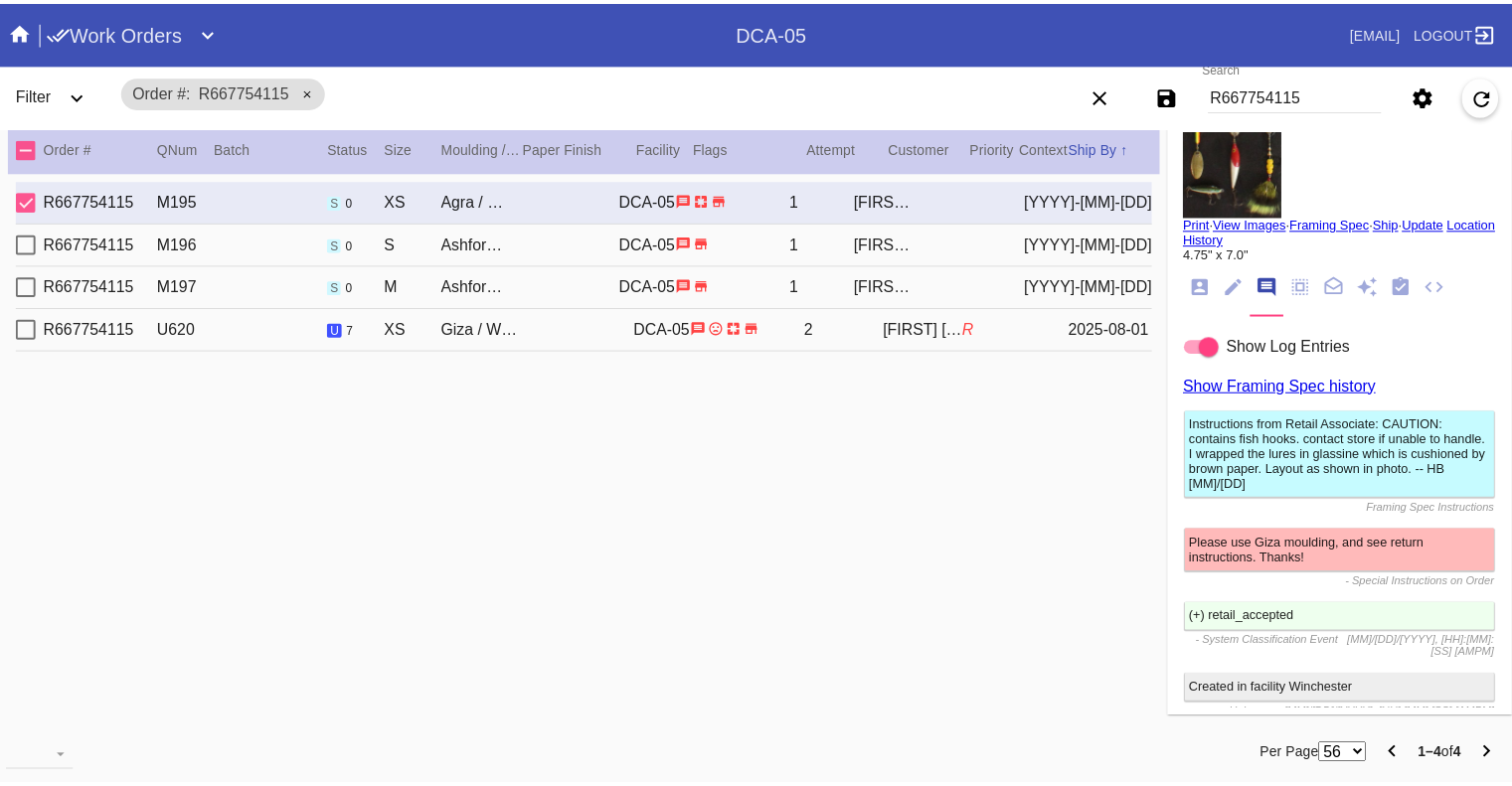 scroll, scrollTop: 0, scrollLeft: 0, axis: both 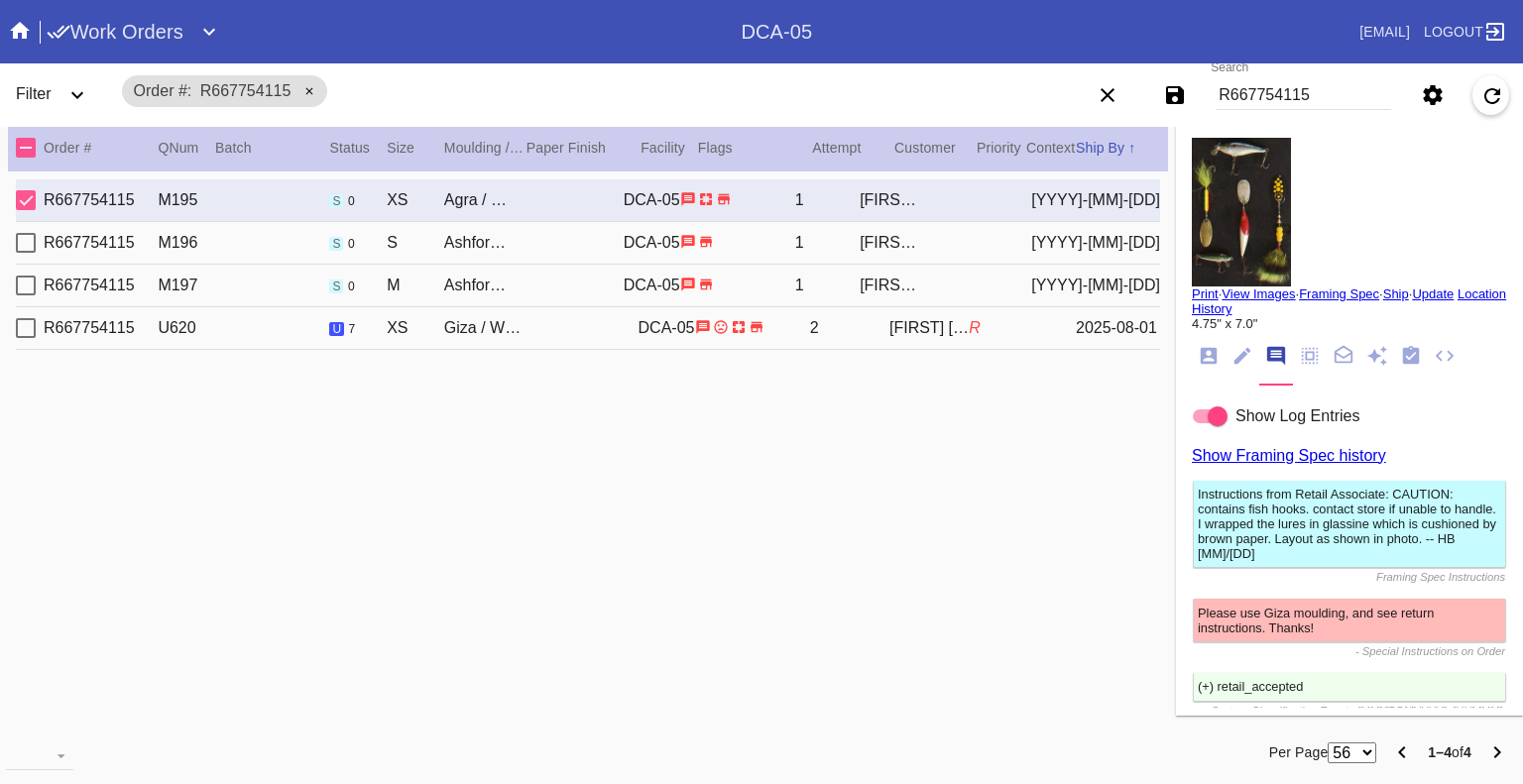 click on "View Images" at bounding box center [1258, 293] 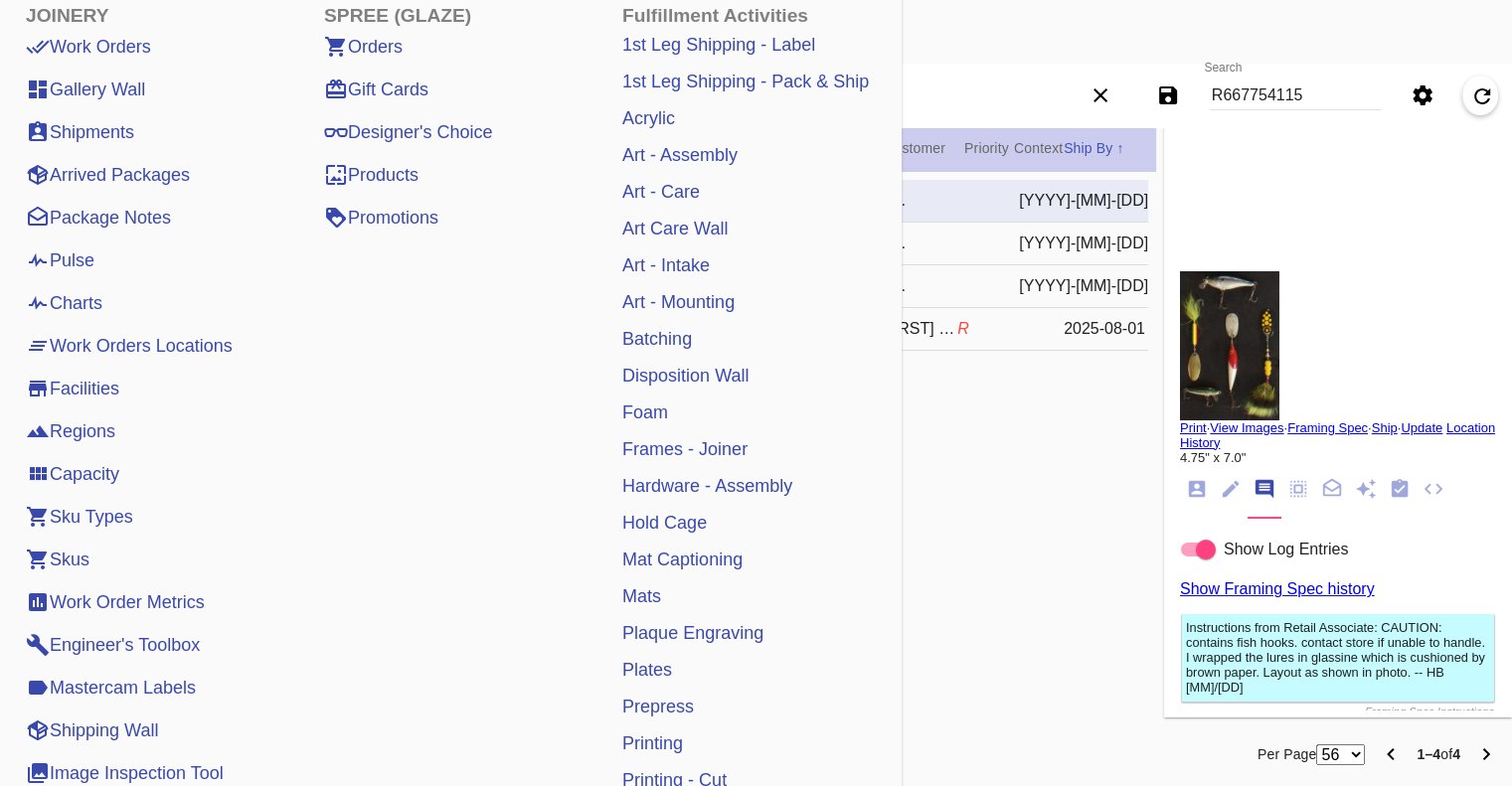scroll, scrollTop: 298, scrollLeft: 0, axis: vertical 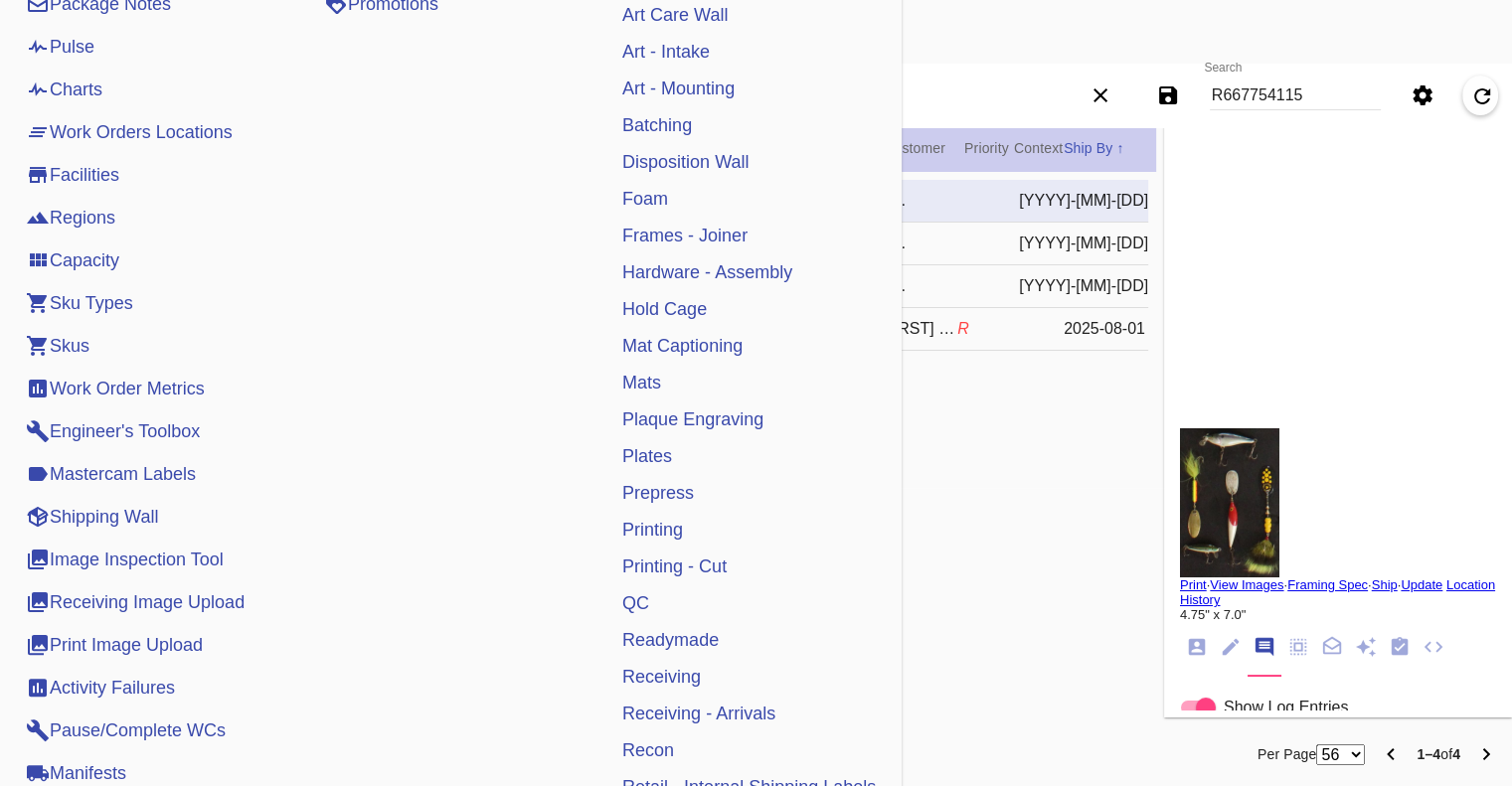 click on "Shipping Wall" at bounding box center [91, 517] 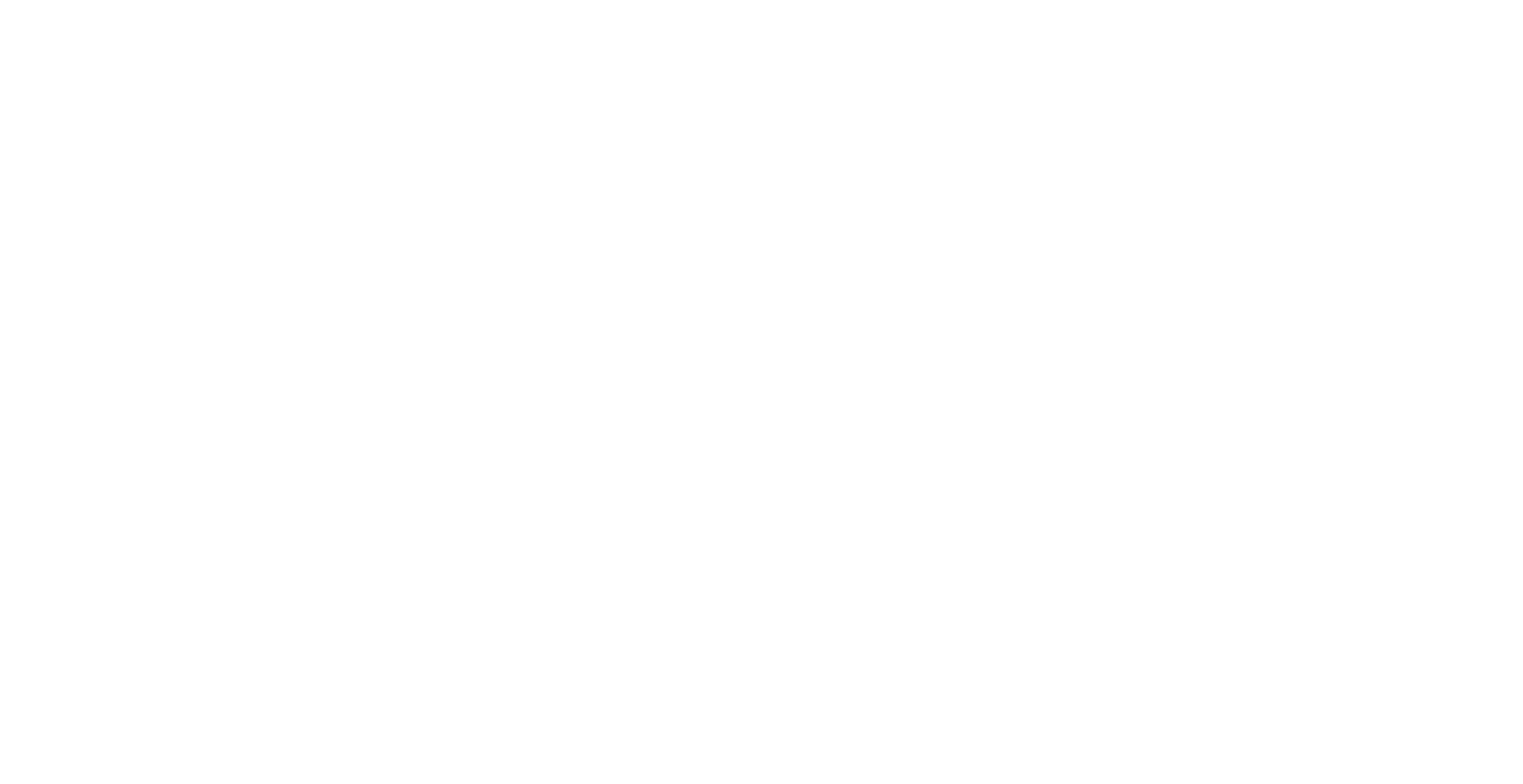 scroll, scrollTop: 0, scrollLeft: 0, axis: both 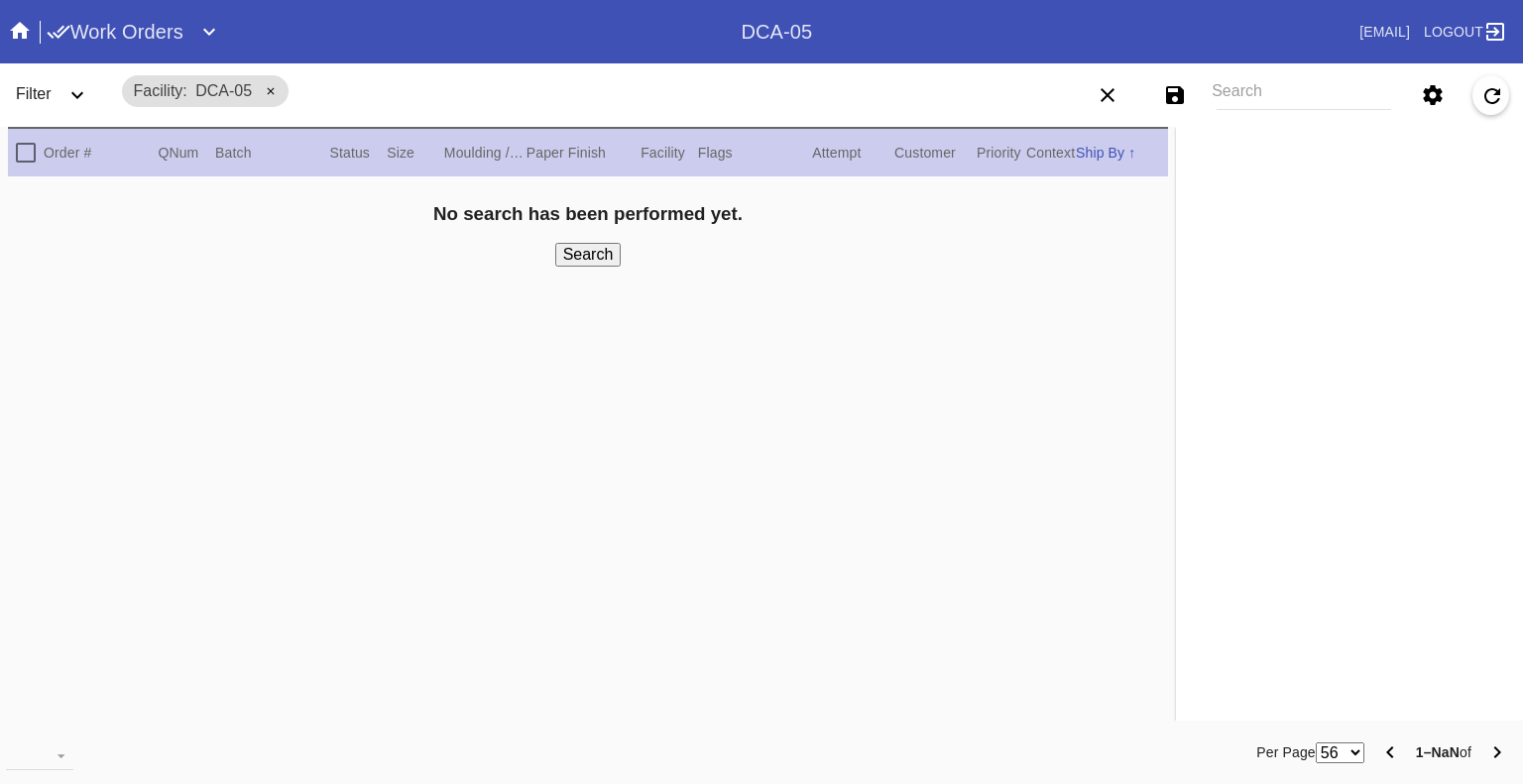 click on "Filter" at bounding box center (59, 95) 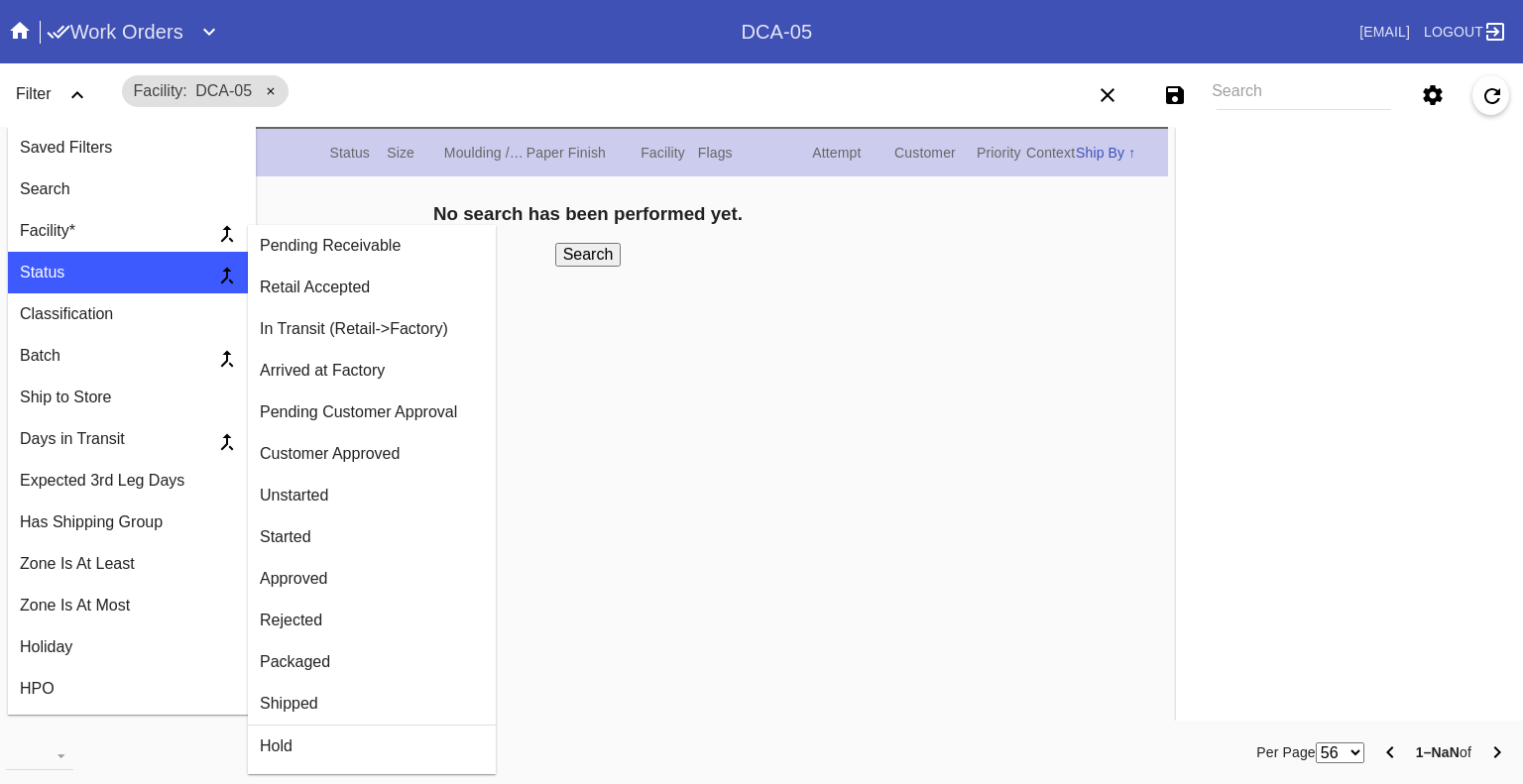 click on "Arrived at Factory" at bounding box center [372, 371] 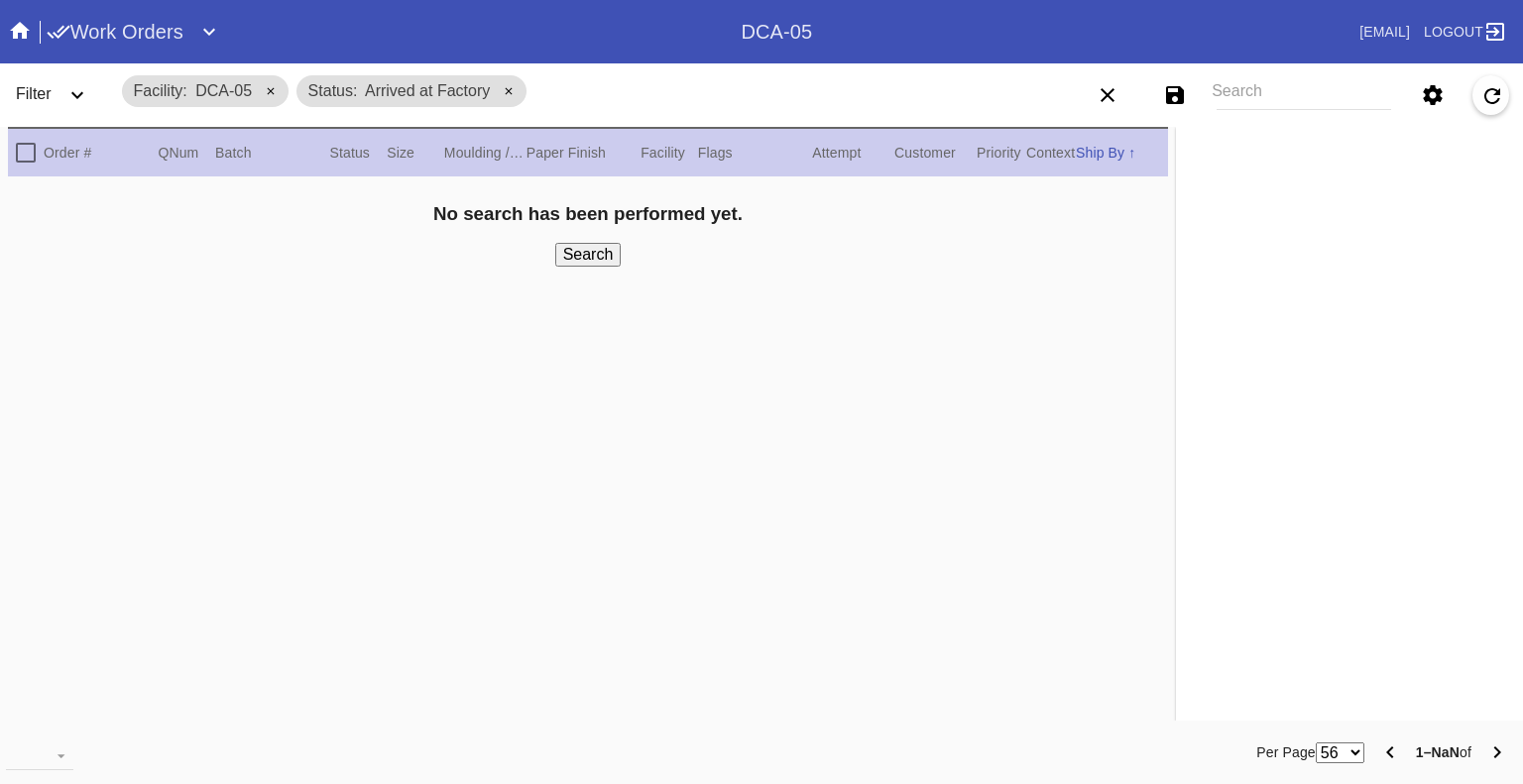 click 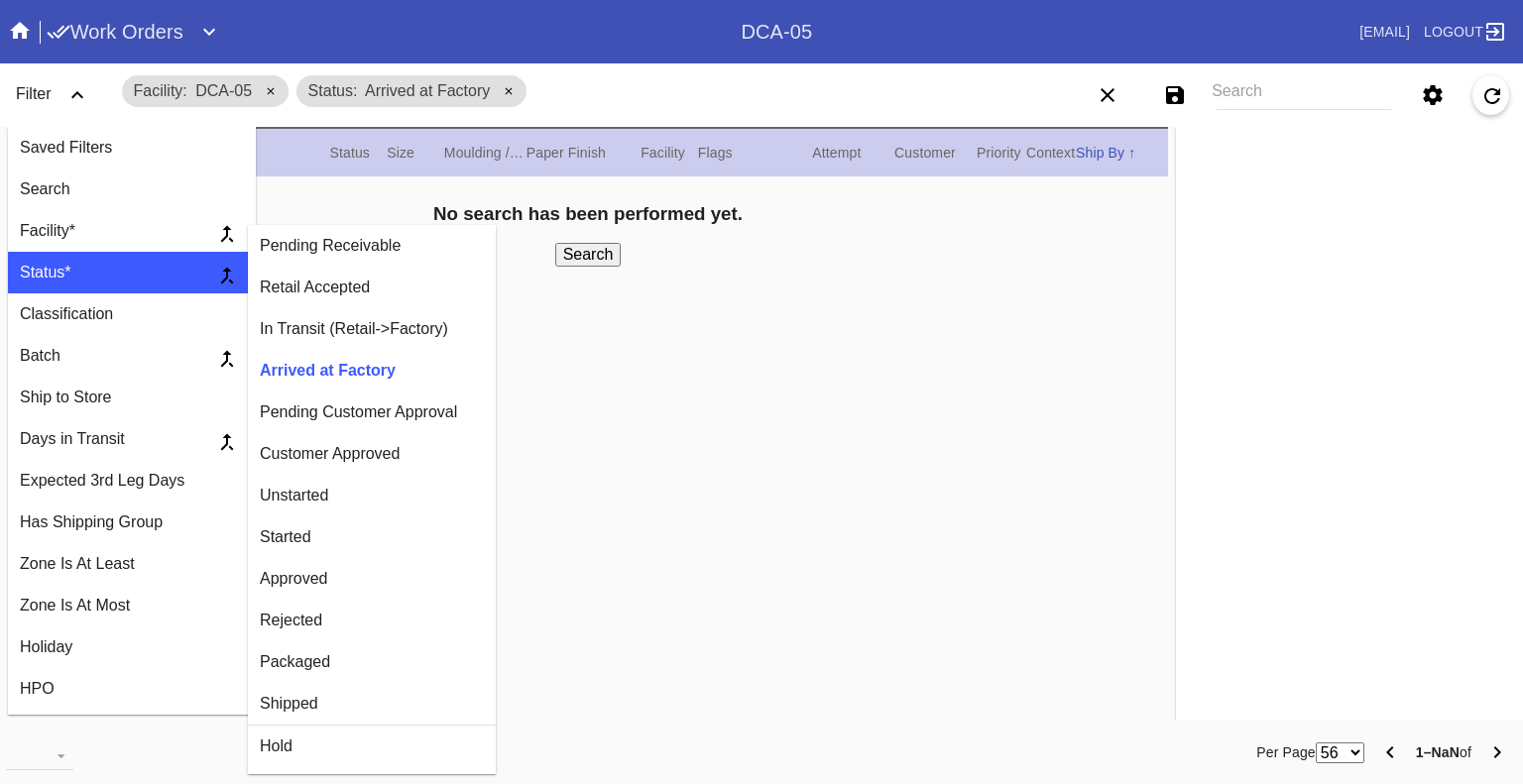 click on "Customer Approved" at bounding box center (372, 454) 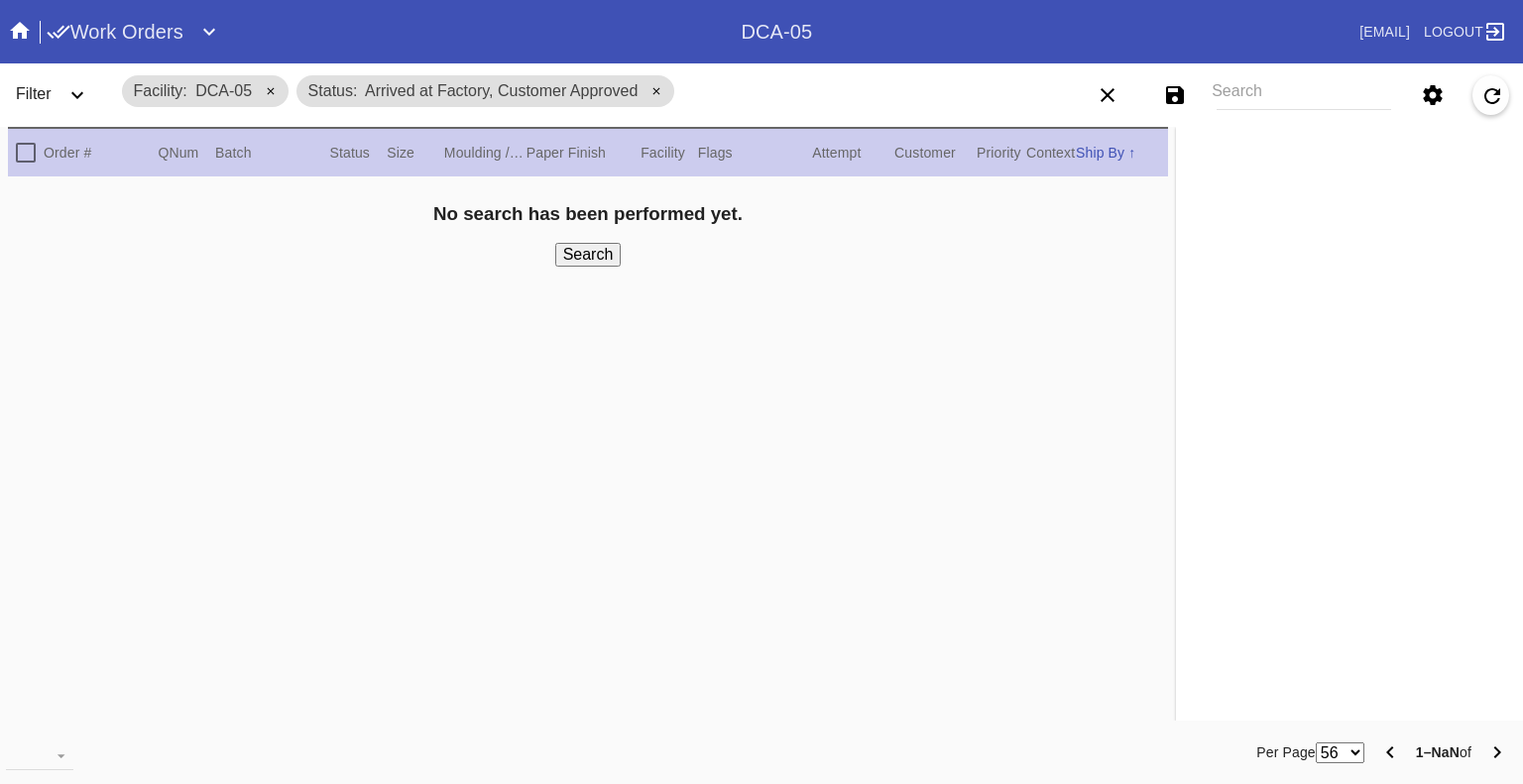click 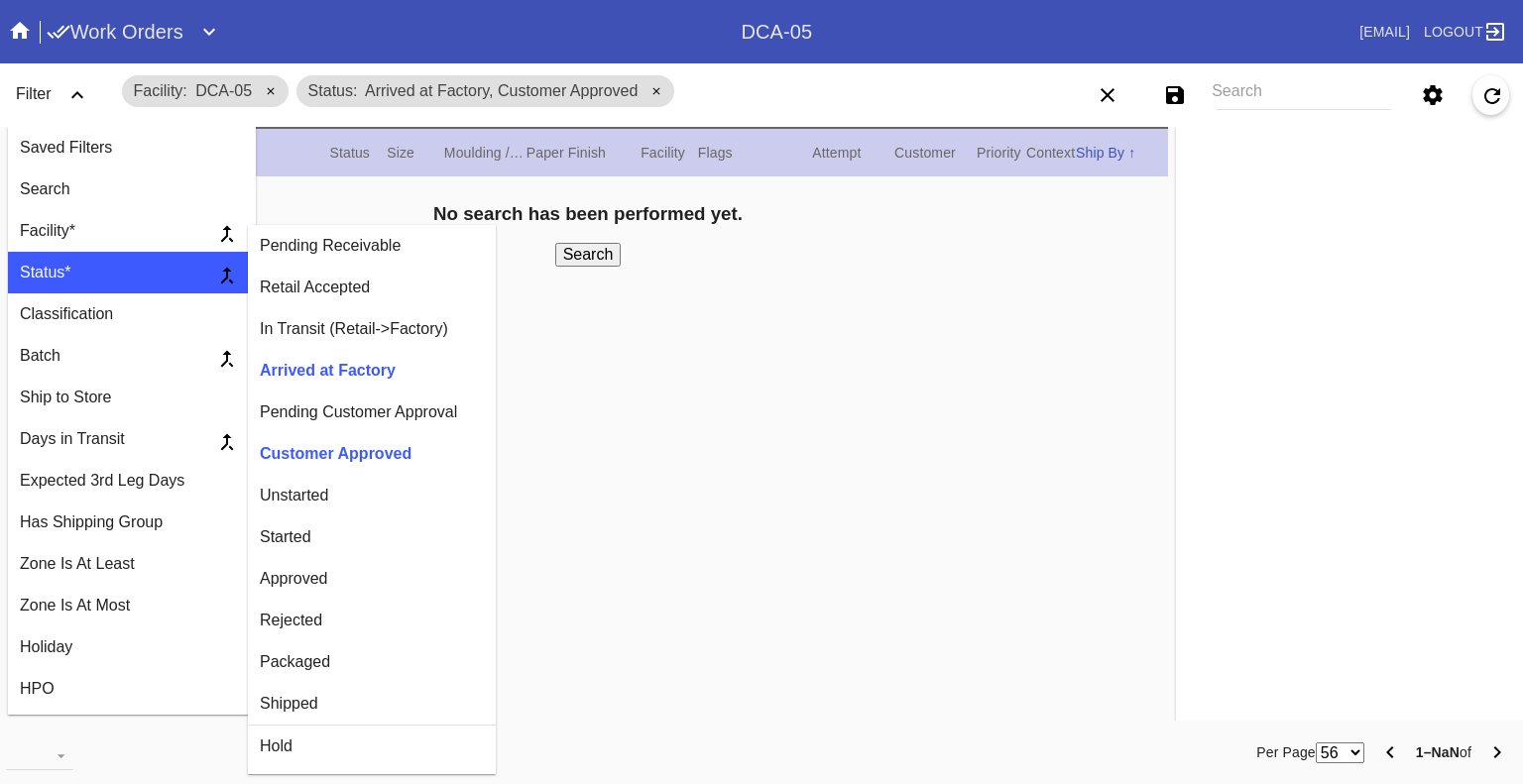 click on "Unstarted" at bounding box center [372, 496] 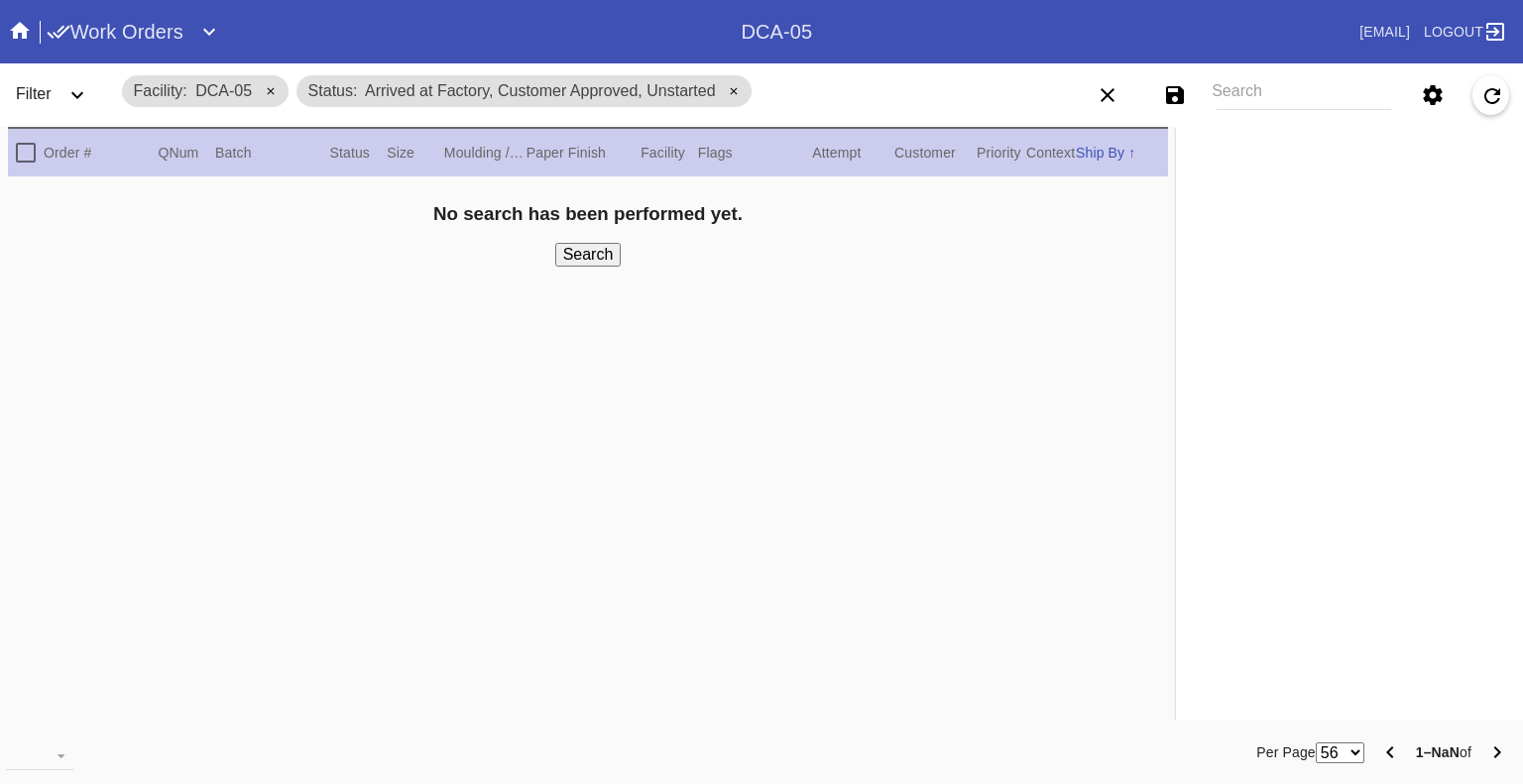 click on "Filter" at bounding box center (59, 95) 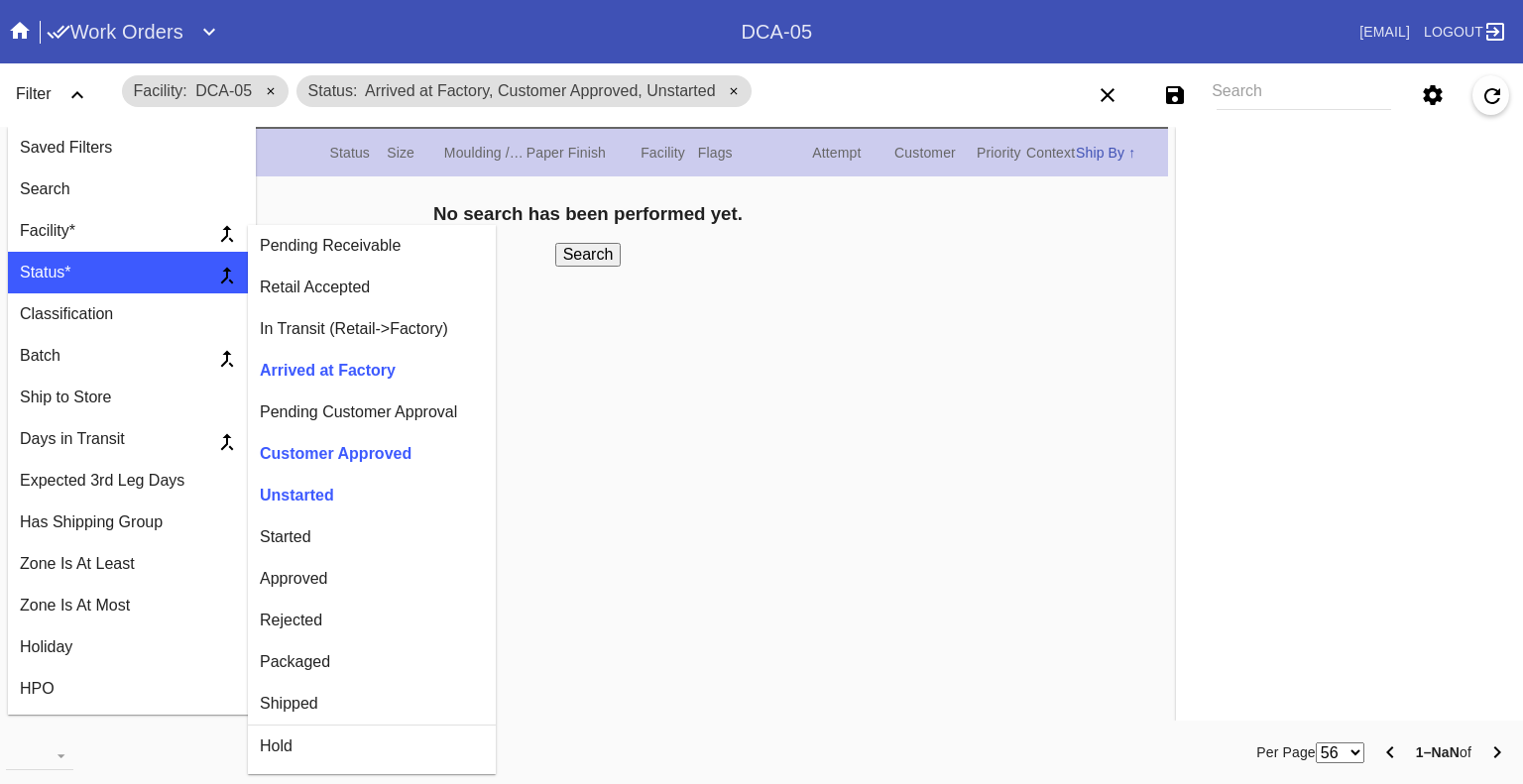 click on "Started" at bounding box center (372, 537) 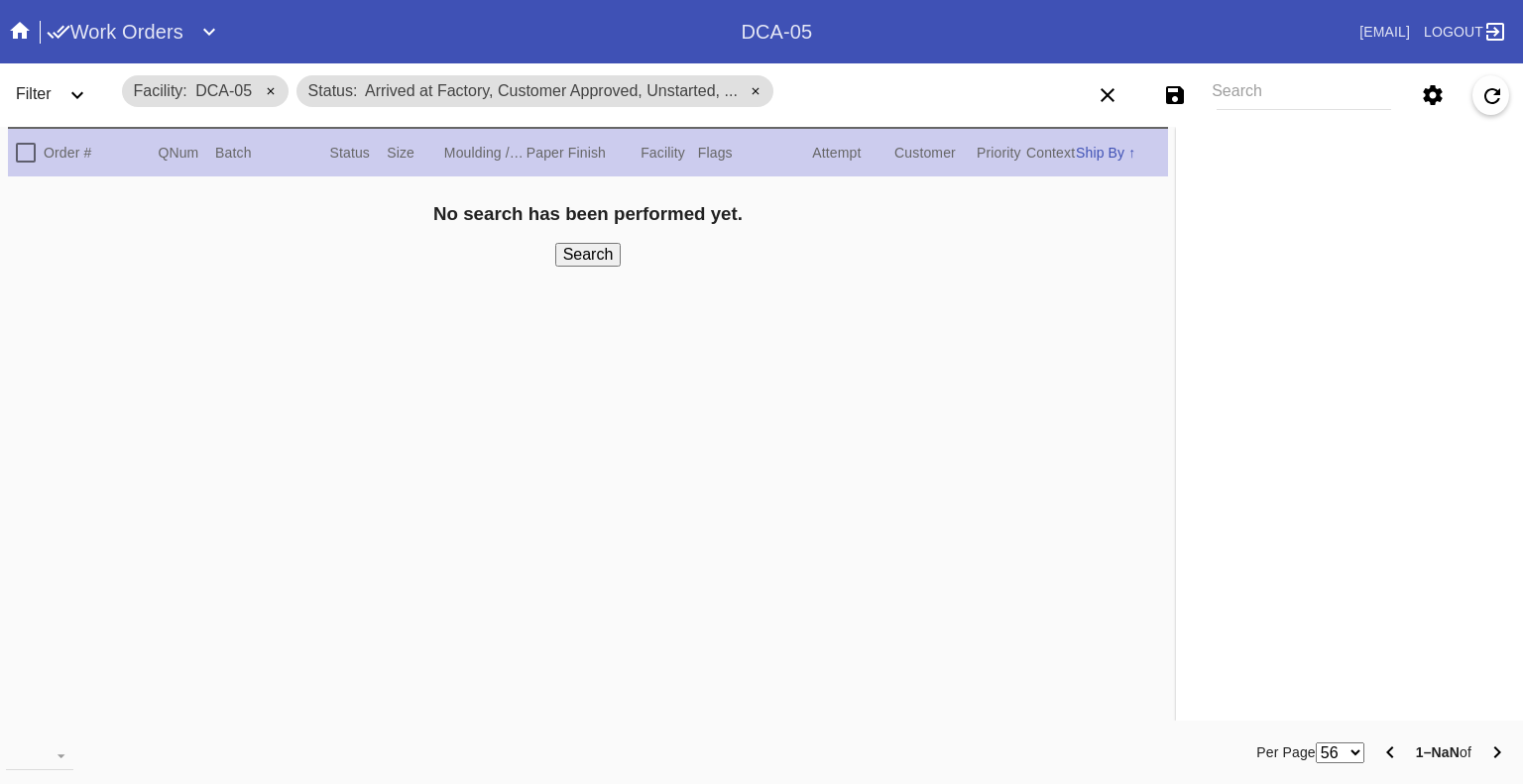 click on "Filter" at bounding box center (34, 93) 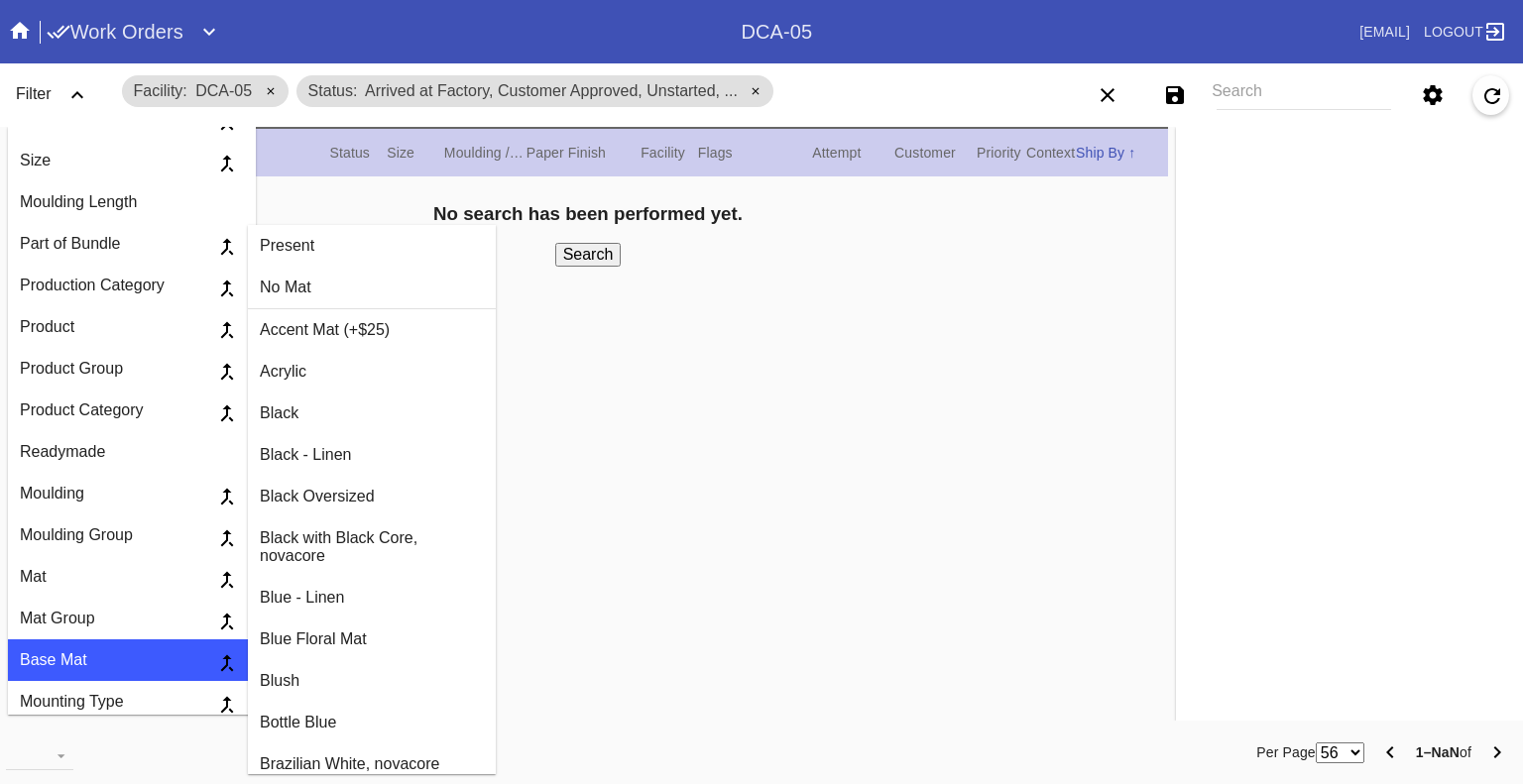 scroll, scrollTop: 1288, scrollLeft: 0, axis: vertical 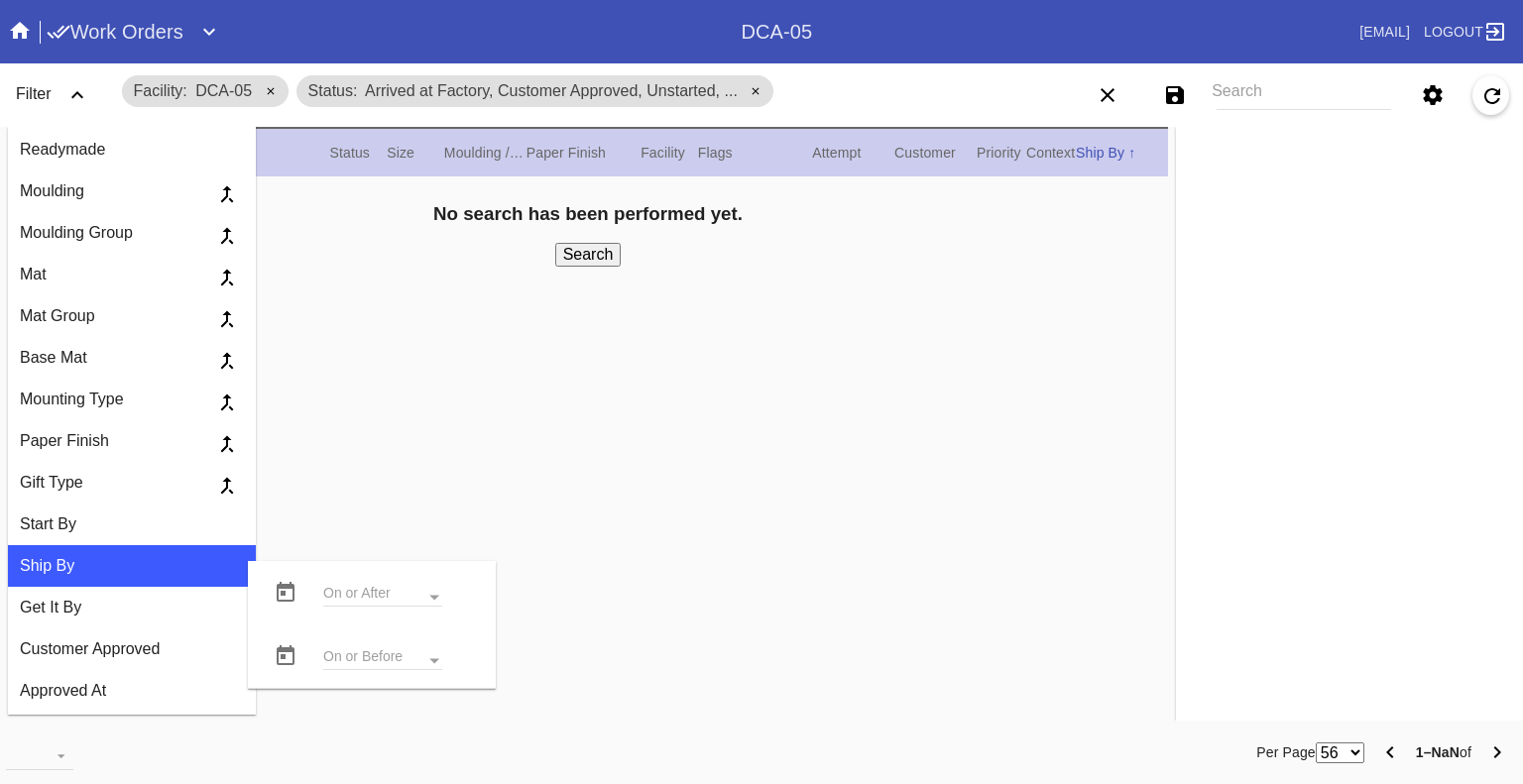click at bounding box center [286, 656] 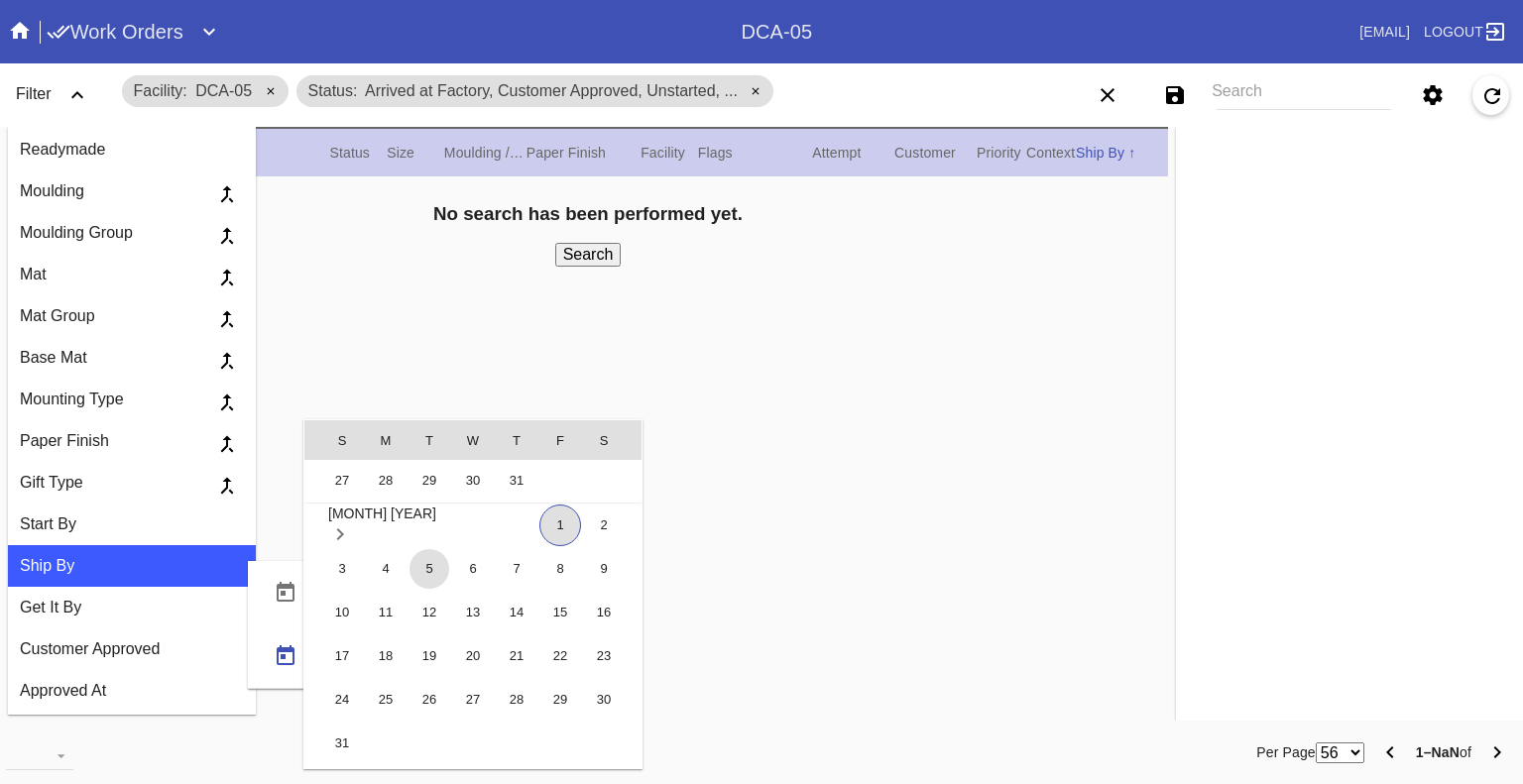 scroll, scrollTop: 458788, scrollLeft: 0, axis: vertical 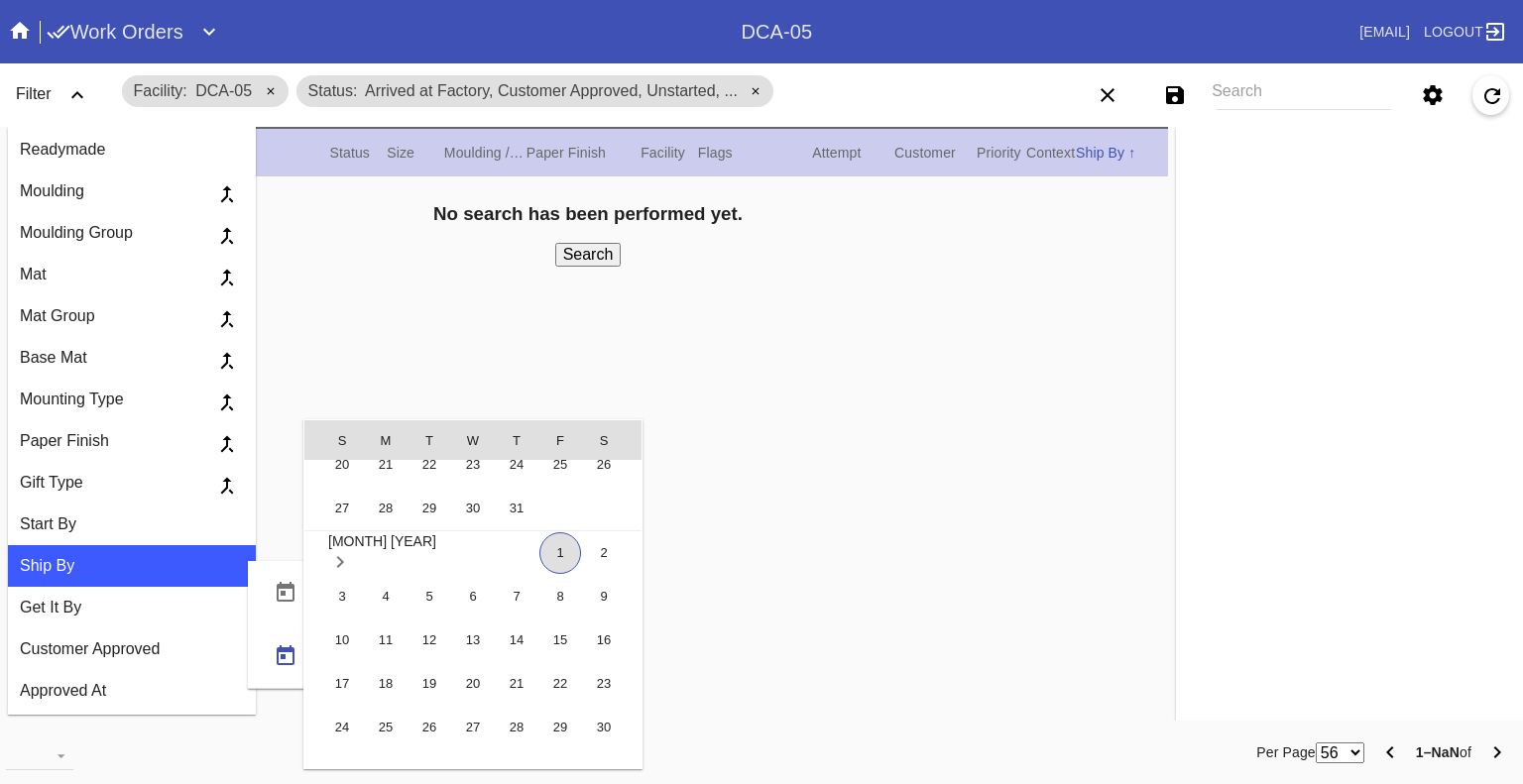 click on "4" at bounding box center [386, 597] 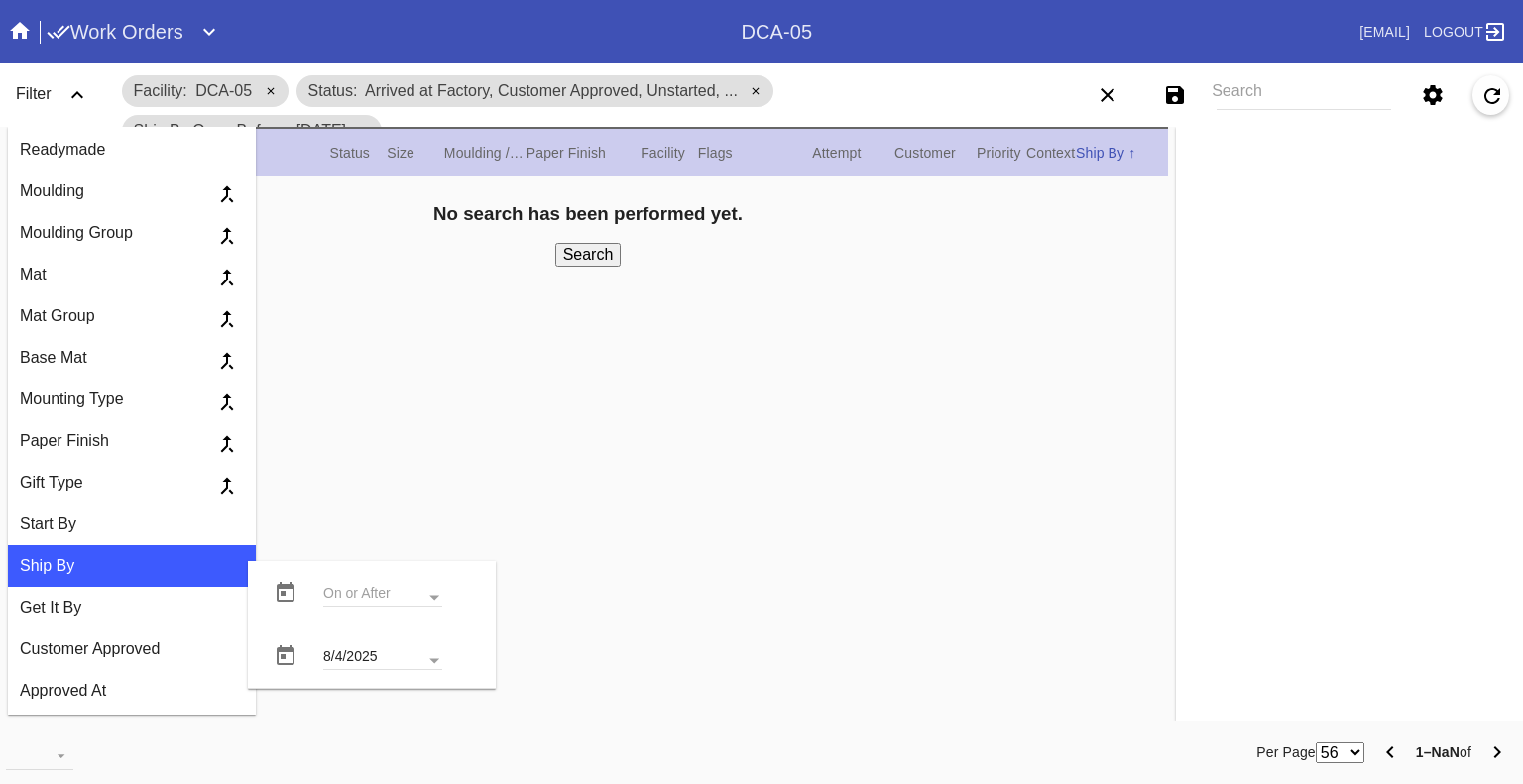 click on "Search" at bounding box center (588, 255) 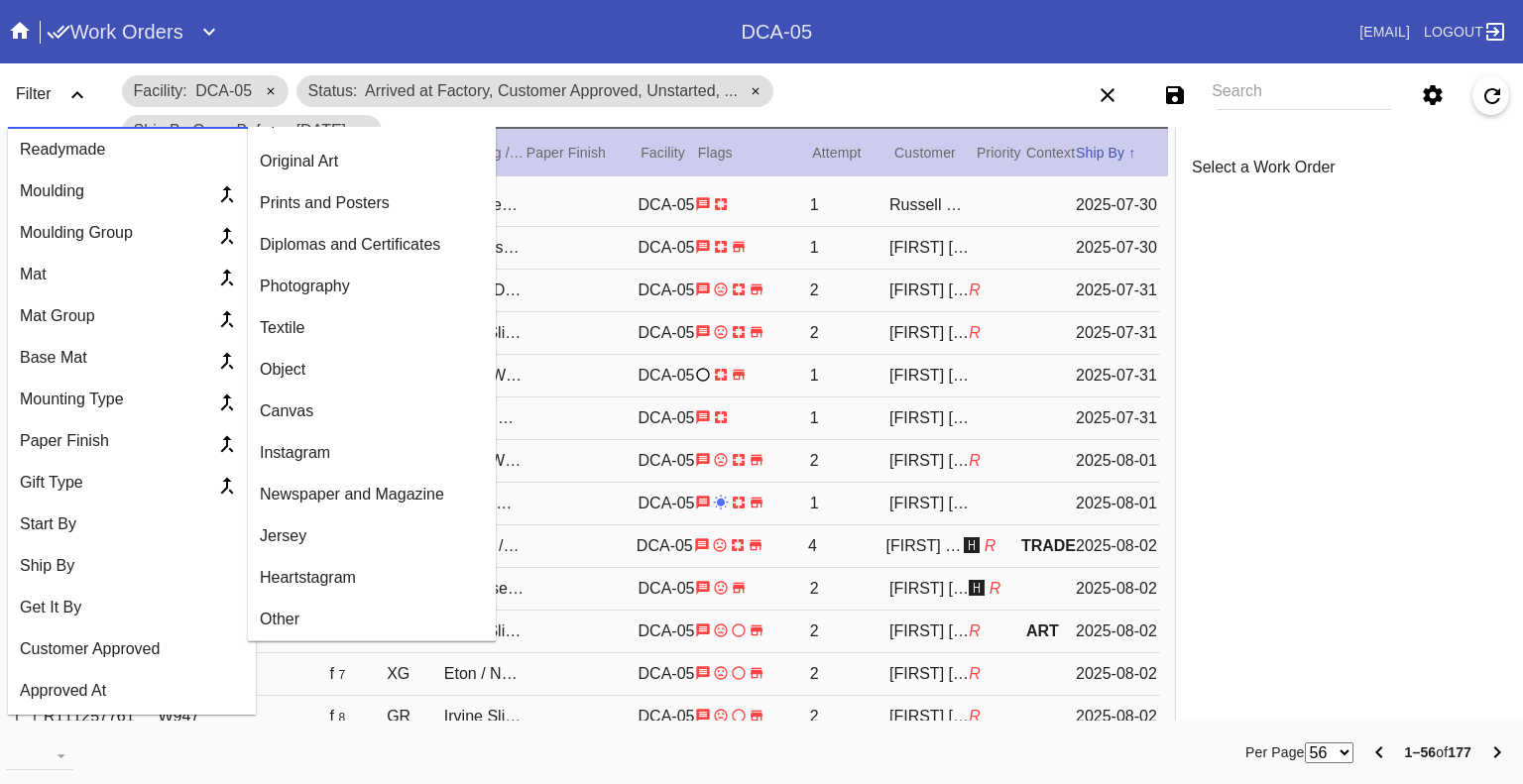 click 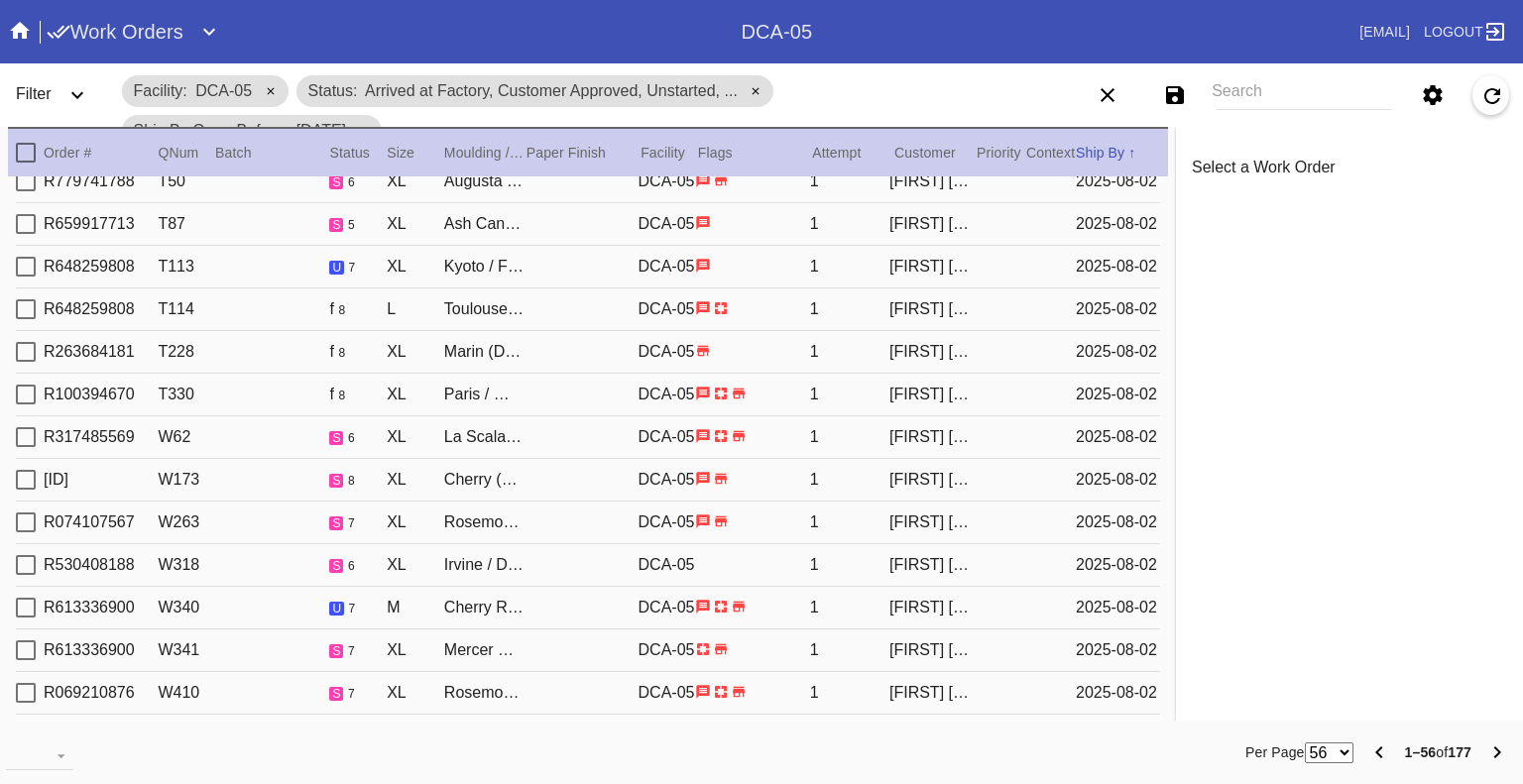 scroll, scrollTop: 1863, scrollLeft: 0, axis: vertical 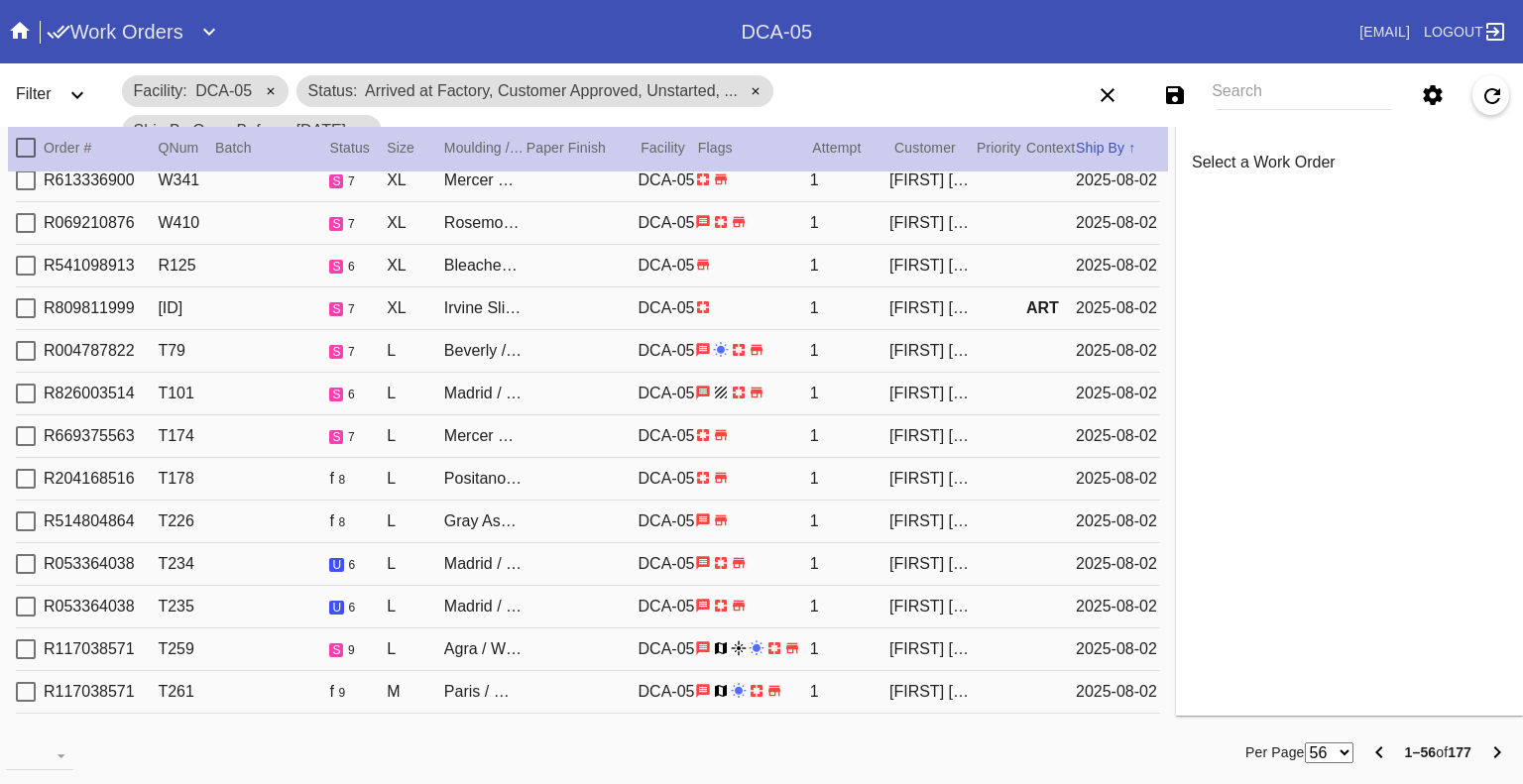 click 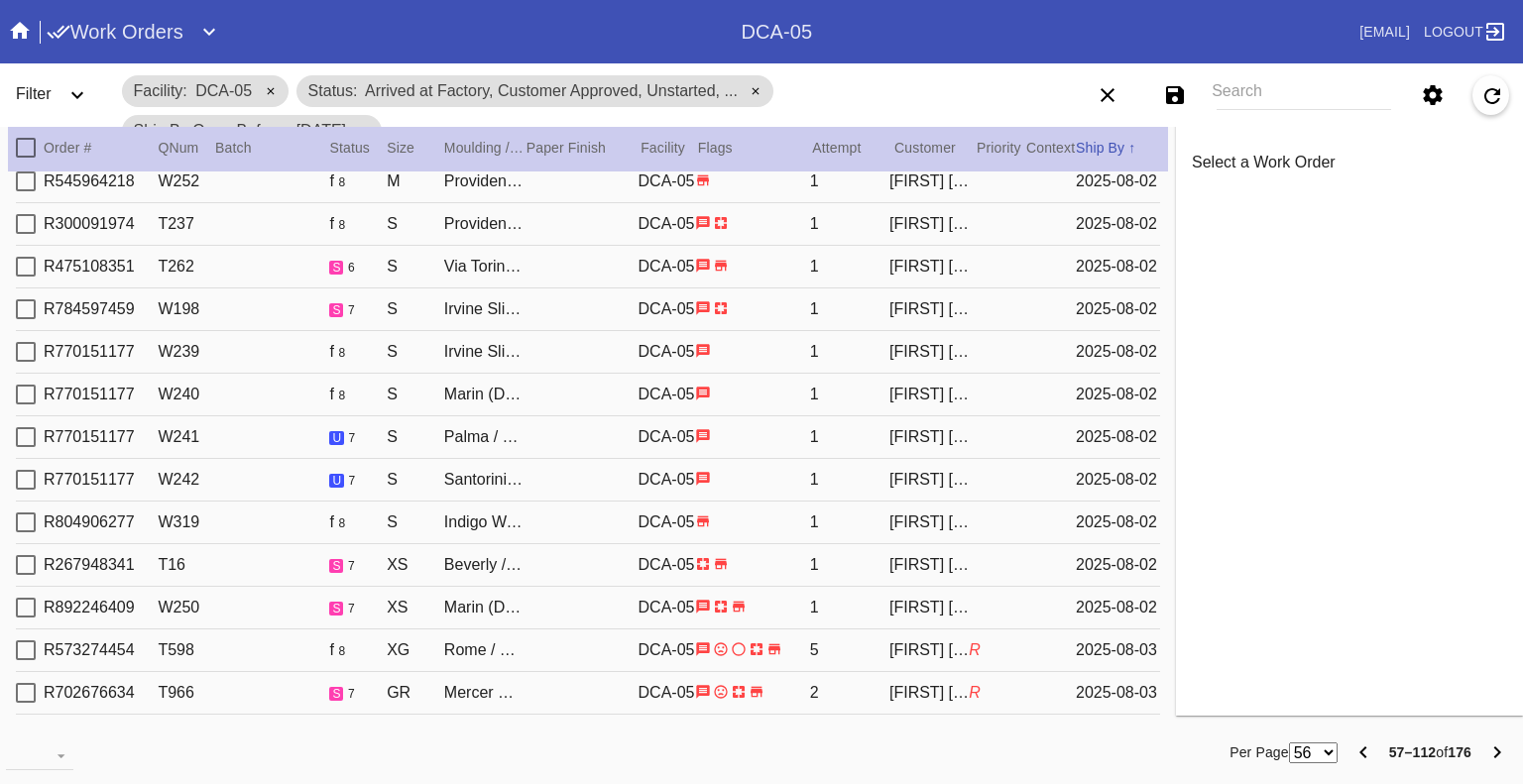 scroll, scrollTop: 1863, scrollLeft: 0, axis: vertical 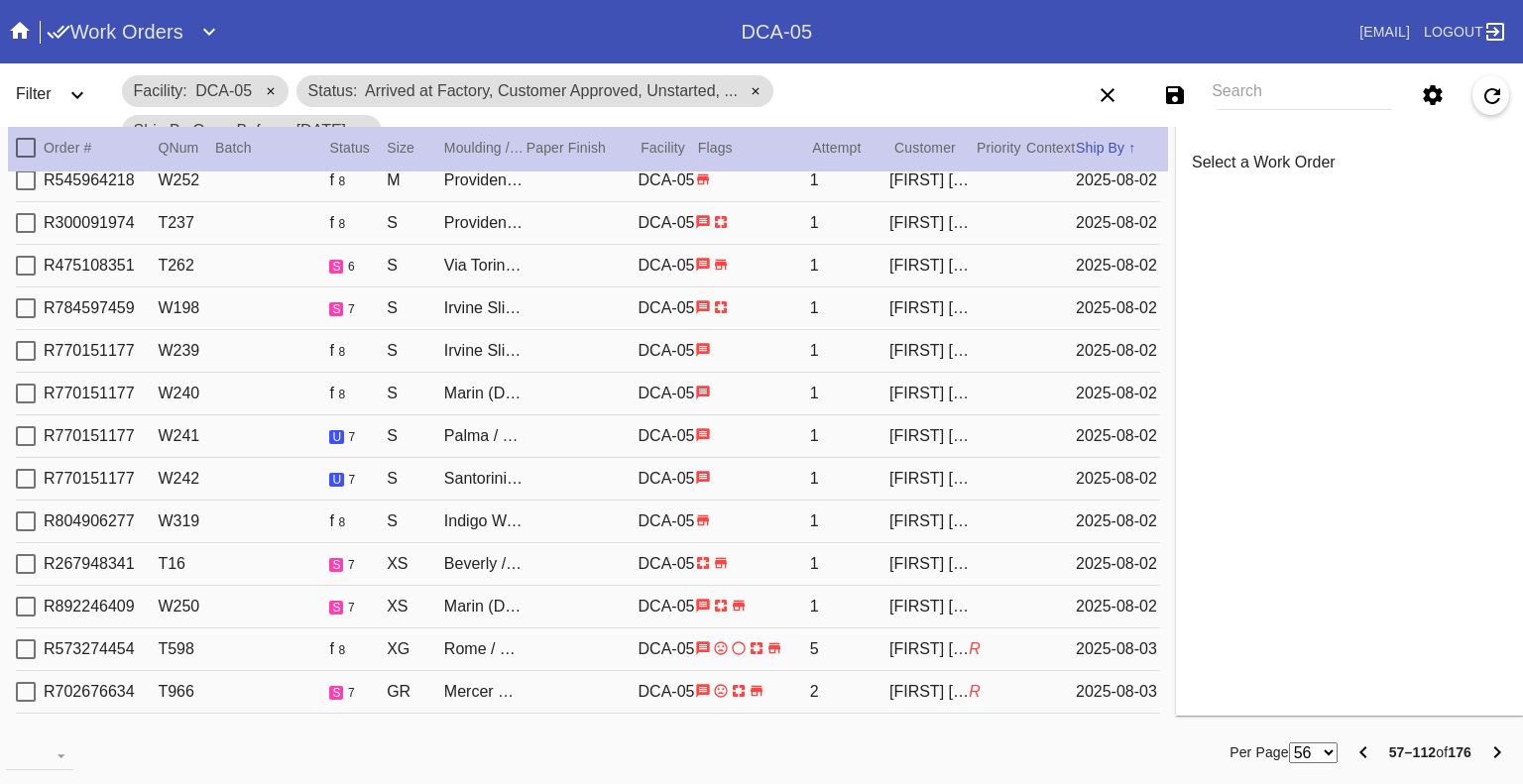 click 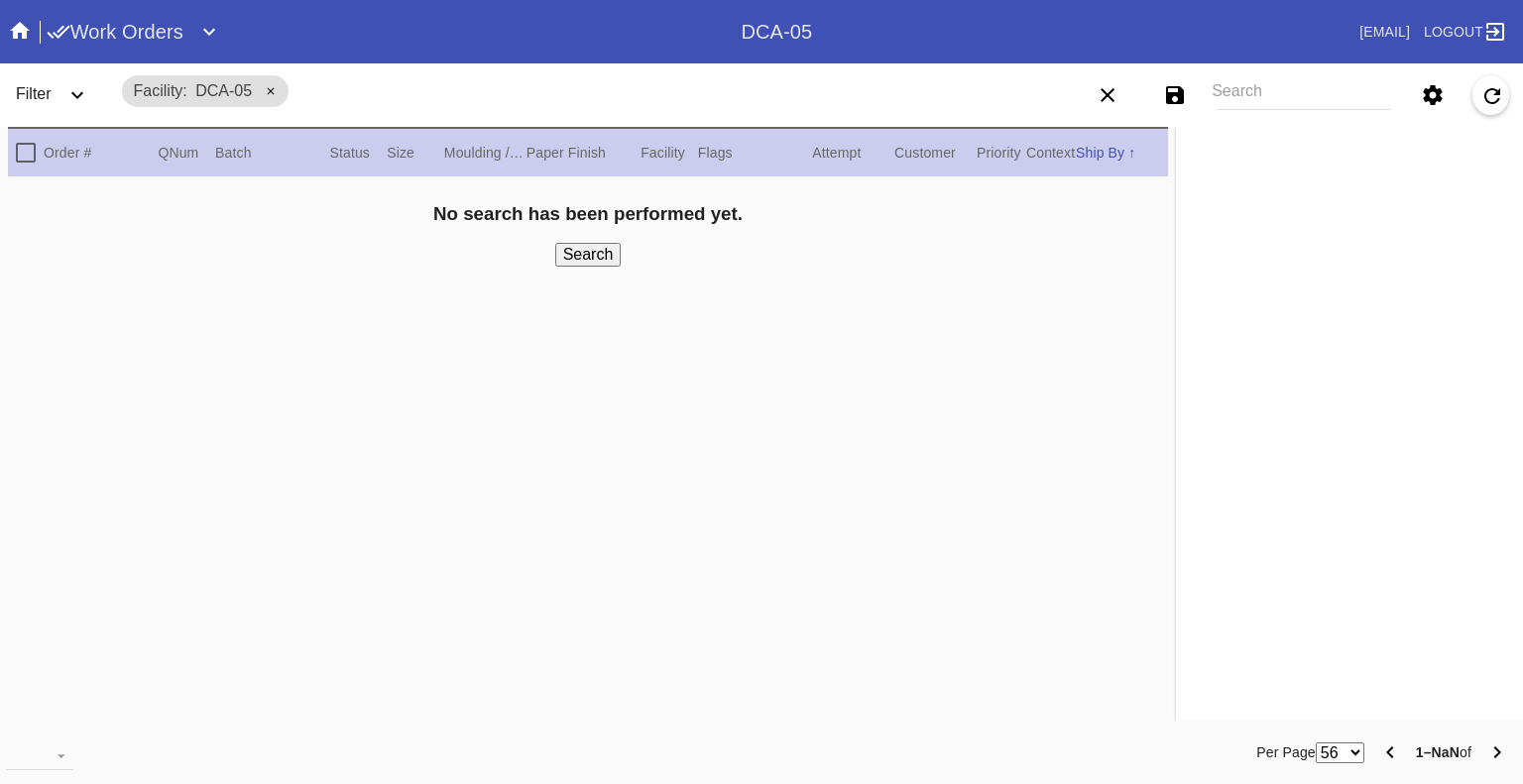scroll, scrollTop: 0, scrollLeft: 0, axis: both 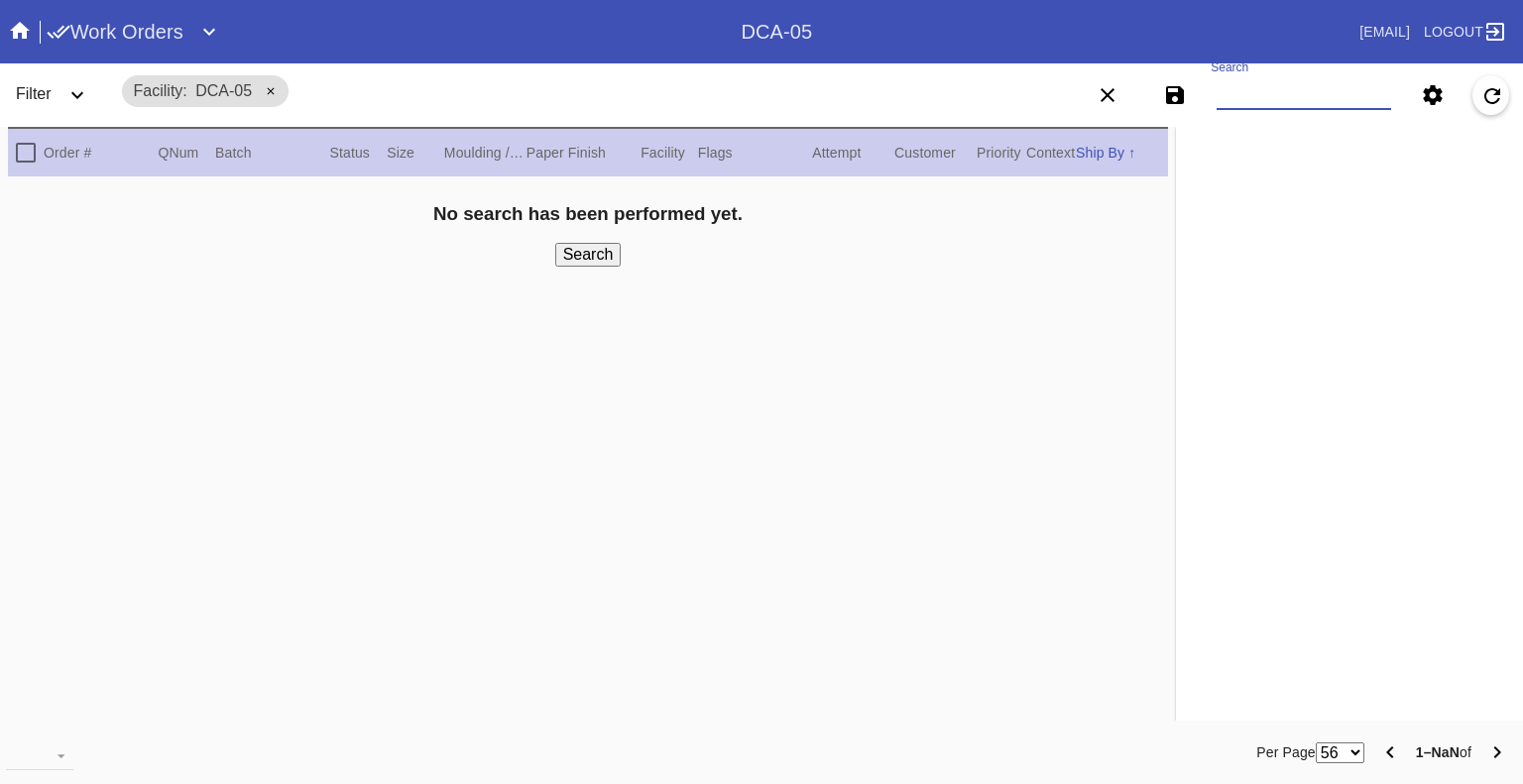 click on "Search" at bounding box center (1304, 95) 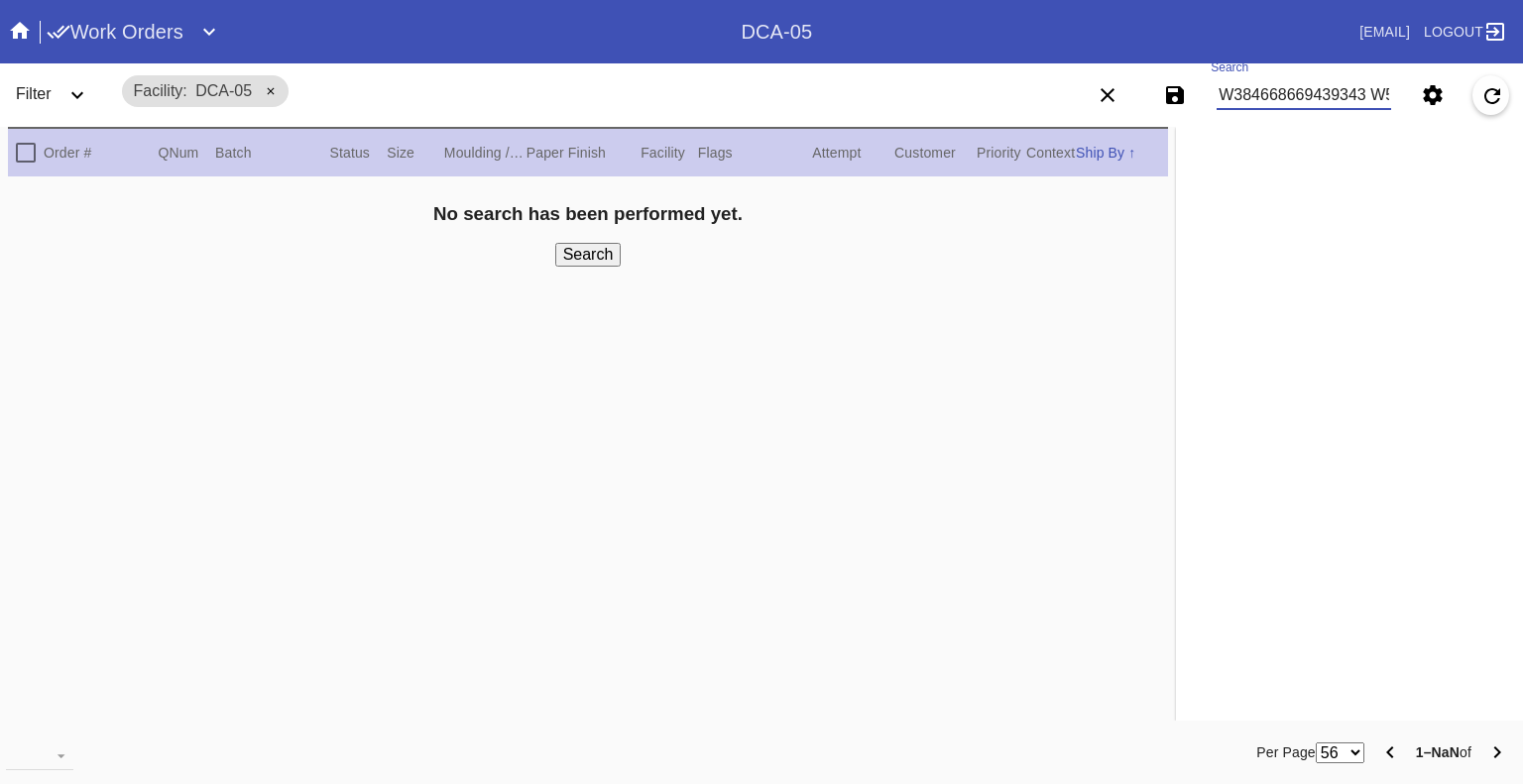 scroll, scrollTop: 0, scrollLeft: 1037, axis: horizontal 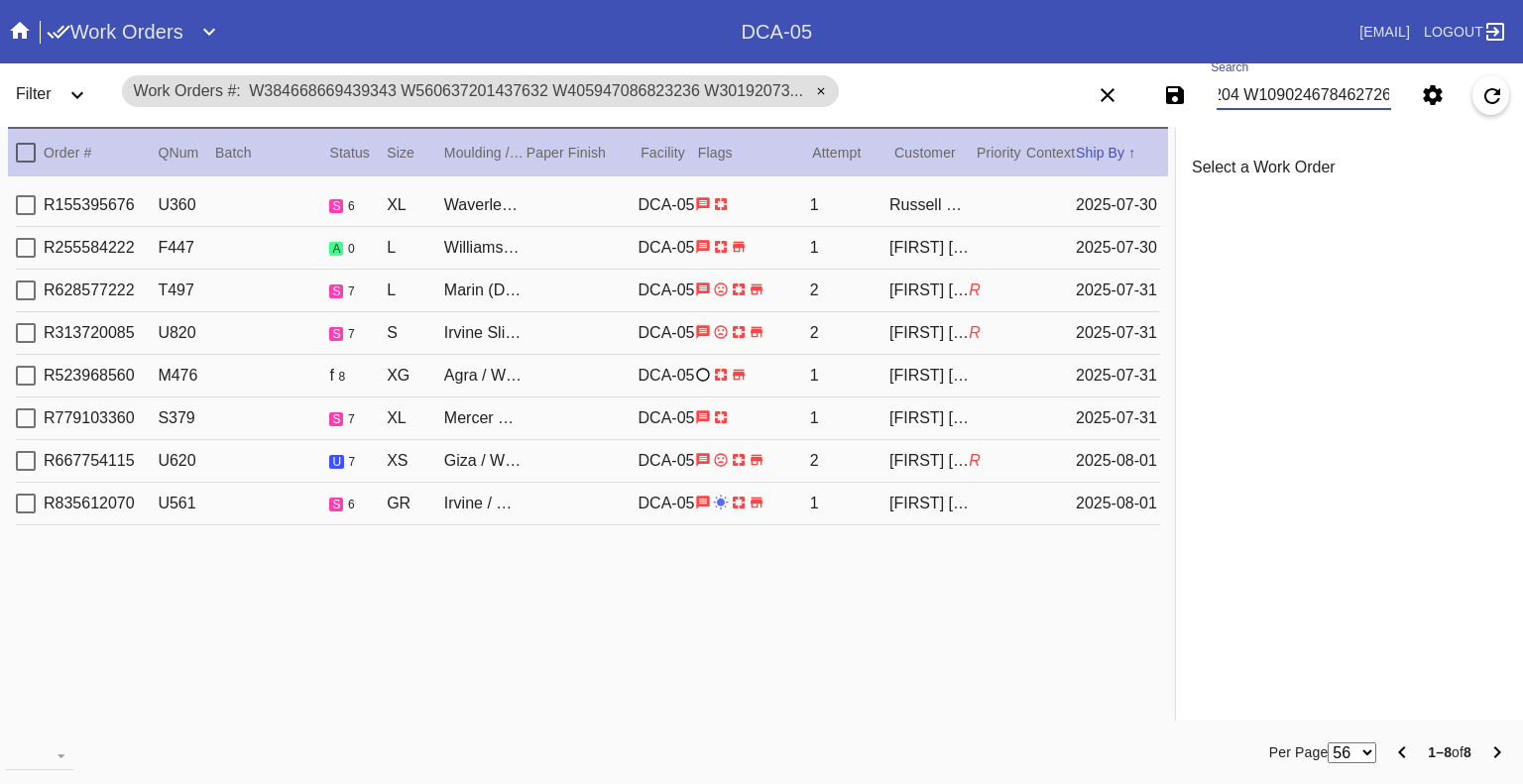 type on "W384668669439343 W560637201437632 W405947086823236 W301920737657931 W630059751230543 W966300193511376 W502620992807204 W109024678462726" 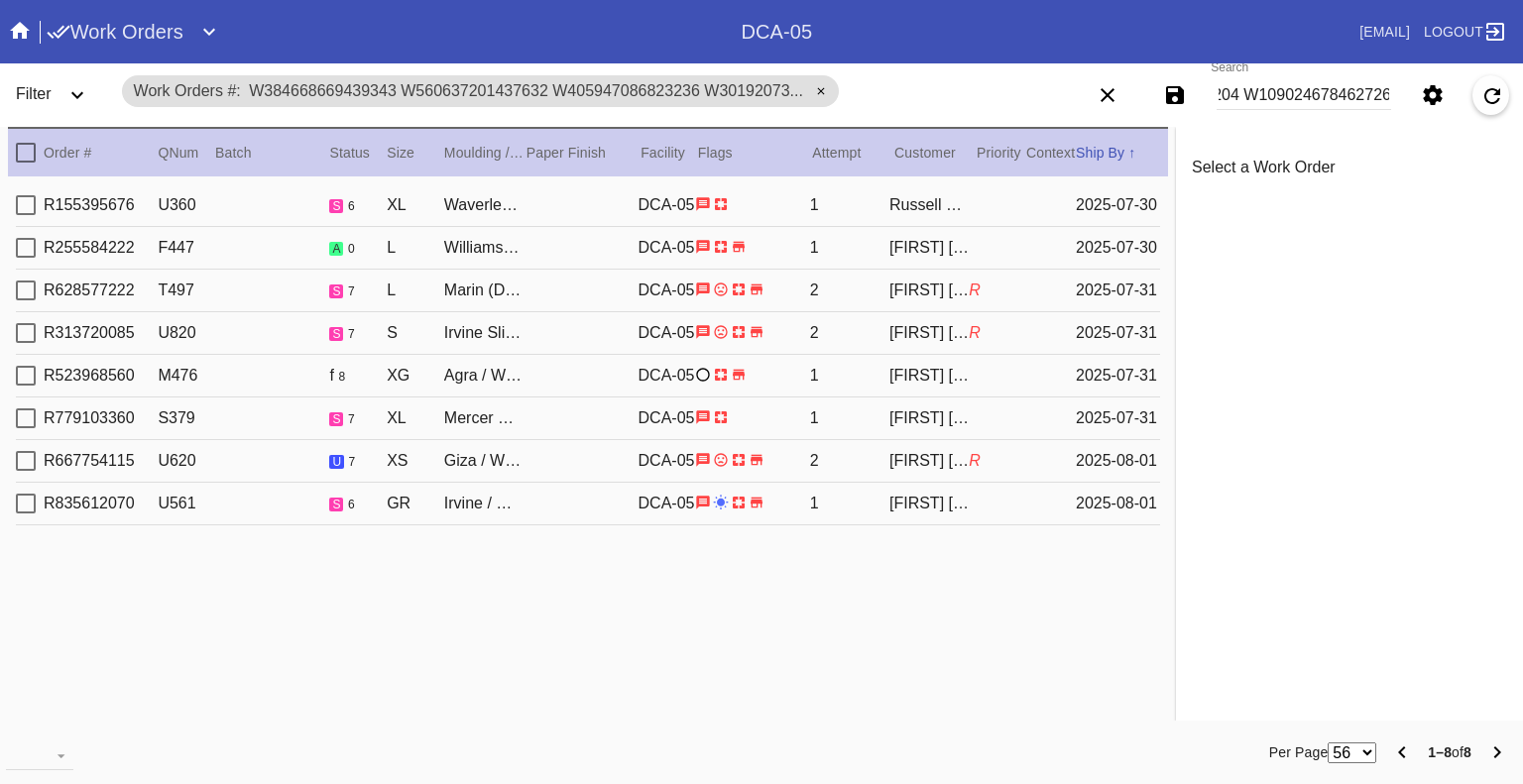 scroll, scrollTop: 0, scrollLeft: 0, axis: both 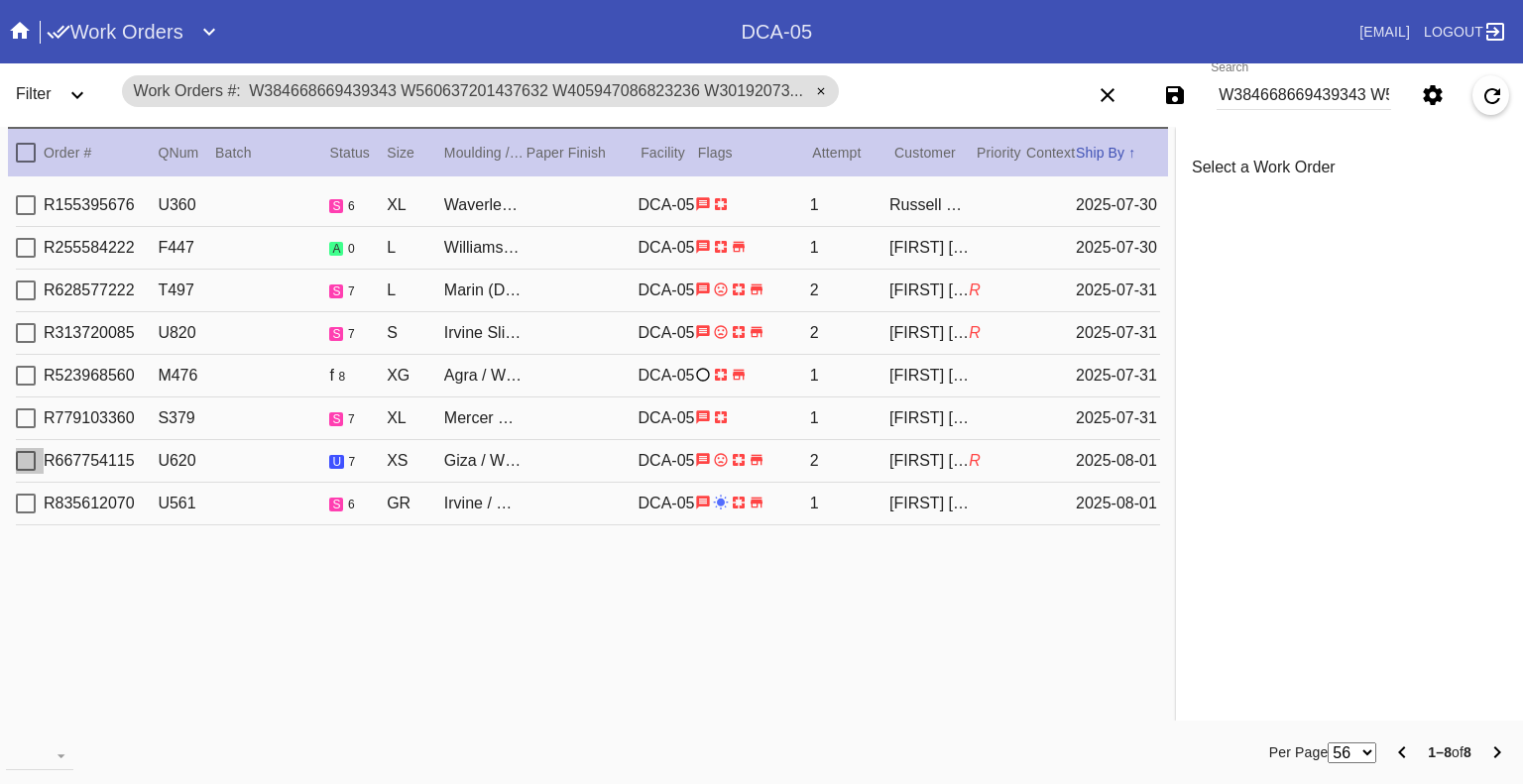 click at bounding box center [26, 461] 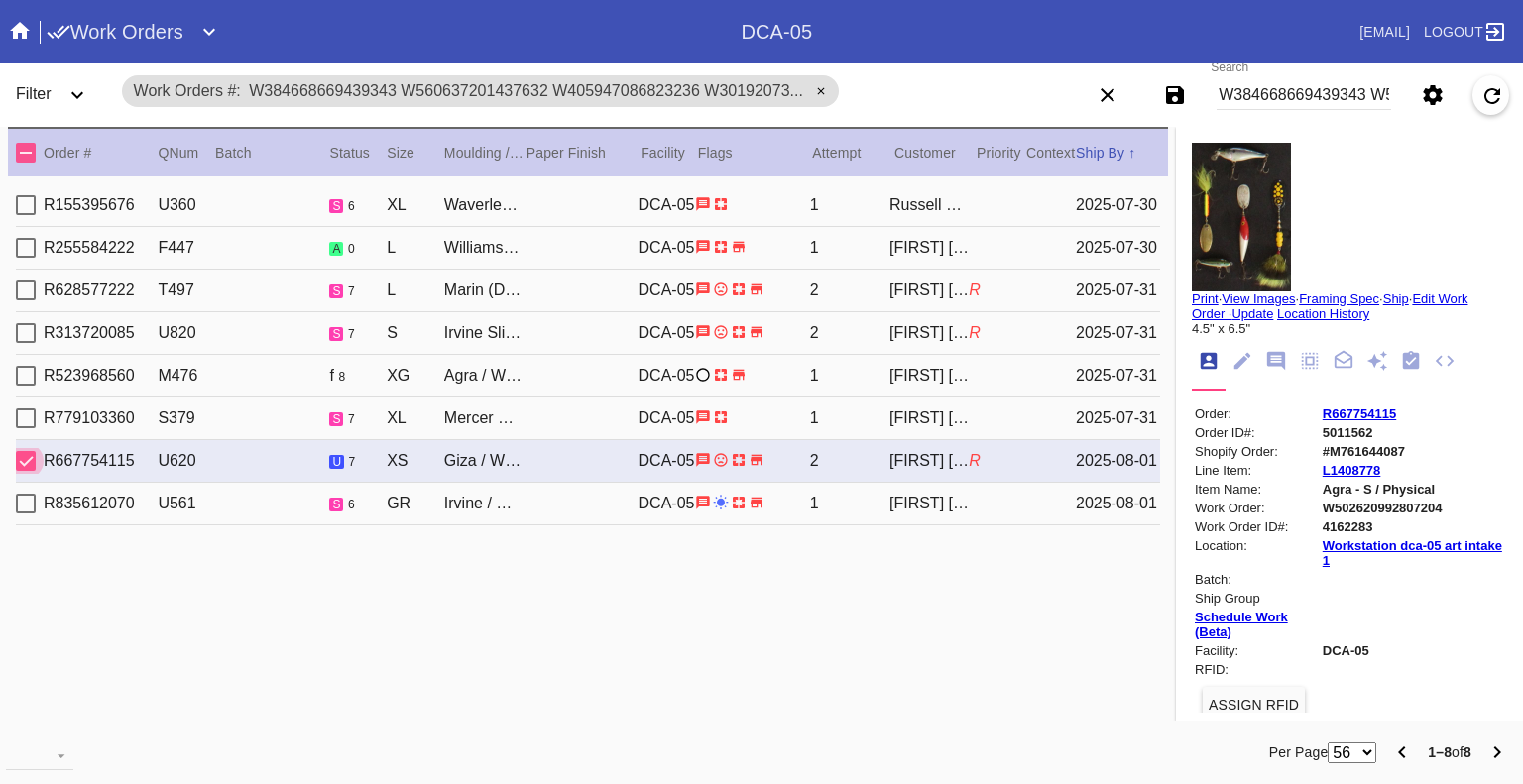click 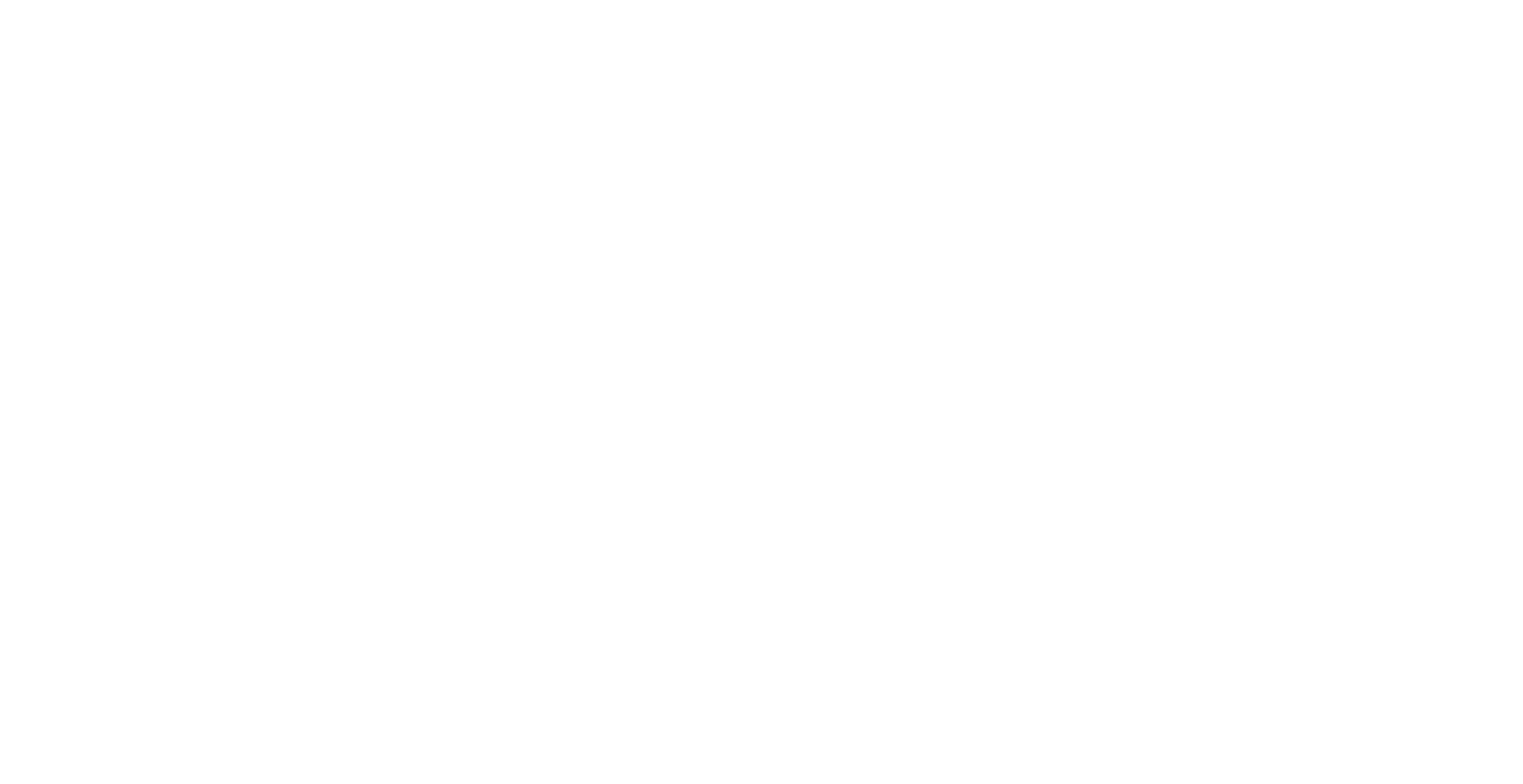 scroll, scrollTop: 0, scrollLeft: 0, axis: both 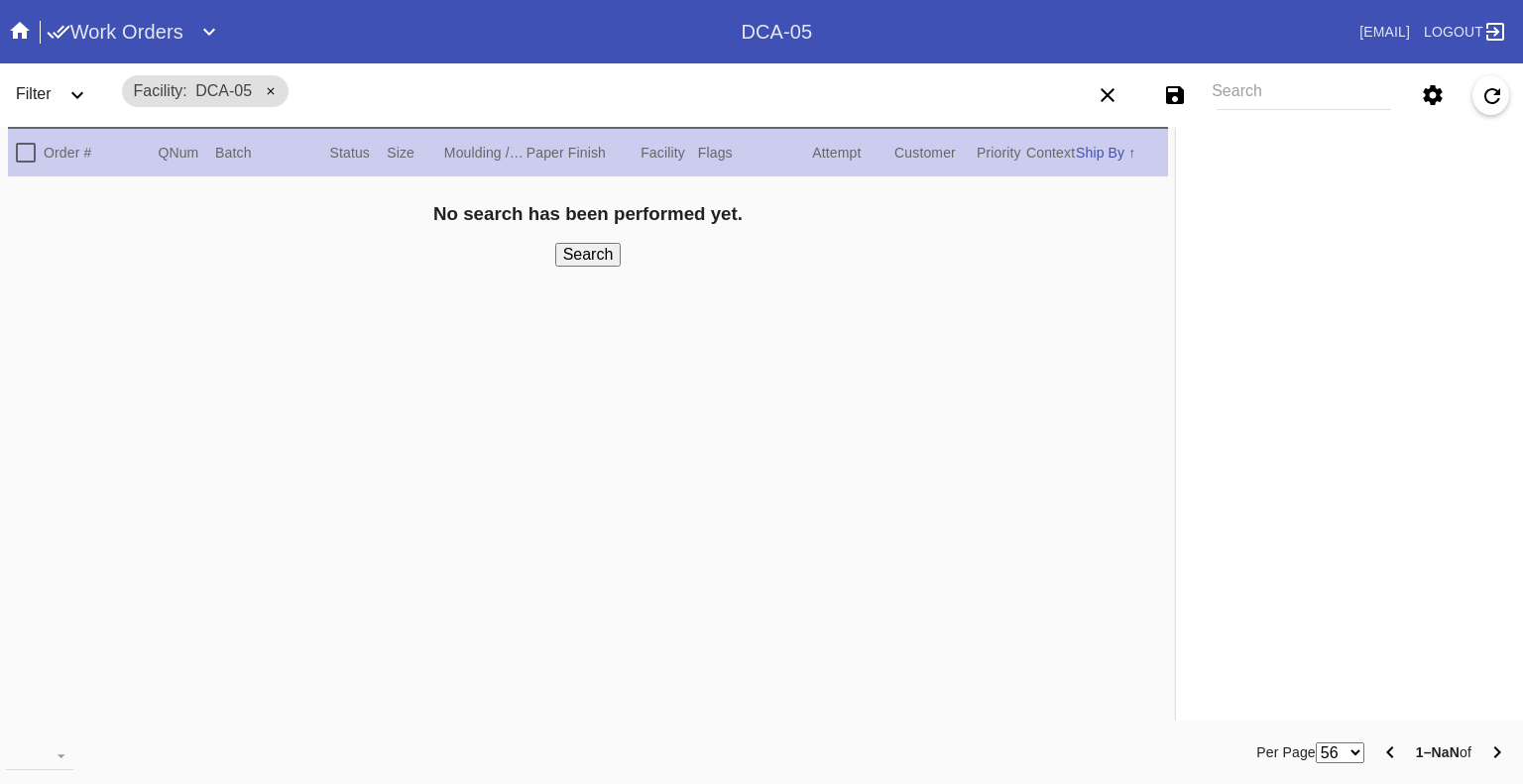 click on "Search" at bounding box center [1304, 95] 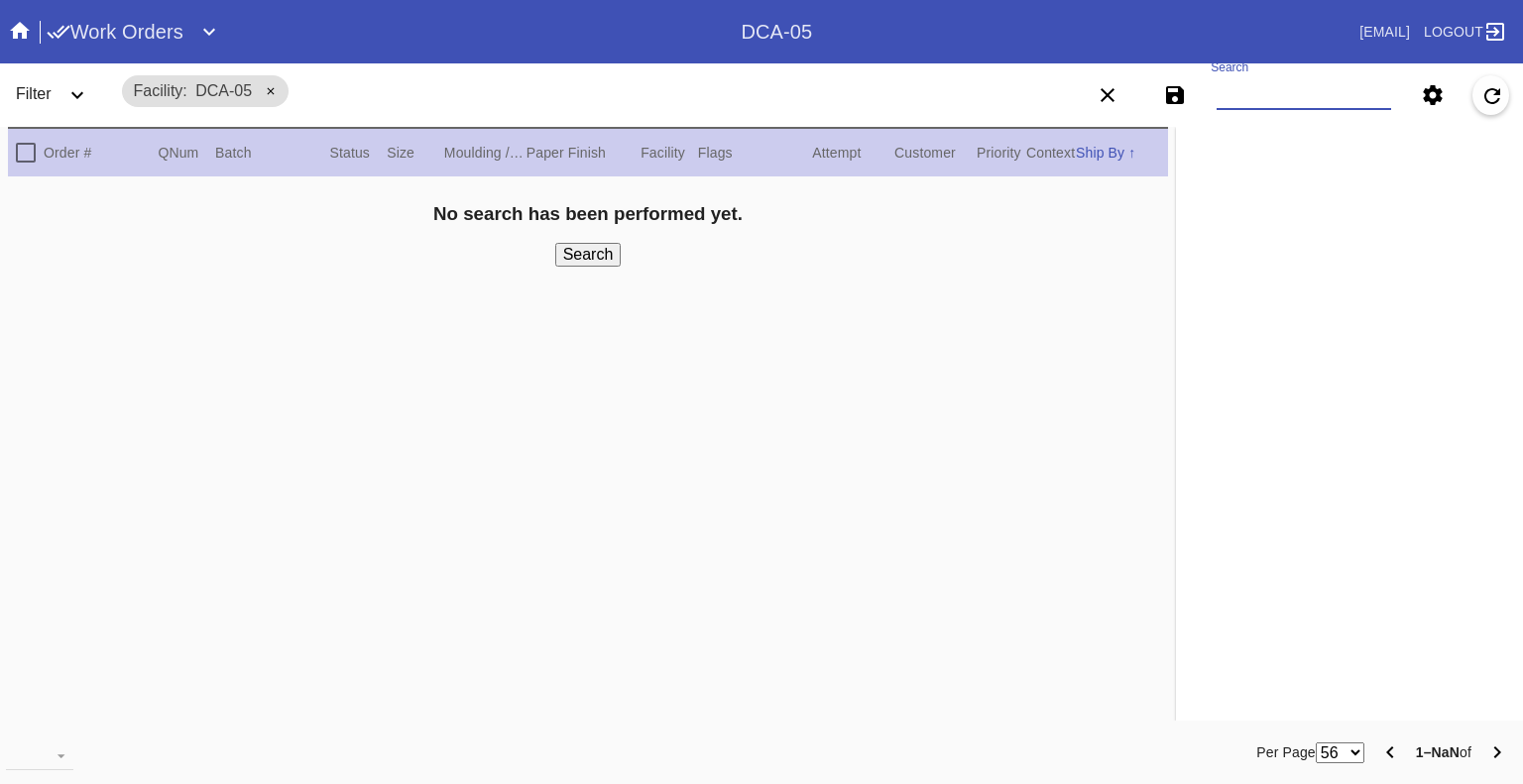 paste on "W560637201437632 W405947086823236 W301920737657931 W630059751230543 W966300193511376 W502620992807204 W109024678462726" 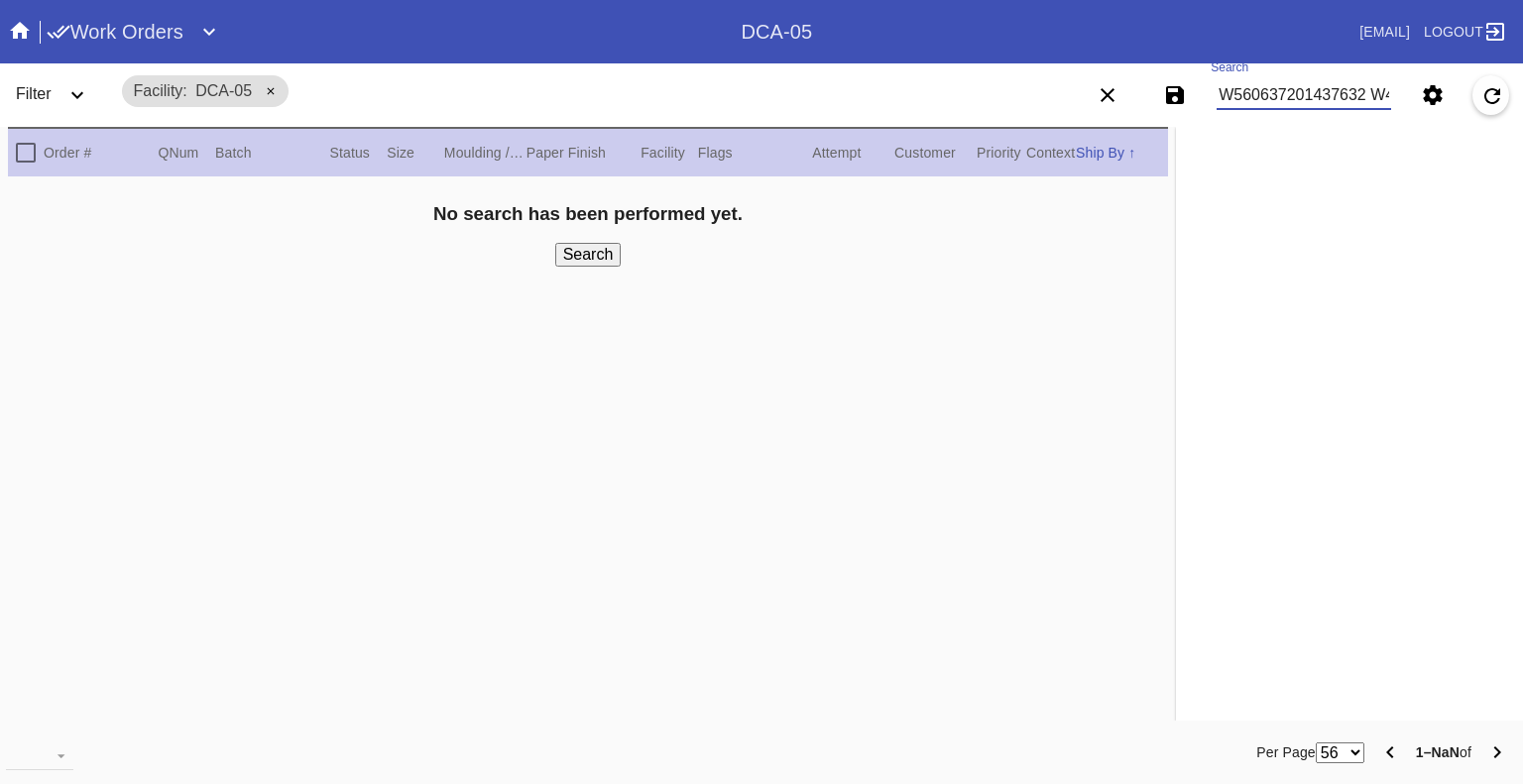 scroll, scrollTop: 0, scrollLeft: 885, axis: horizontal 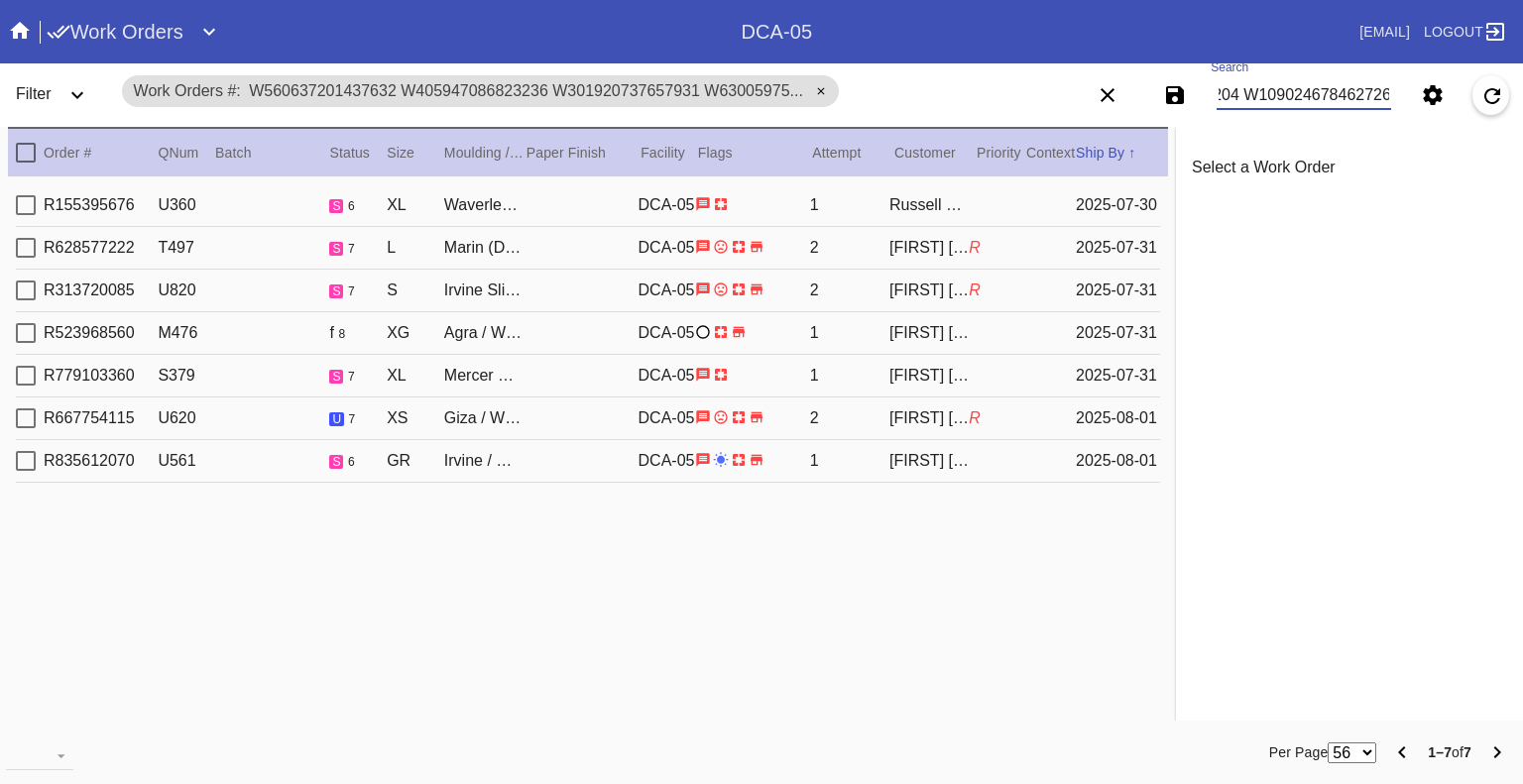 type on "W560637201437632 W405947086823236 W301920737657931 W630059751230543 W966300193511376 W502620992807204 W109024678462726" 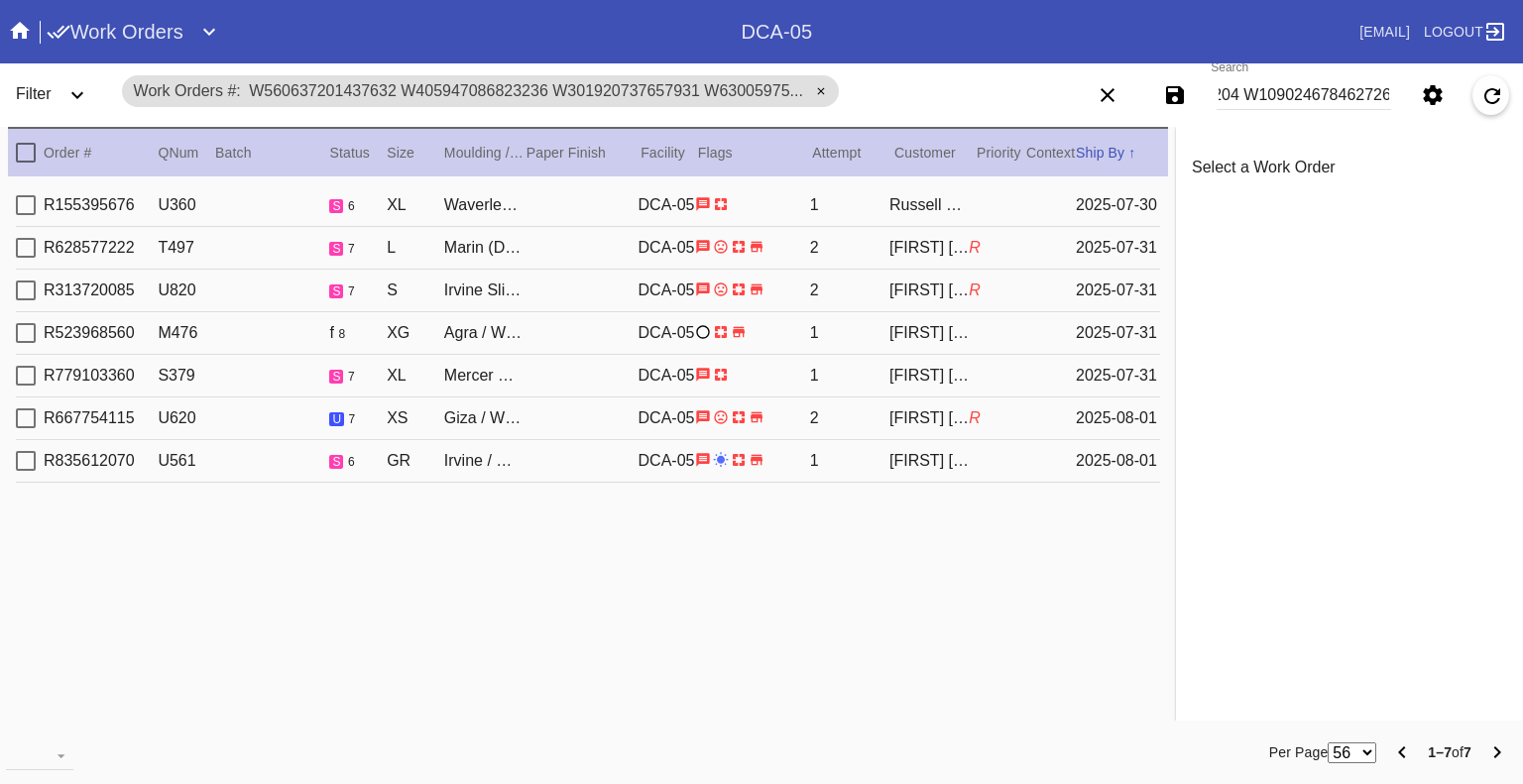 scroll, scrollTop: 0, scrollLeft: 0, axis: both 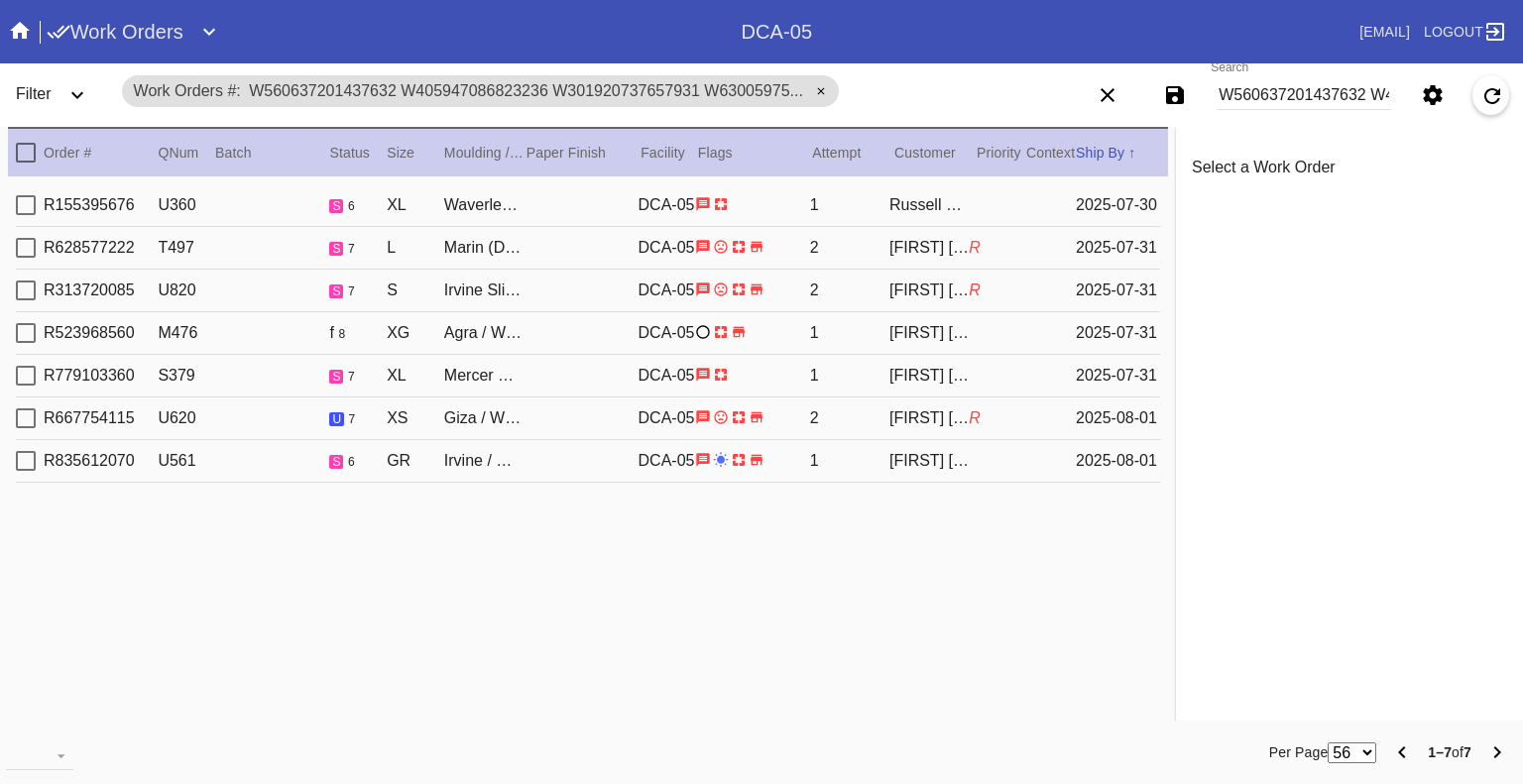 click 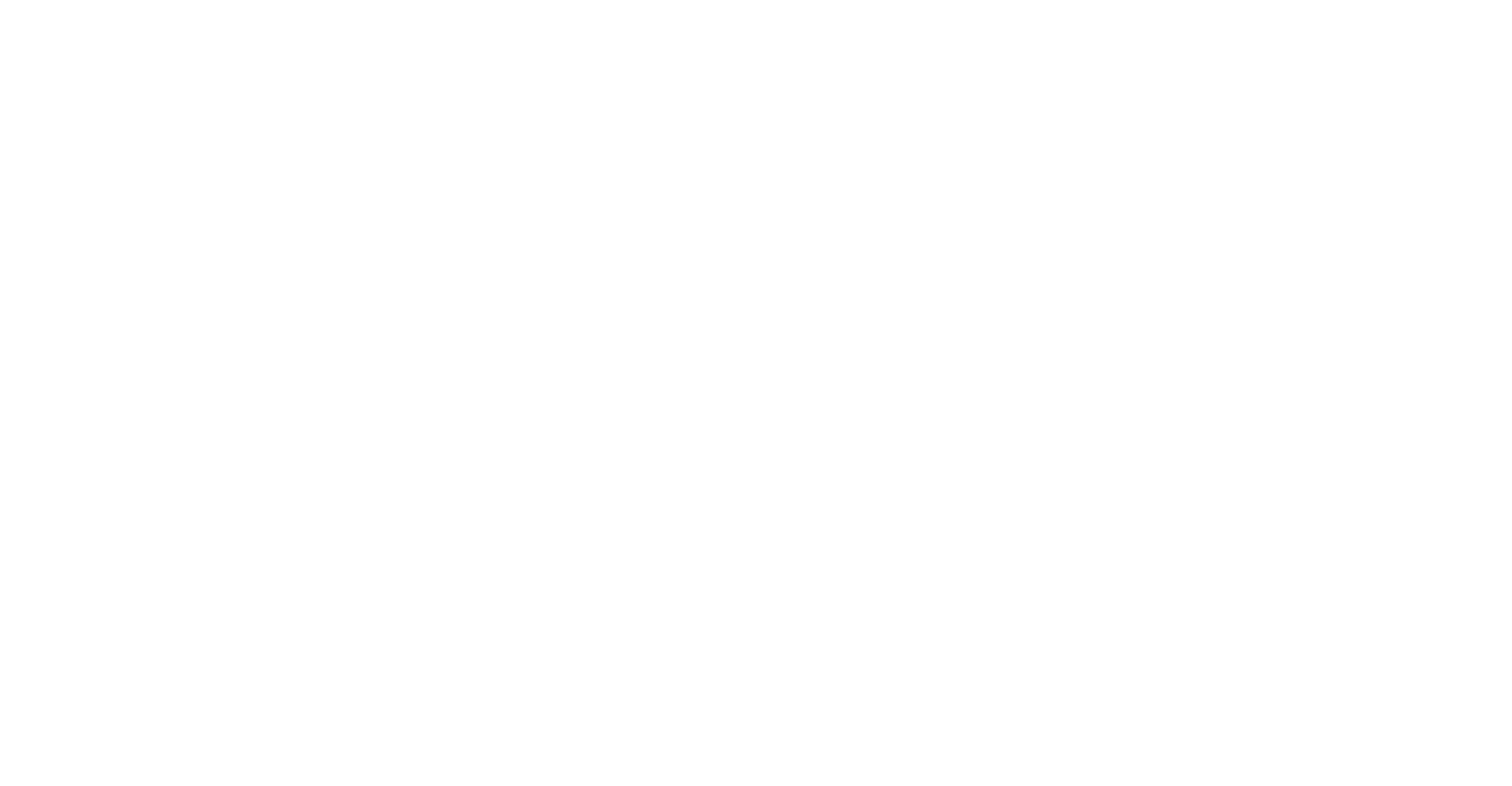 scroll, scrollTop: 0, scrollLeft: 0, axis: both 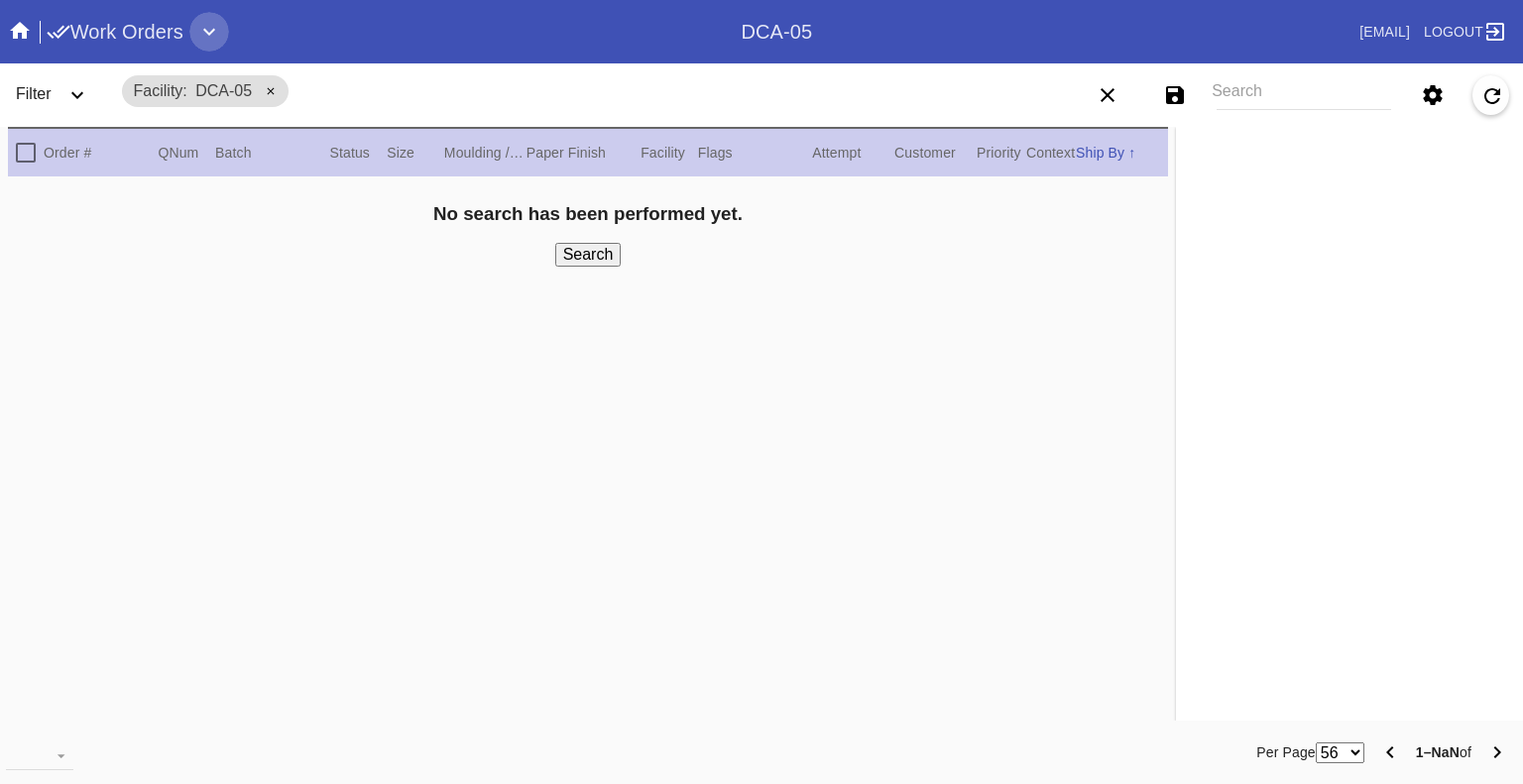 click at bounding box center [209, 32] 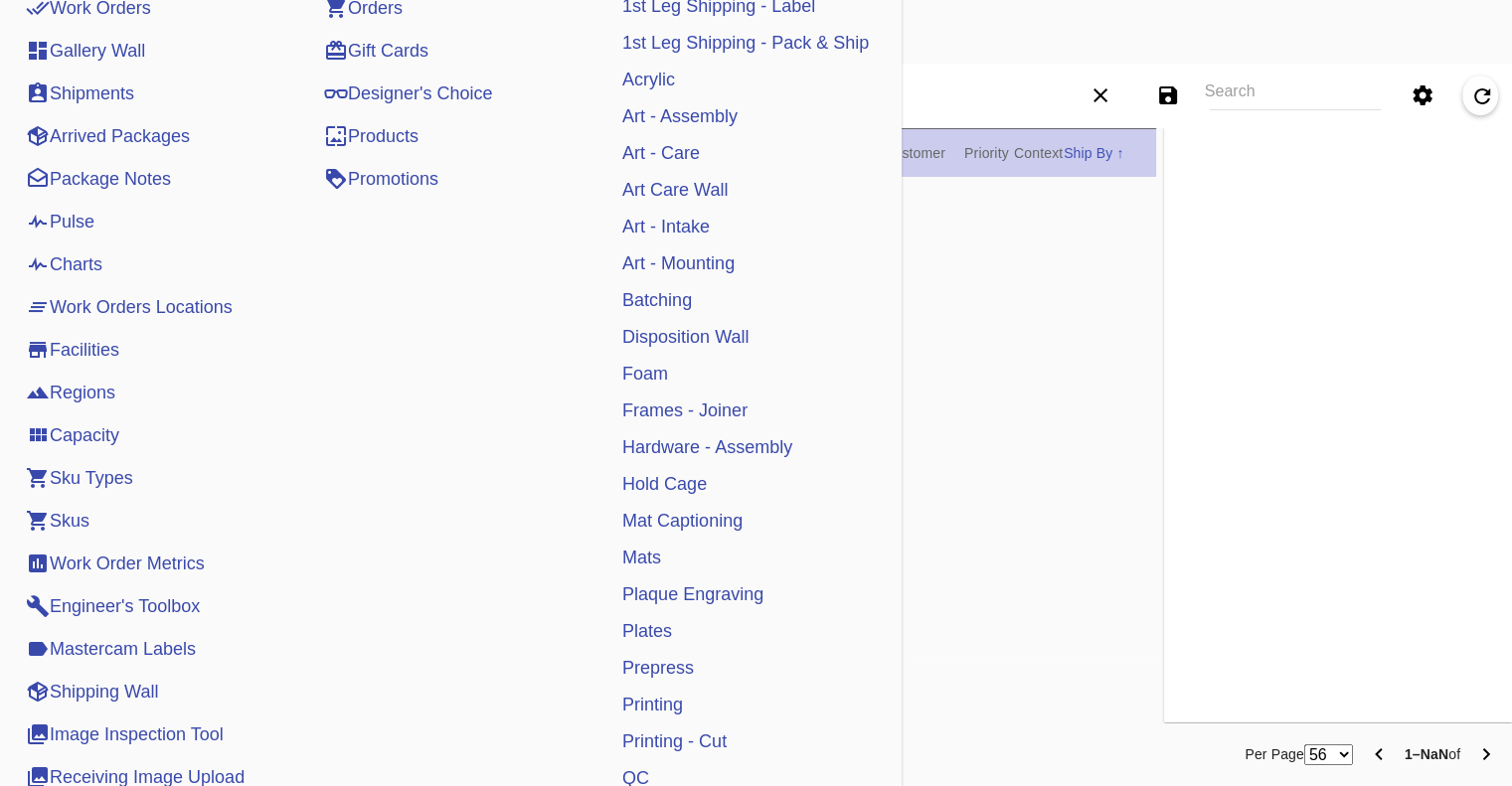 scroll, scrollTop: 298, scrollLeft: 0, axis: vertical 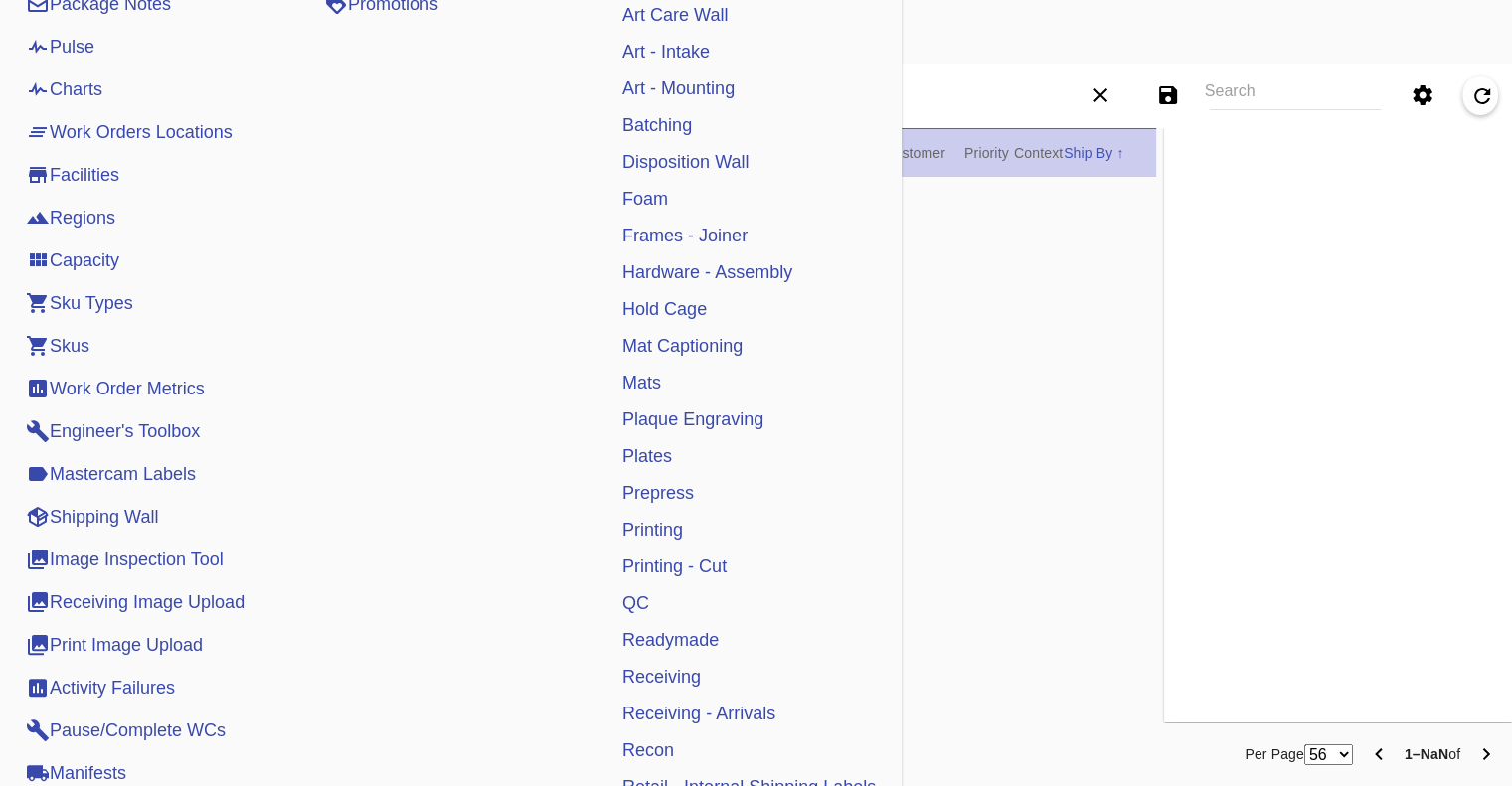 click on "Shipping Wall" at bounding box center (91, 517) 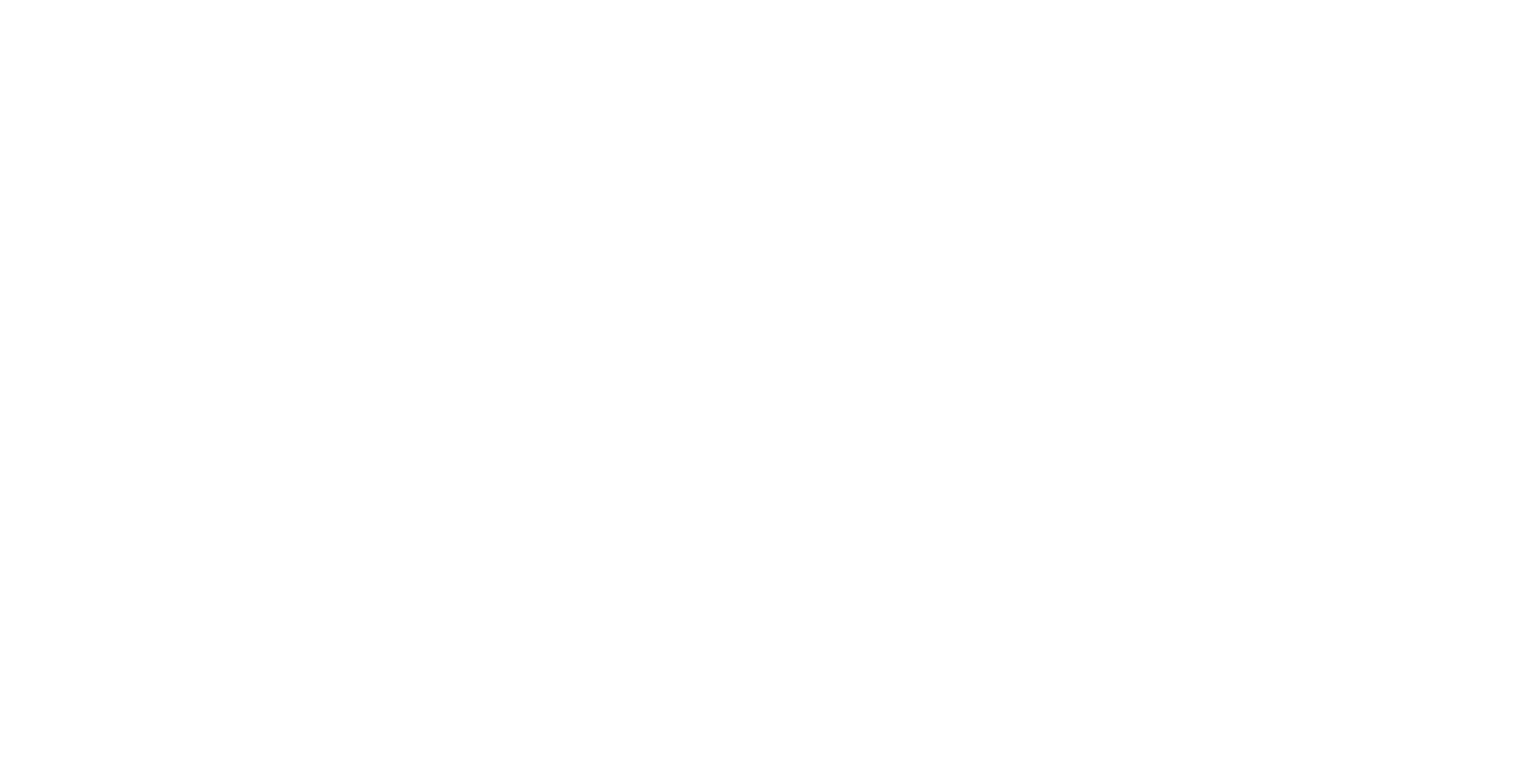 scroll, scrollTop: 0, scrollLeft: 0, axis: both 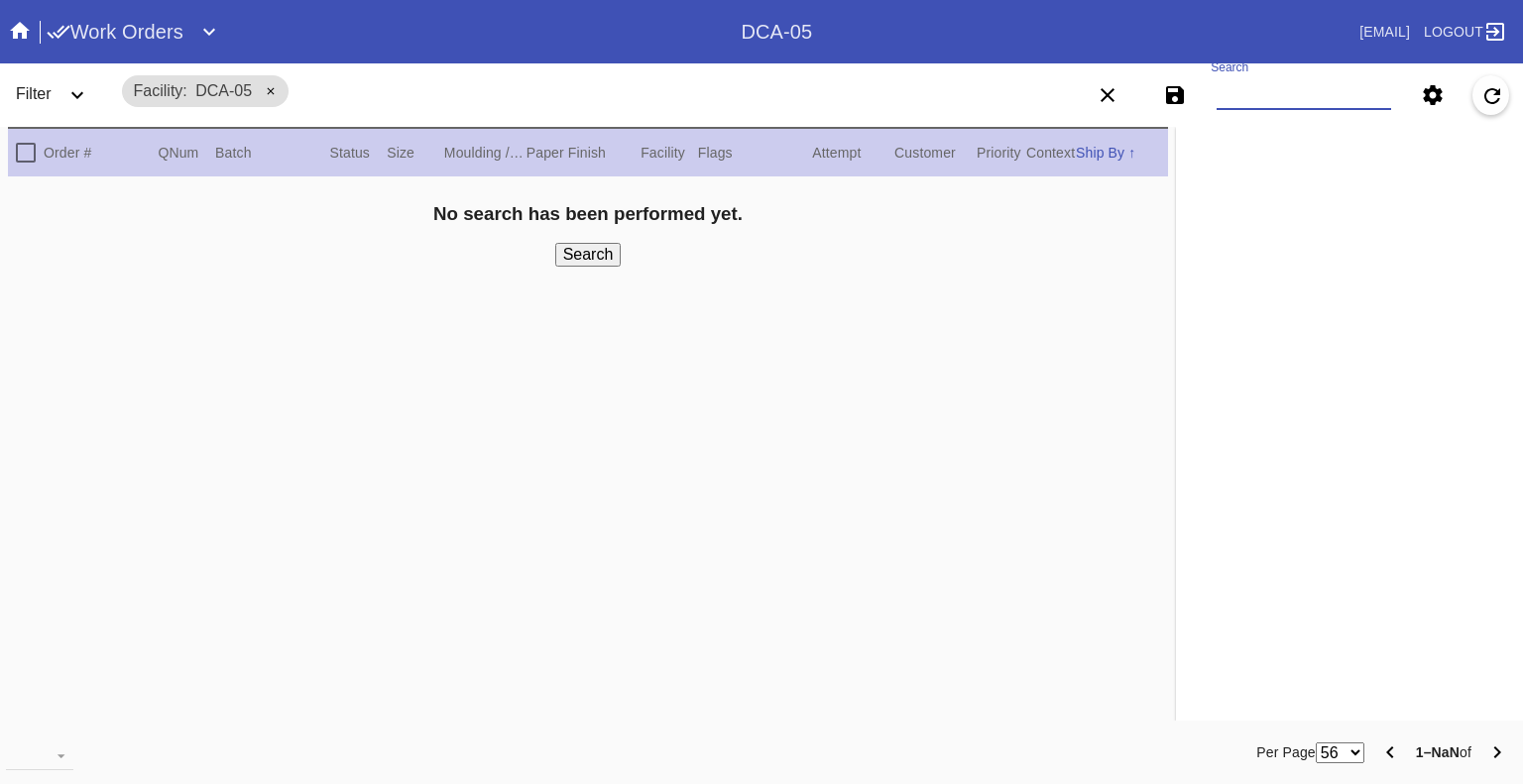 click on "Search" at bounding box center (1304, 95) 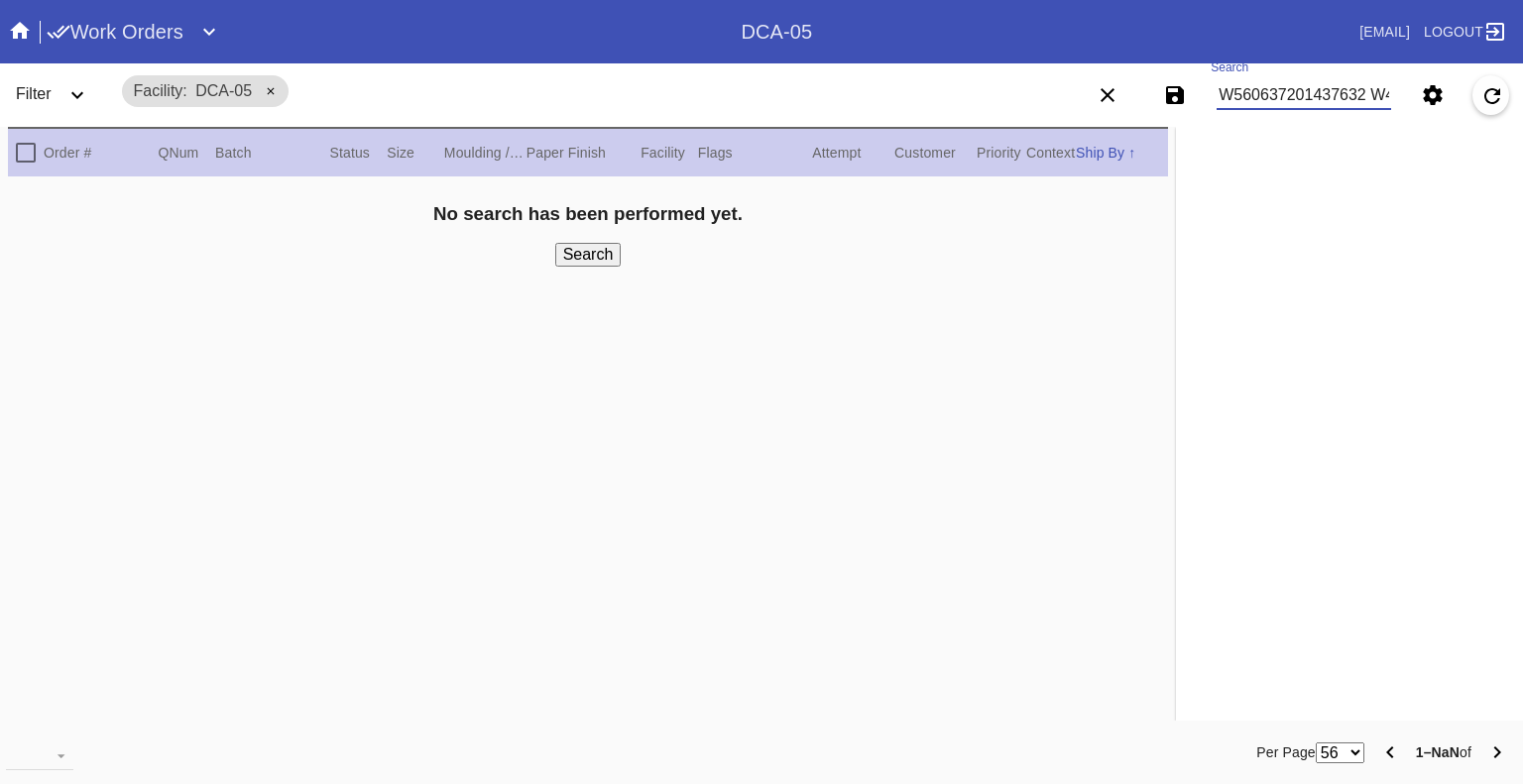 scroll, scrollTop: 0, scrollLeft: 885, axis: horizontal 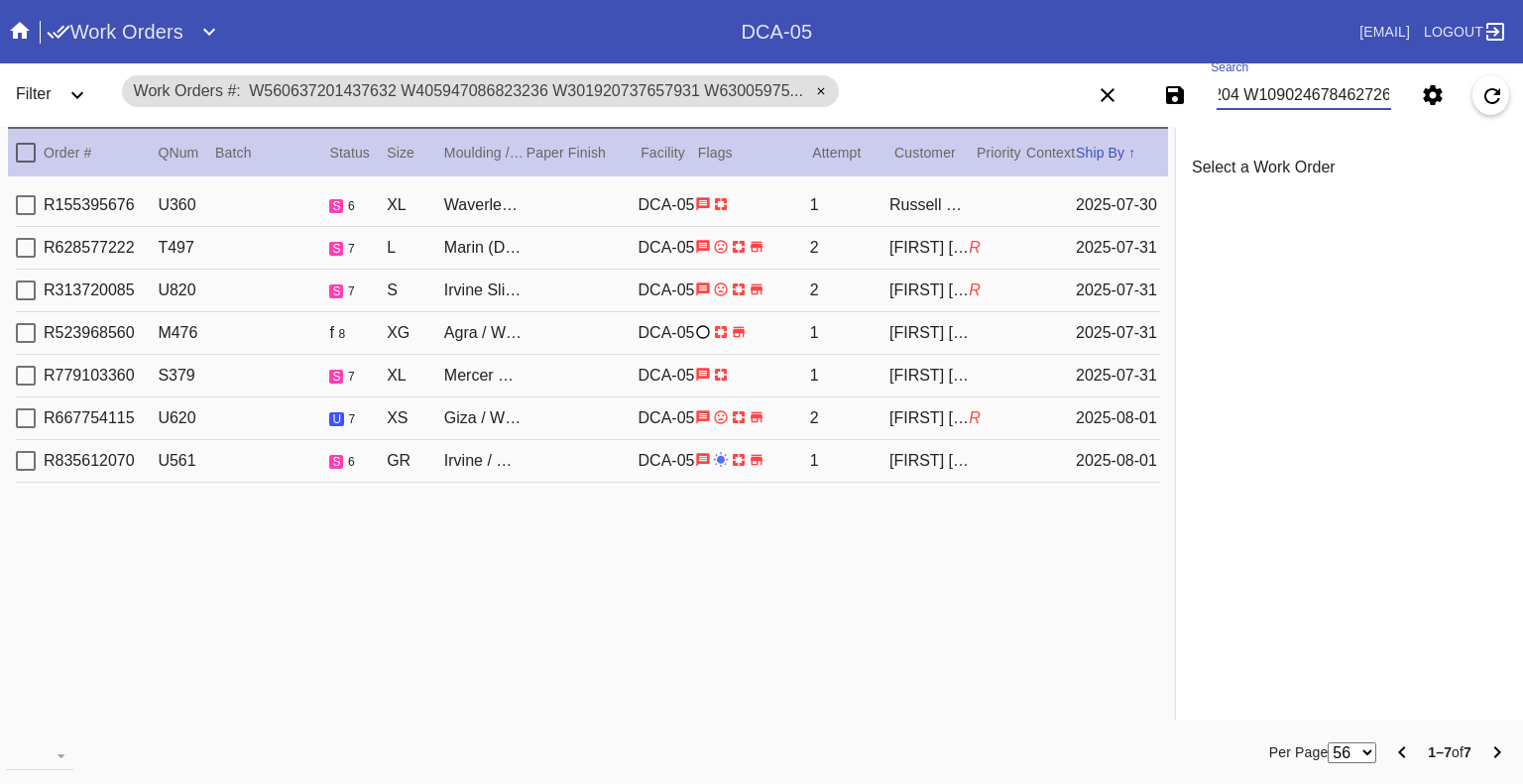 type on "W560637201437632 W405947086823236 W301920737657931 W630059751230543 W966300193511376 W502620992807204 W109024678462726" 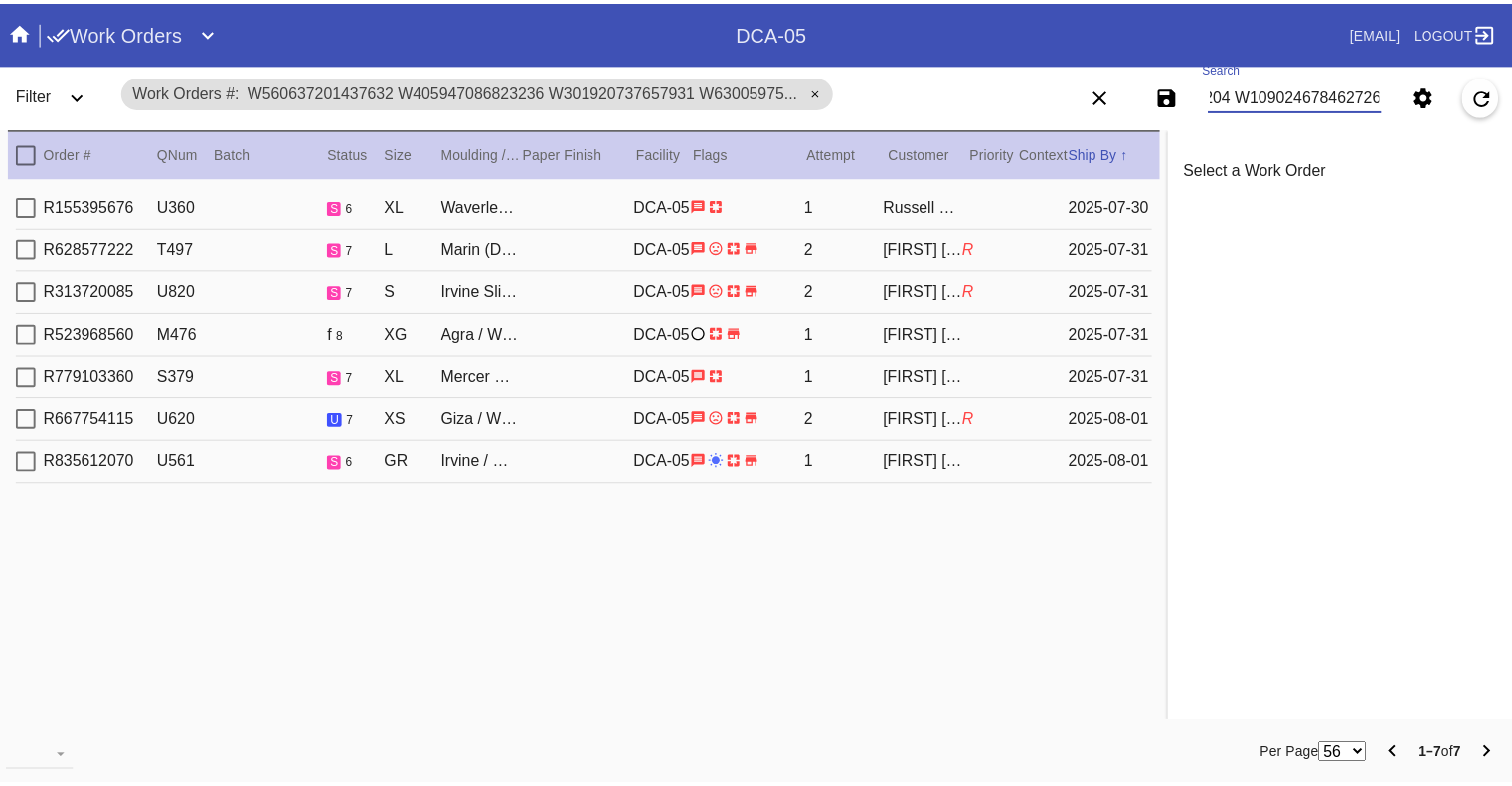 scroll, scrollTop: 0, scrollLeft: 0, axis: both 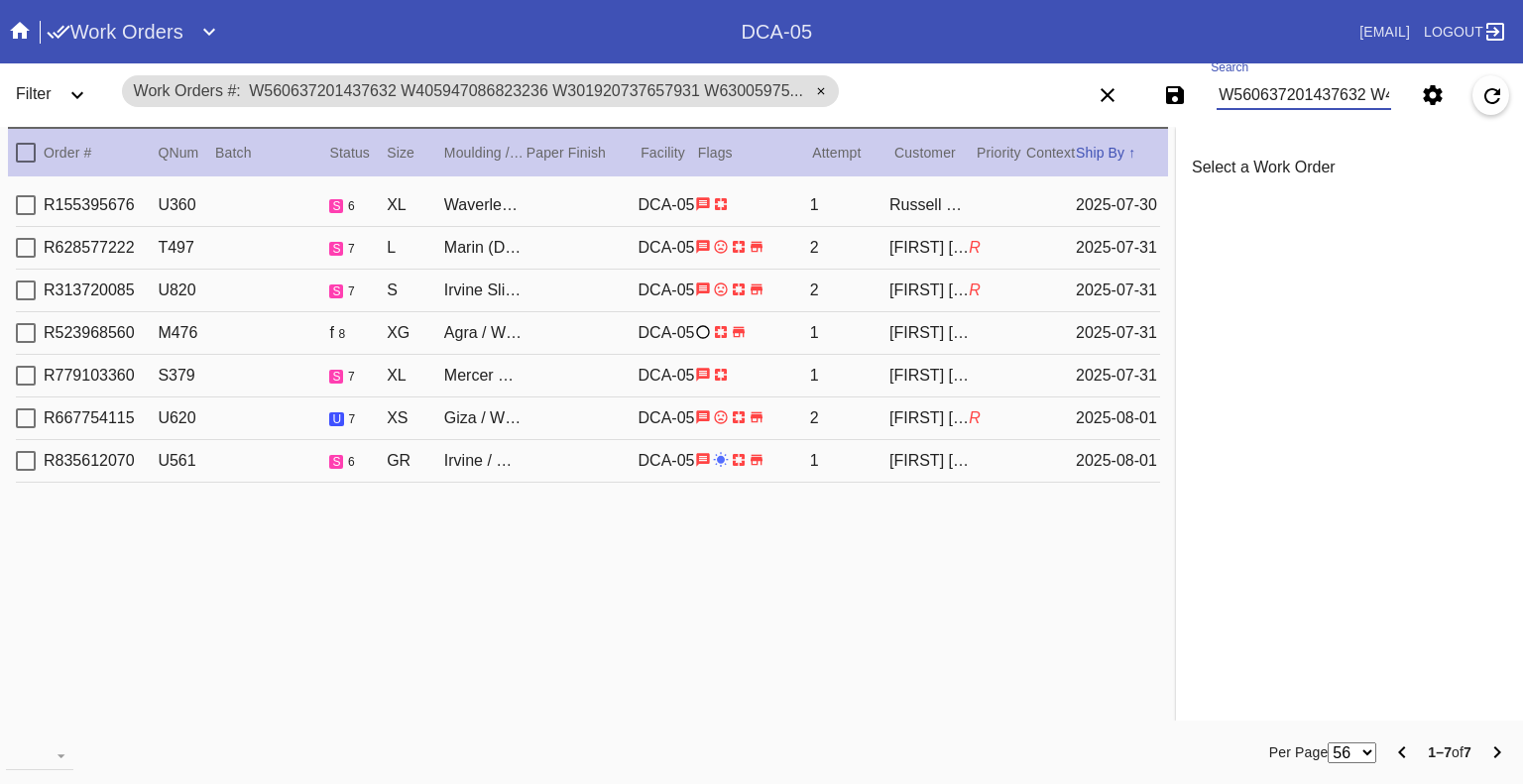 click on "Work Orders" at bounding box center [115, 32] 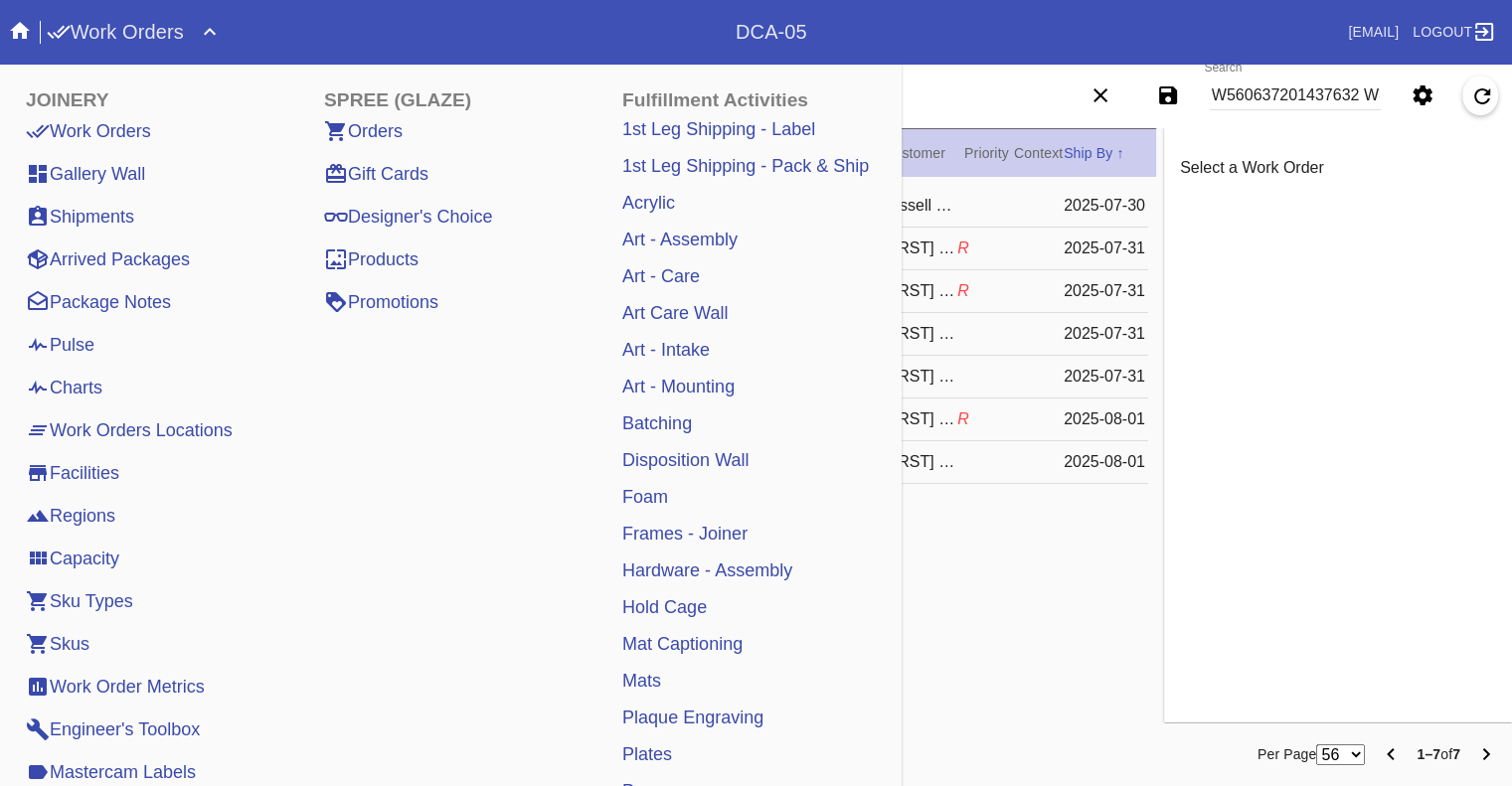 click on "Pulse" at bounding box center (60, 345) 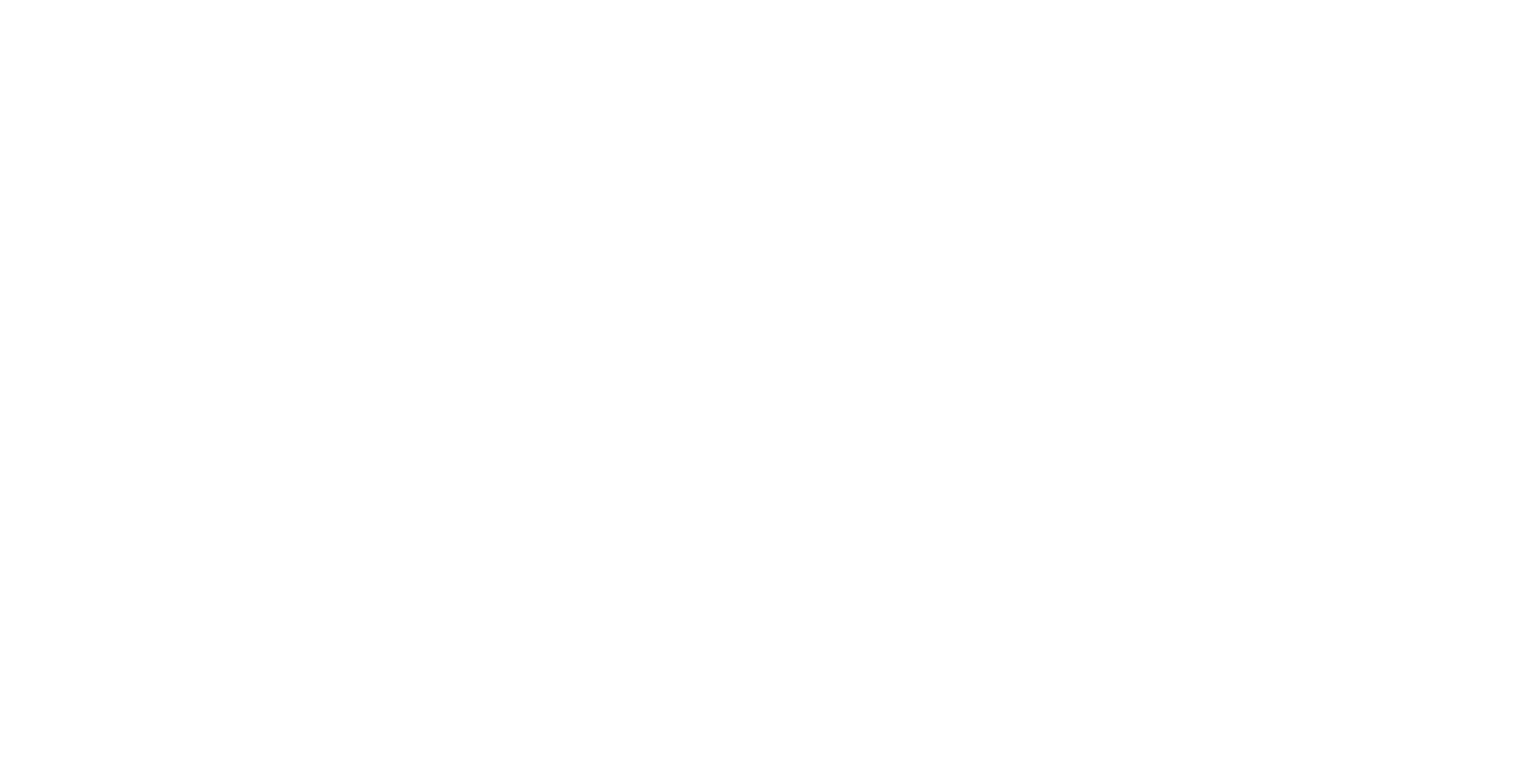 scroll, scrollTop: 0, scrollLeft: 0, axis: both 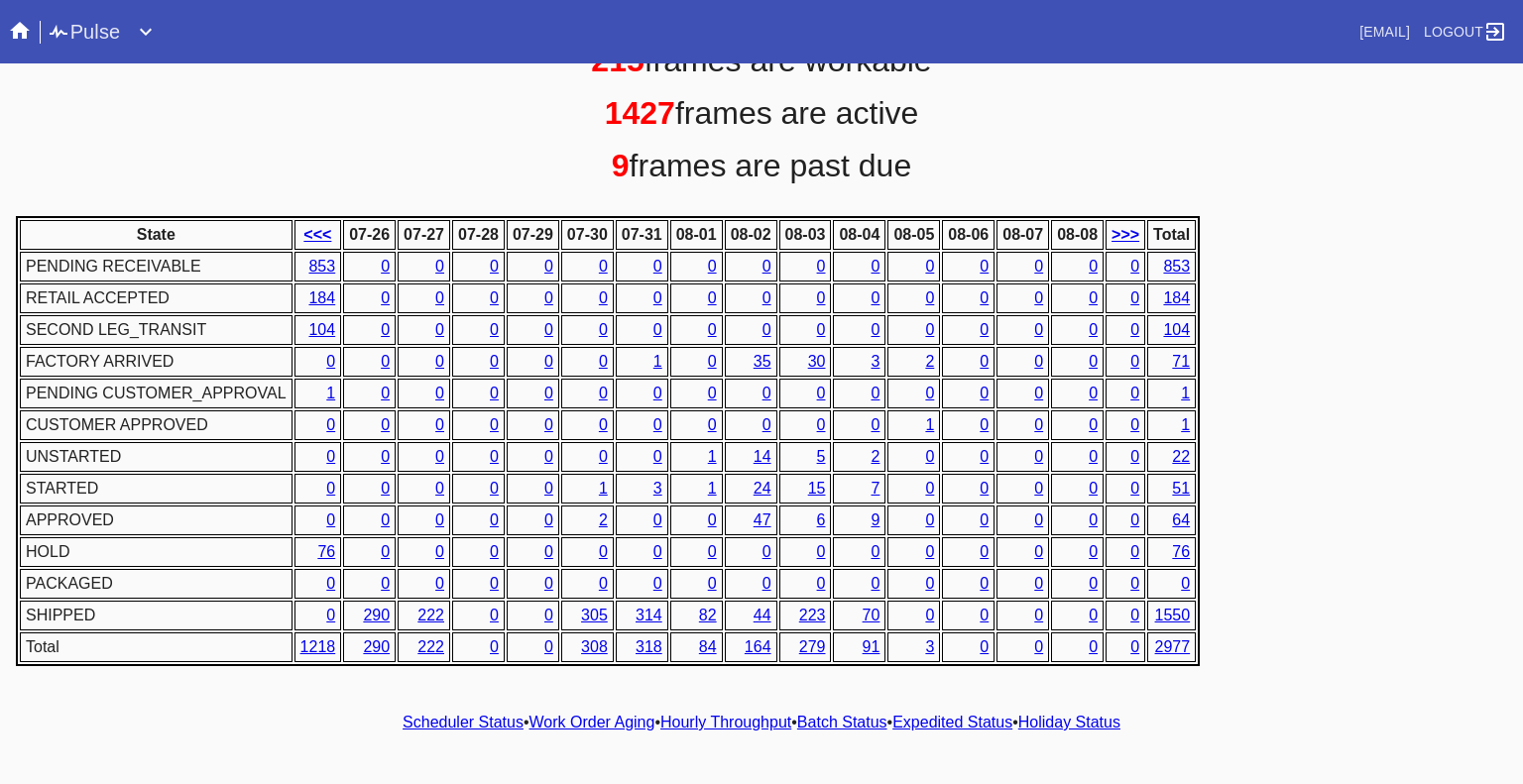click on "Hourly Throughput" at bounding box center [726, 722] 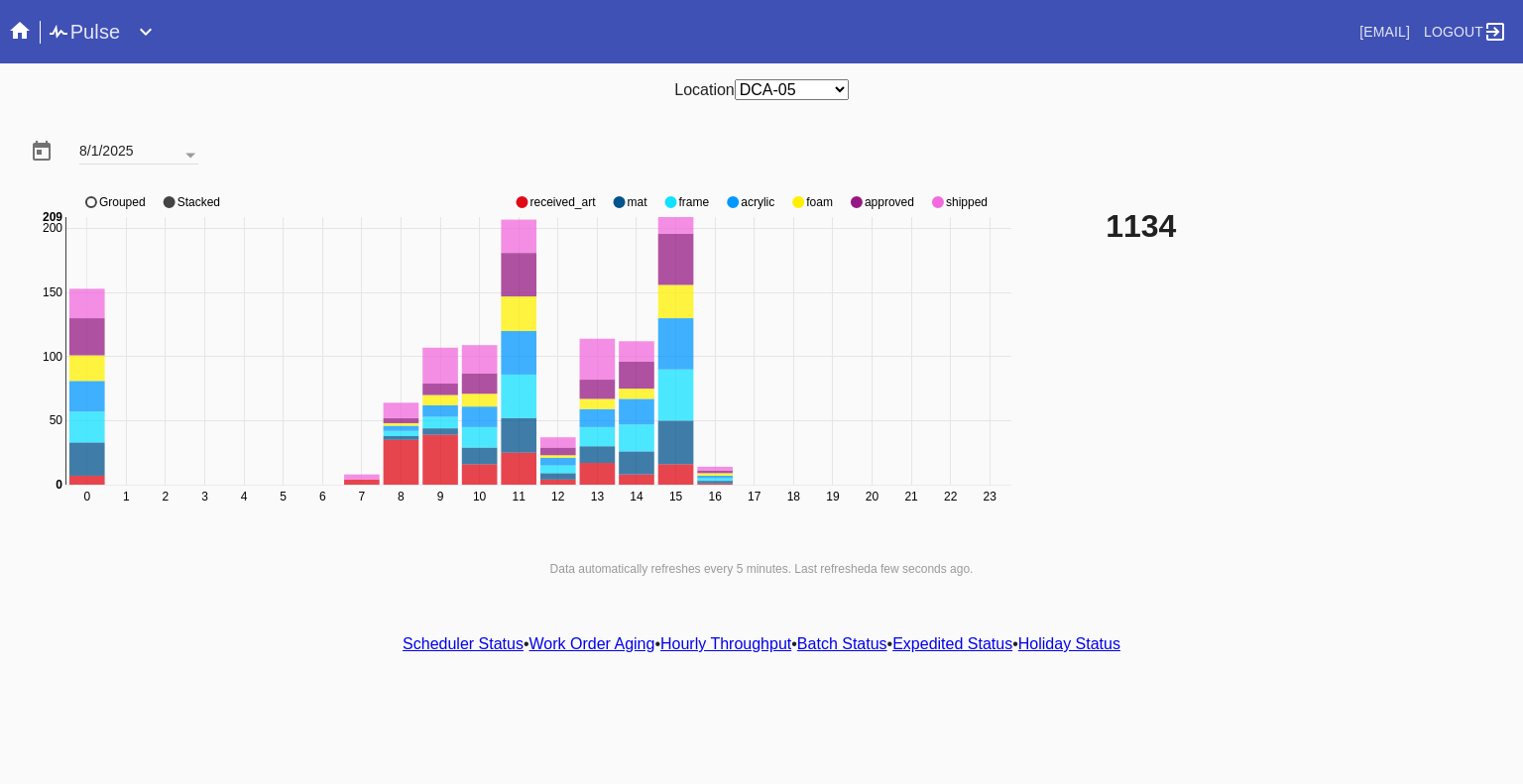 click 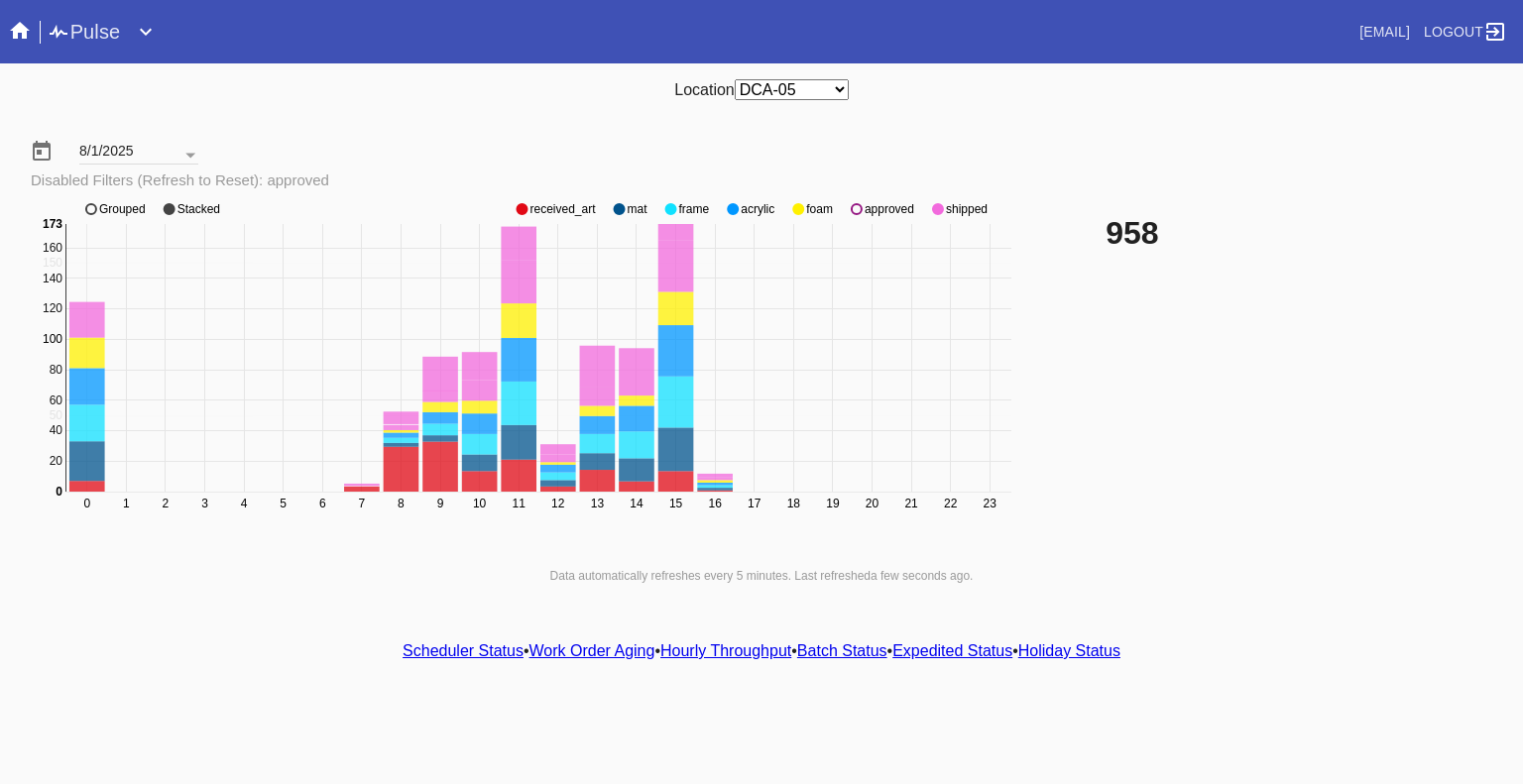 click on "0 1 2 3 4 5 6 7 8 9 10 11 12 13 14 15 16 17 18 19 20 21 22 23 50 150 200 0 20 40 60 80 100 120 140 160 0 173 received_art mat frame acrylic foam approved shipped Grouped Stacked" 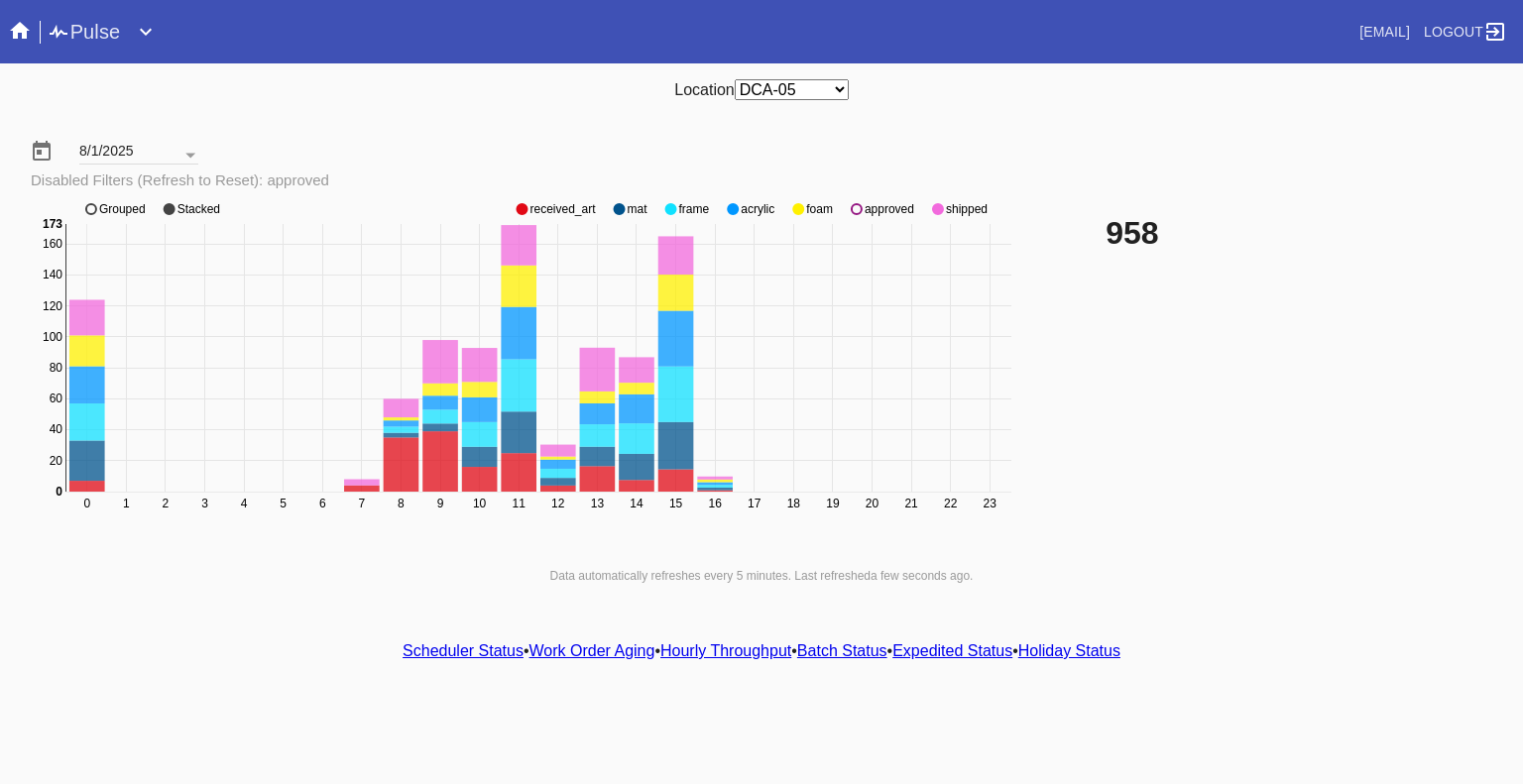 click 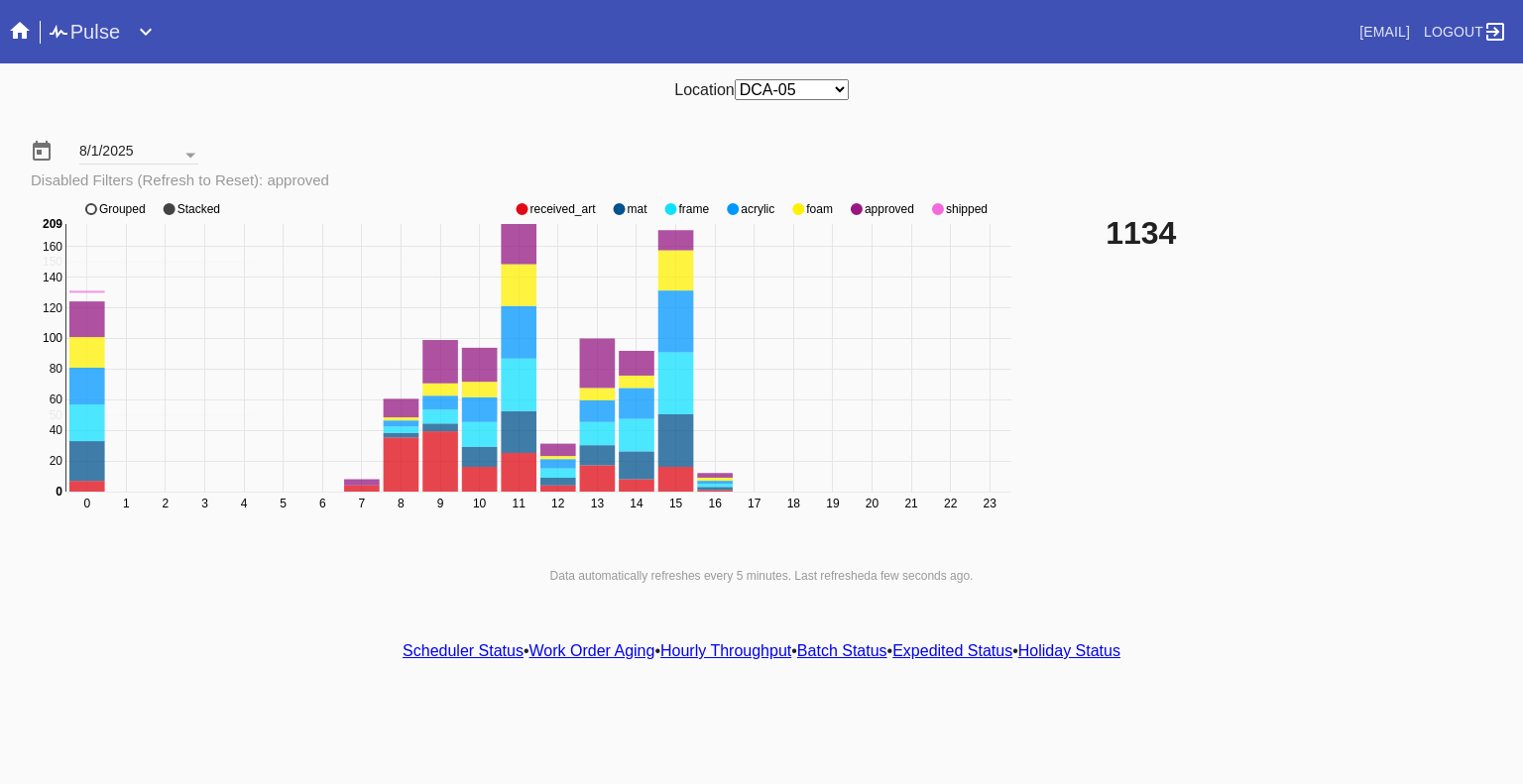 click 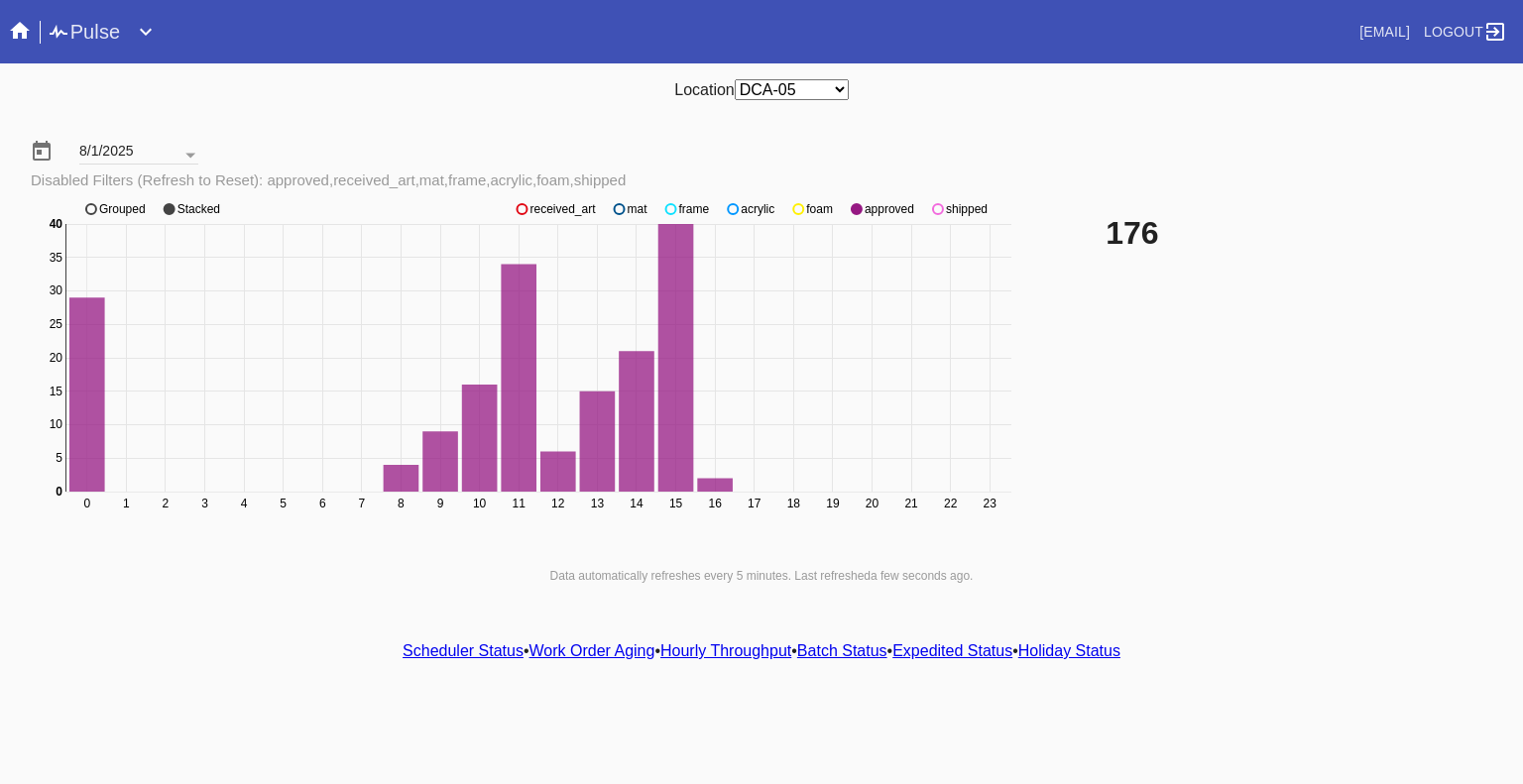 click 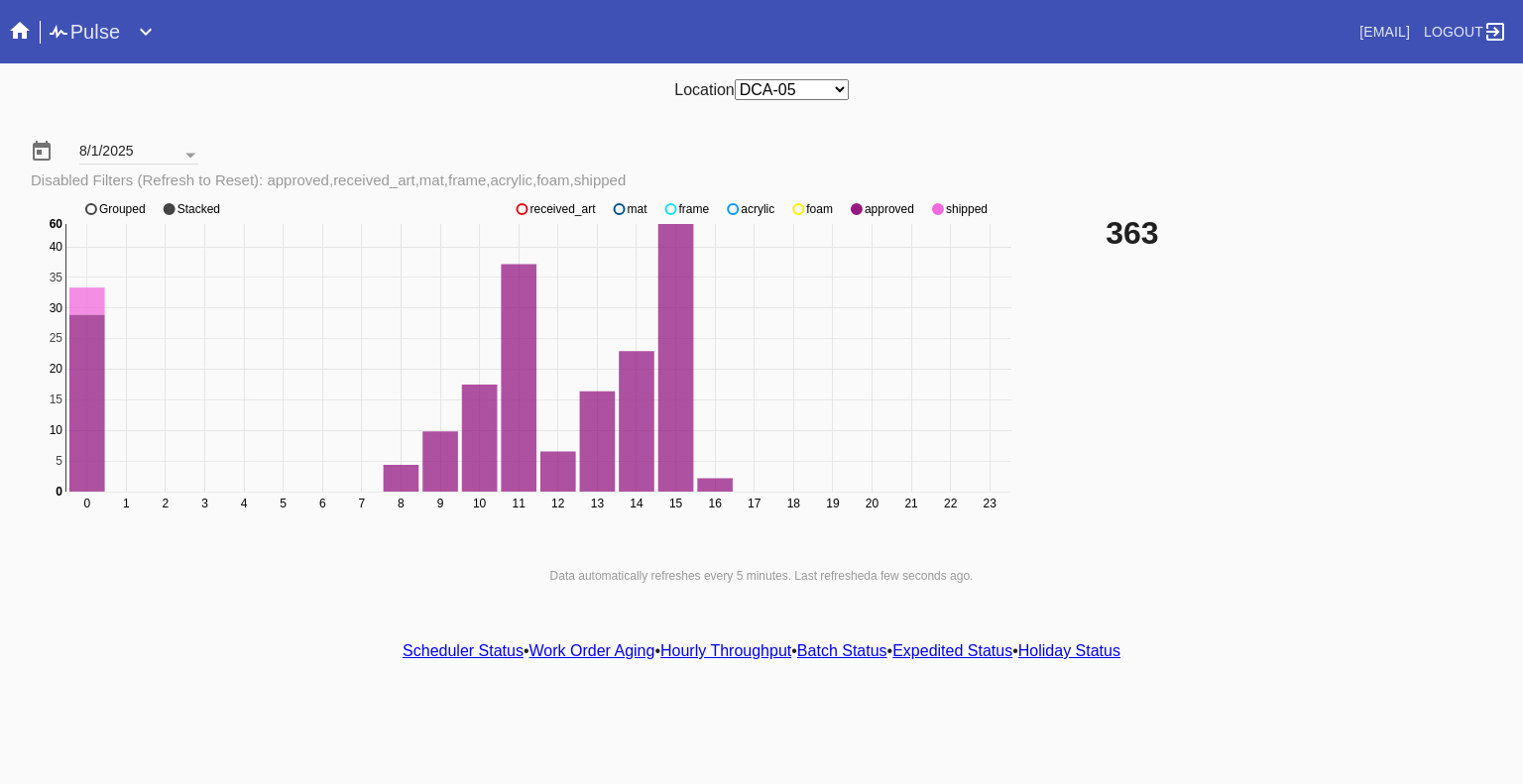 click 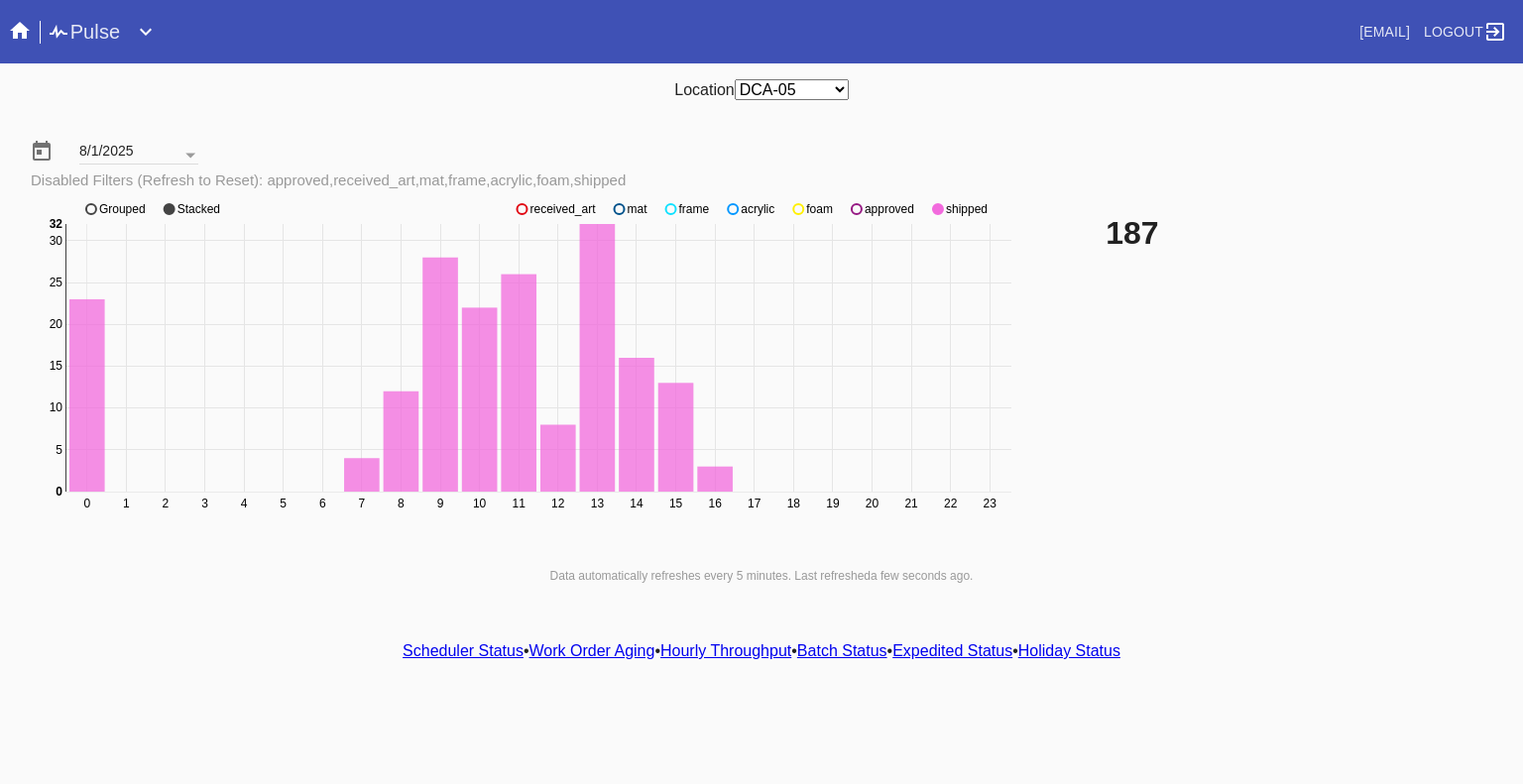 click 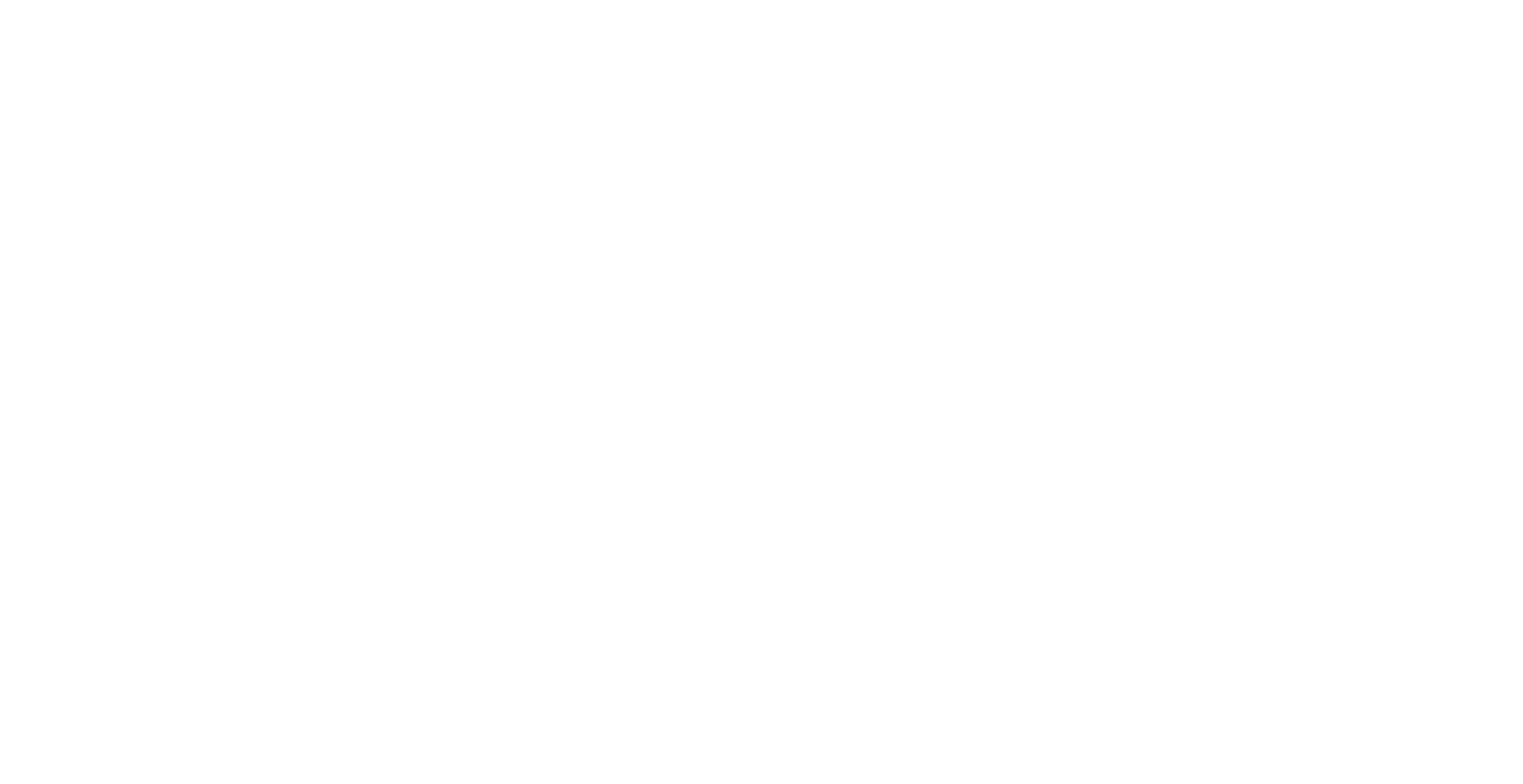 scroll, scrollTop: 0, scrollLeft: 0, axis: both 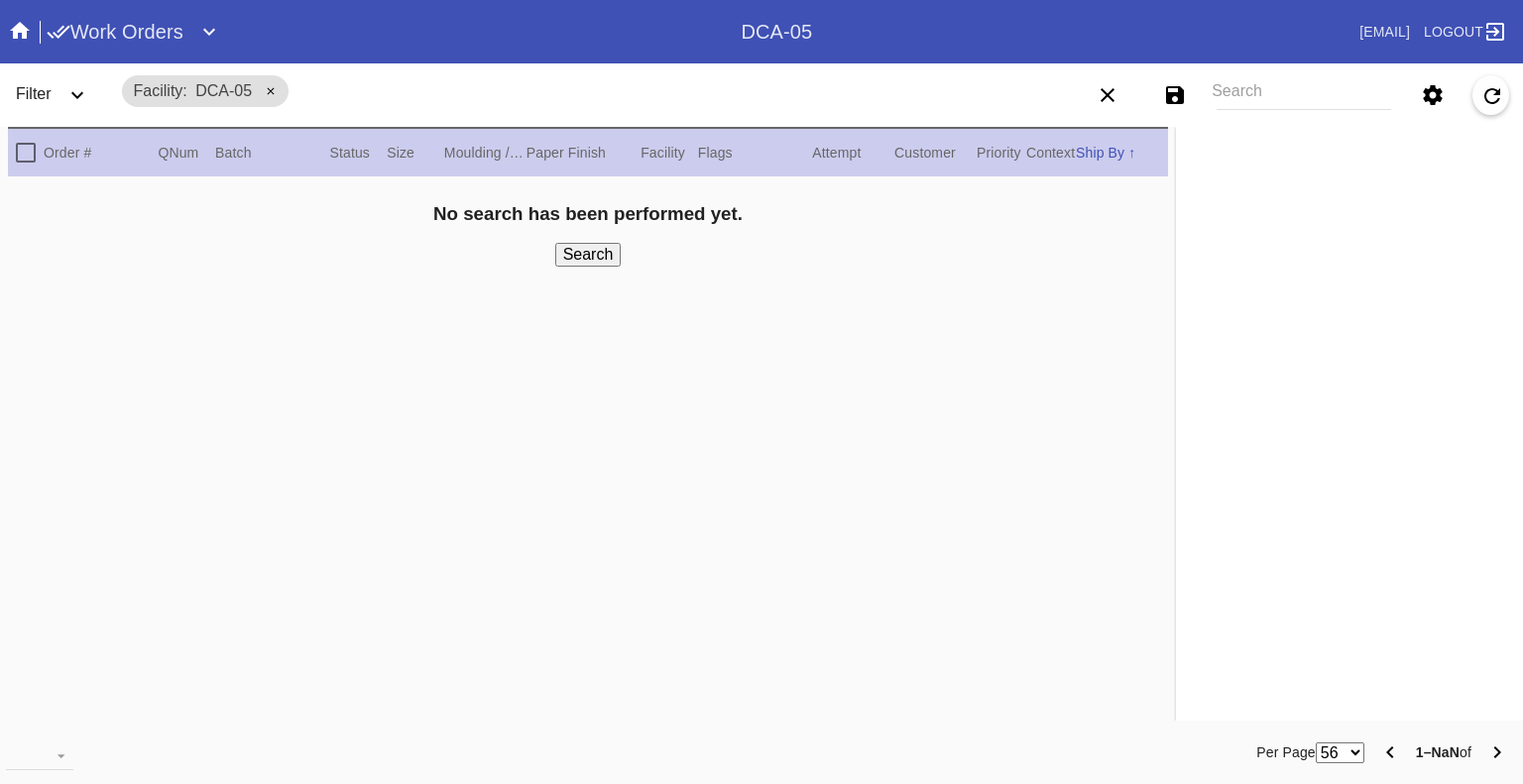 click on "Search" at bounding box center [1304, 95] 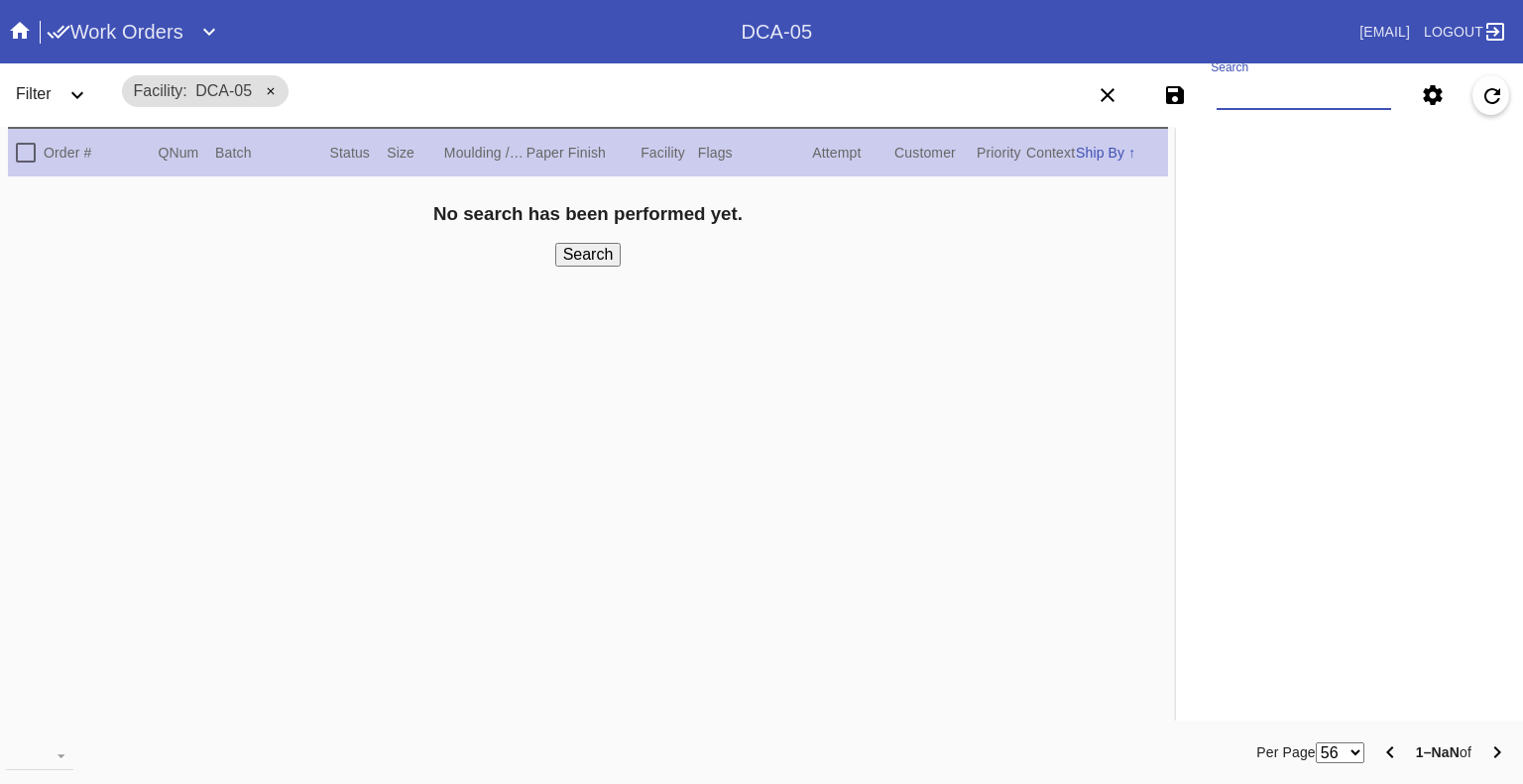 paste on "W560637201437632 W405947086823236 W301920737657931 W630059751230543 W966300193511376 W502620992807204 W109024678462726" 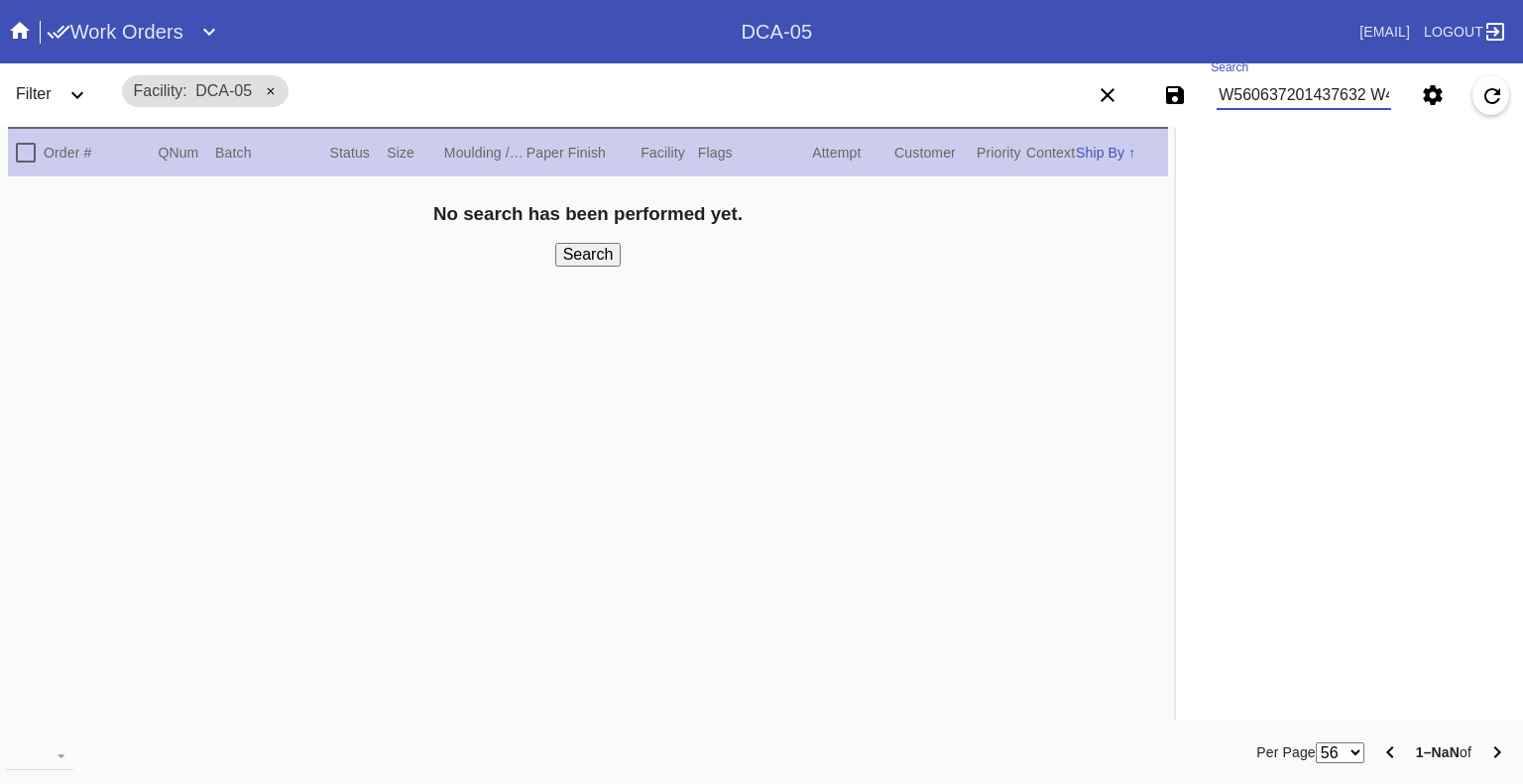 scroll, scrollTop: 0, scrollLeft: 885, axis: horizontal 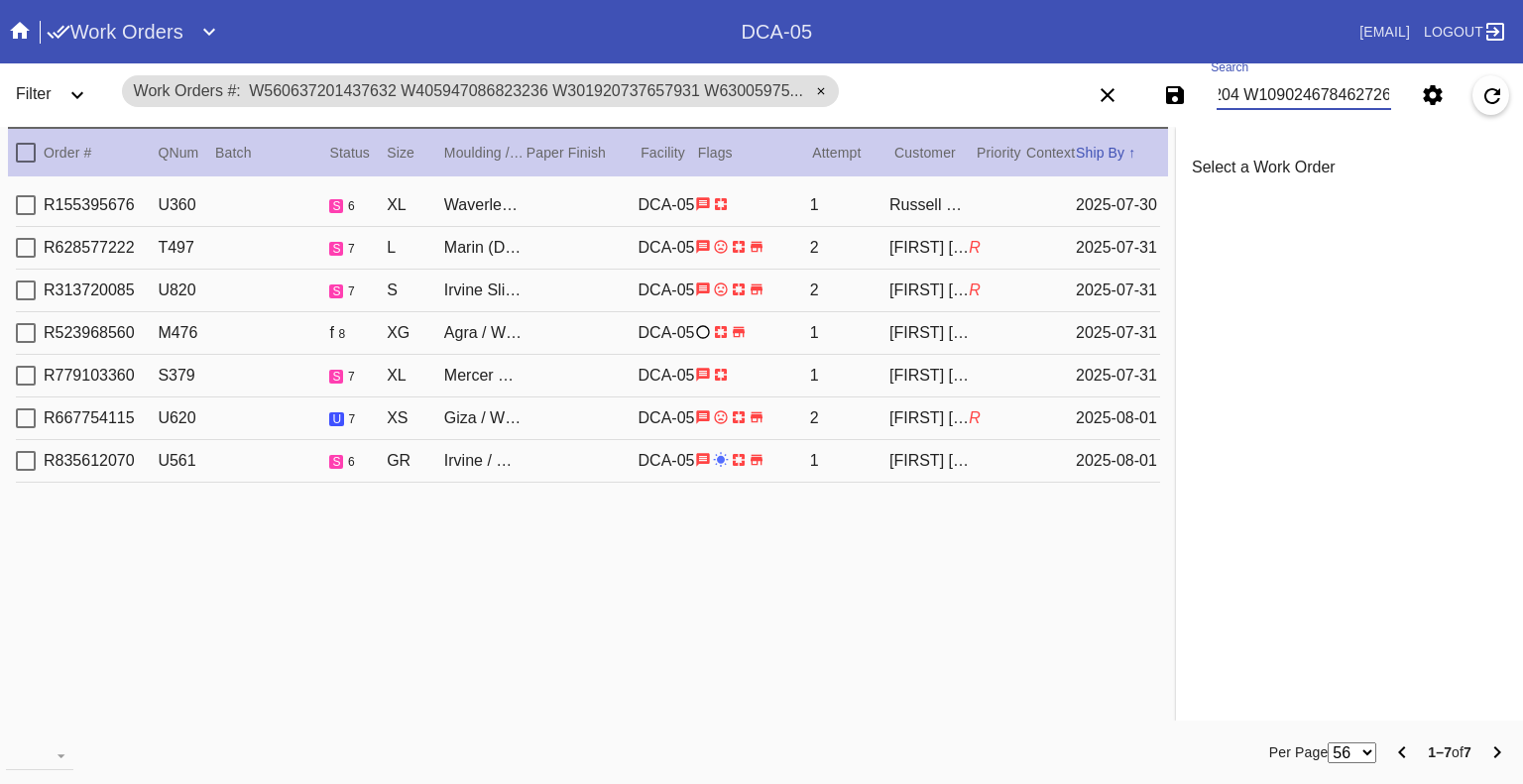 type on "W560637201437632 W405947086823236 W301920737657931 W630059751230543 W966300193511376 W502620992807204 W109024678462726" 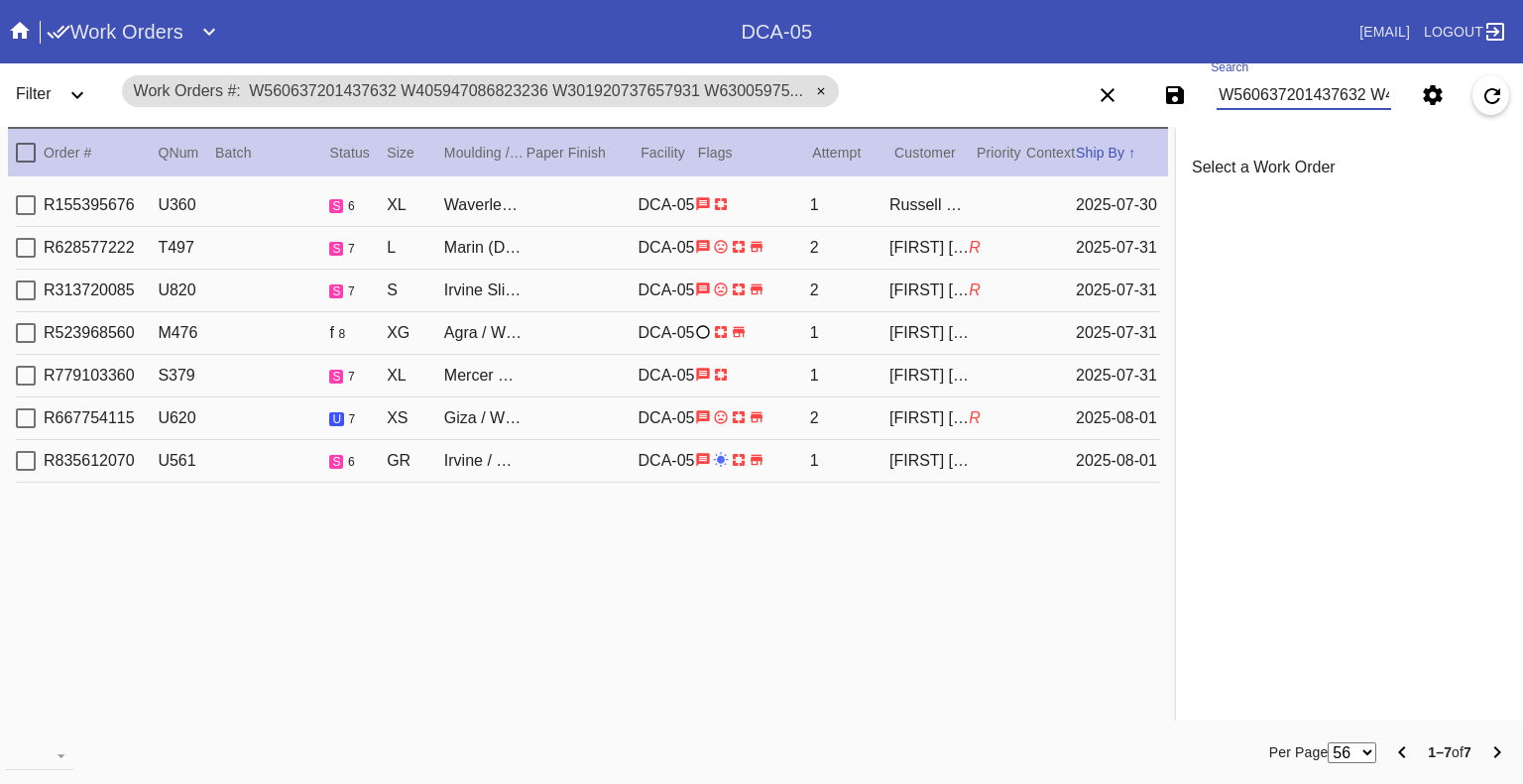 click 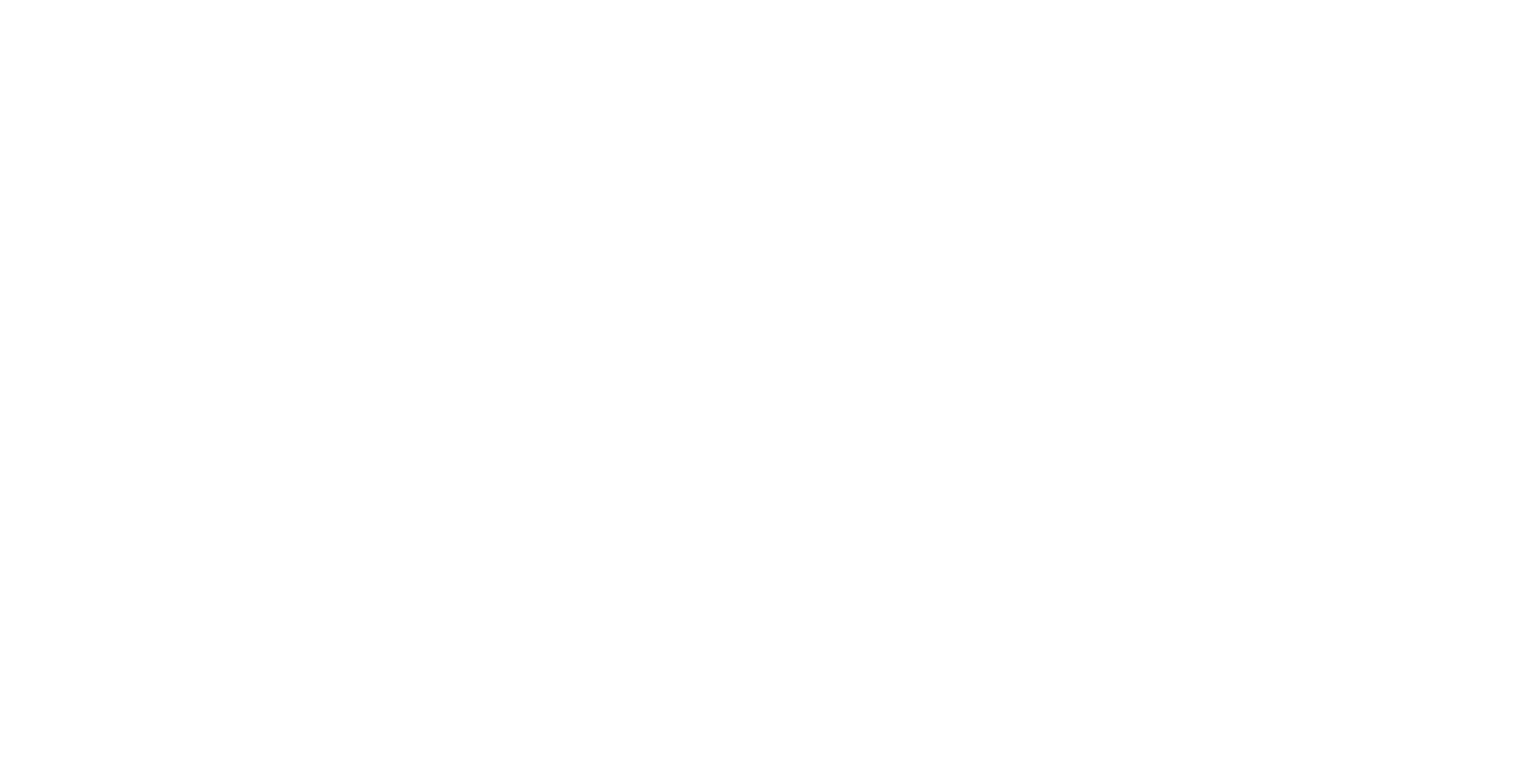 scroll, scrollTop: 0, scrollLeft: 0, axis: both 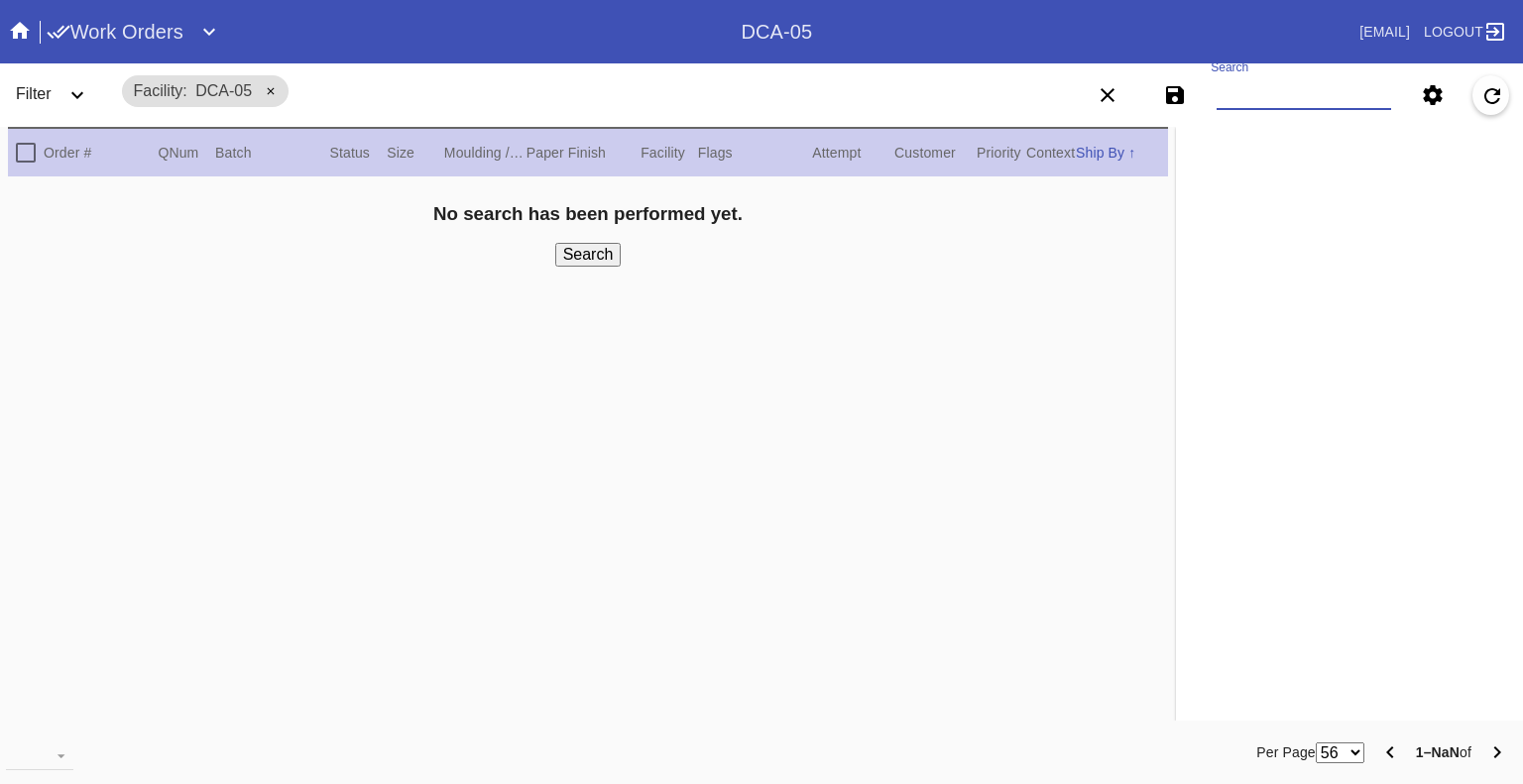 click on "Search" at bounding box center [1304, 95] 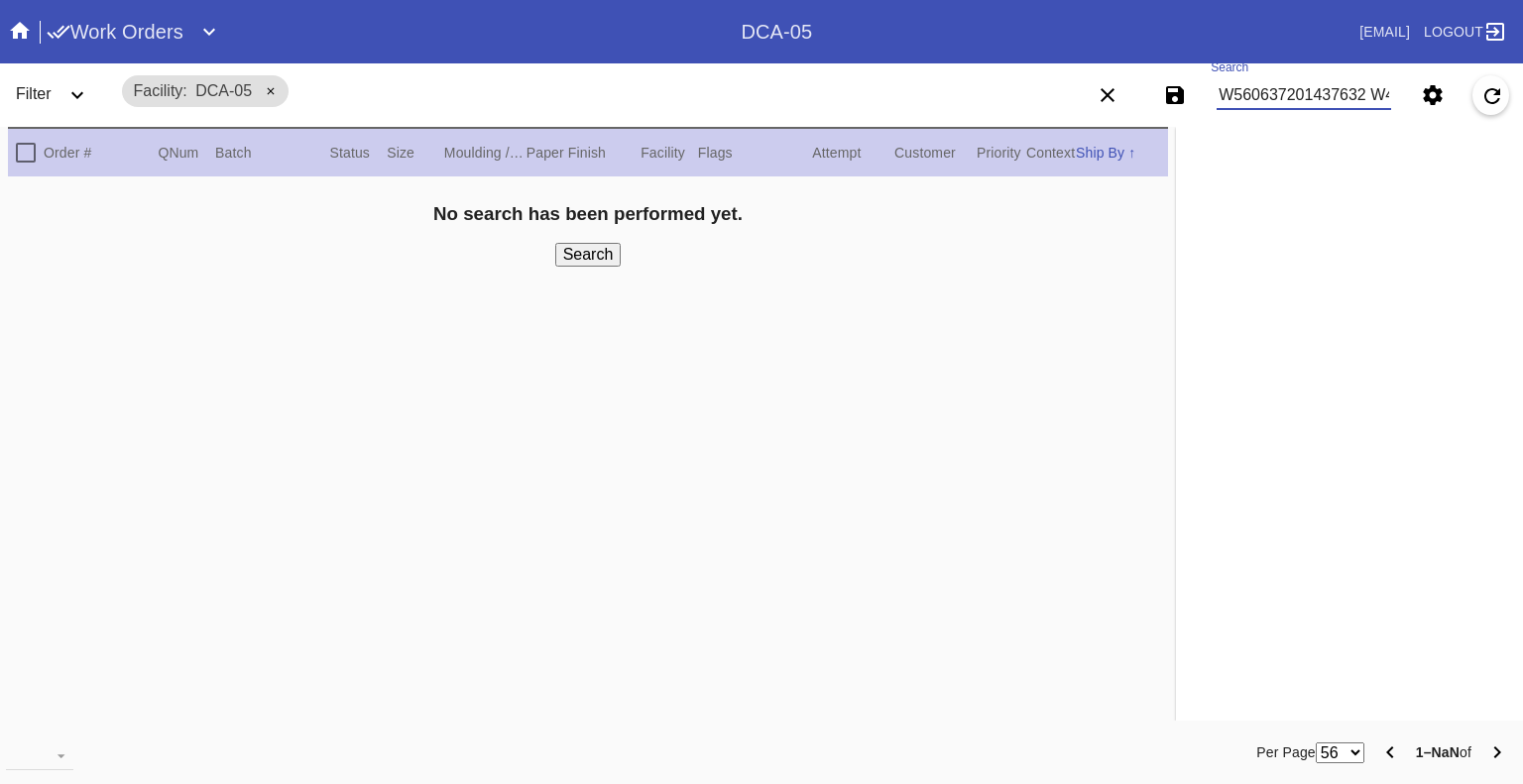 scroll, scrollTop: 0, scrollLeft: 885, axis: horizontal 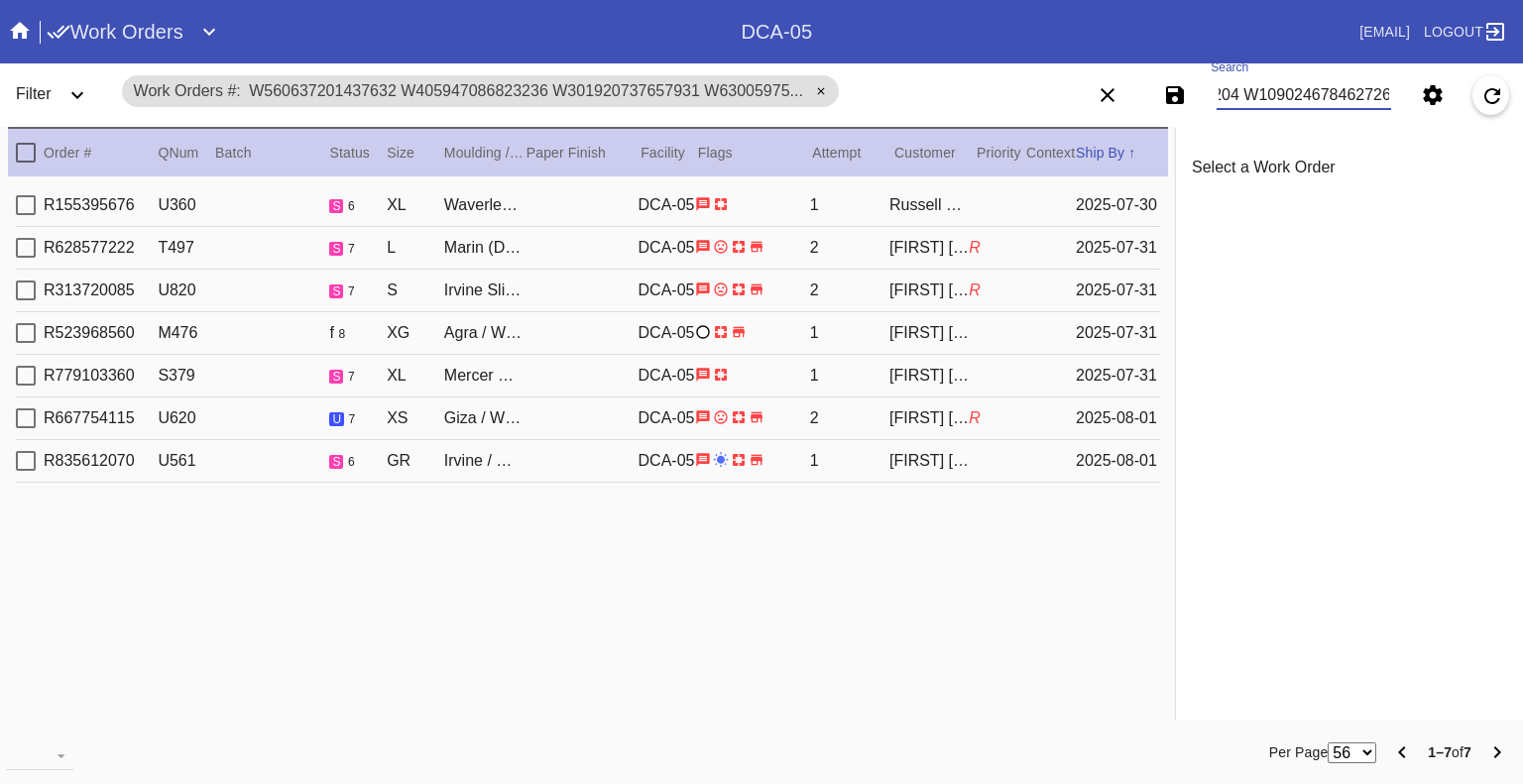 type on "W560637201437632 W405947086823236 W301920737657931 W630059751230543 W966300193511376 W502620992807204 W109024678462726" 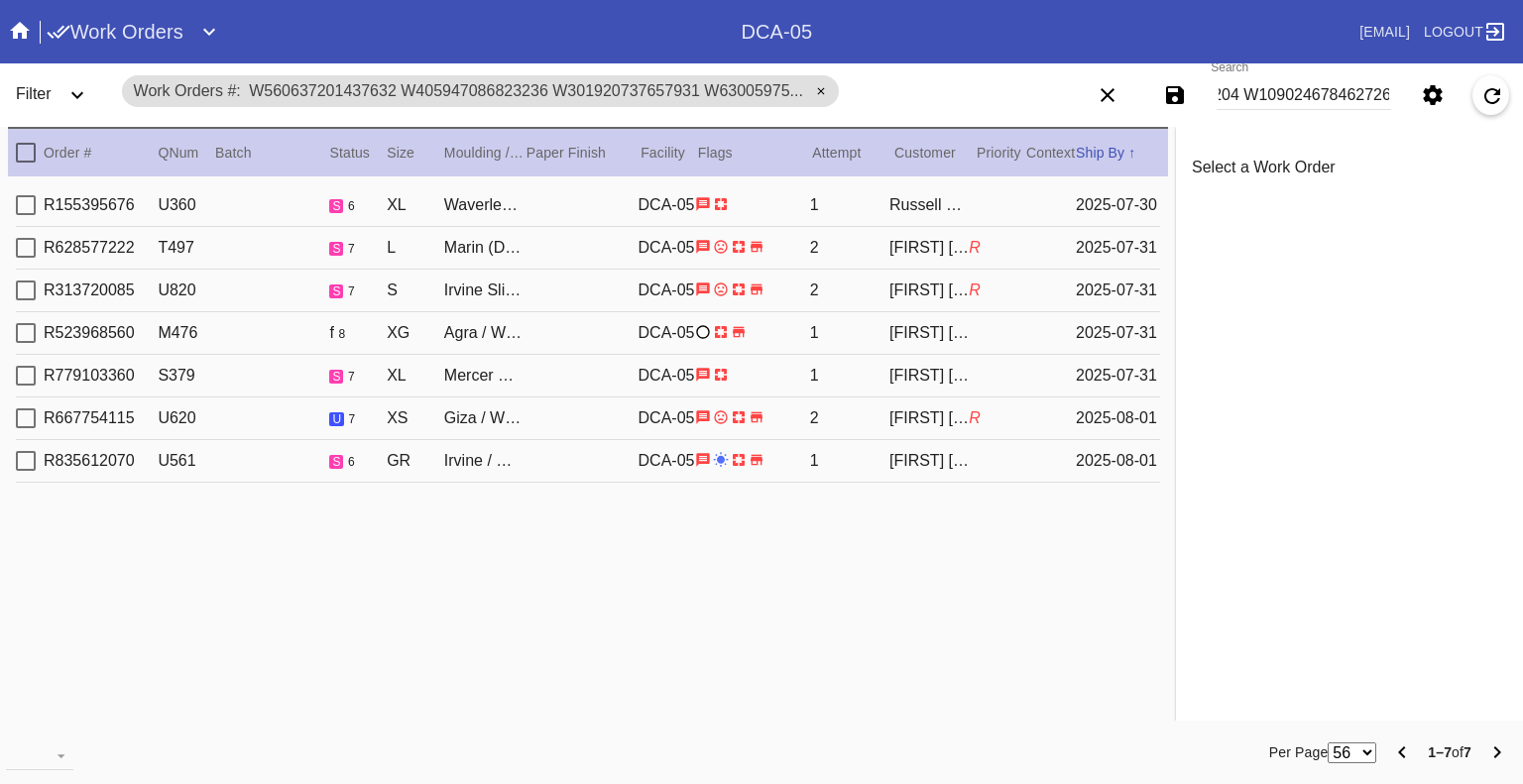 scroll, scrollTop: 0, scrollLeft: 0, axis: both 